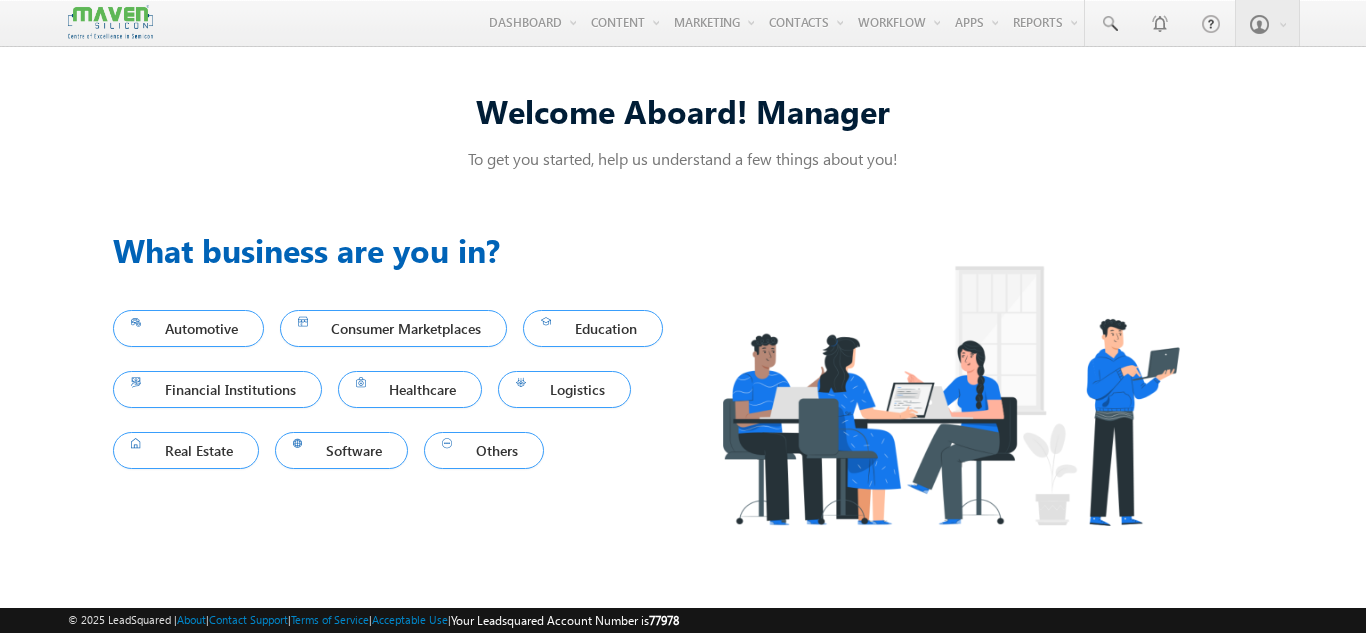 scroll, scrollTop: 0, scrollLeft: 0, axis: both 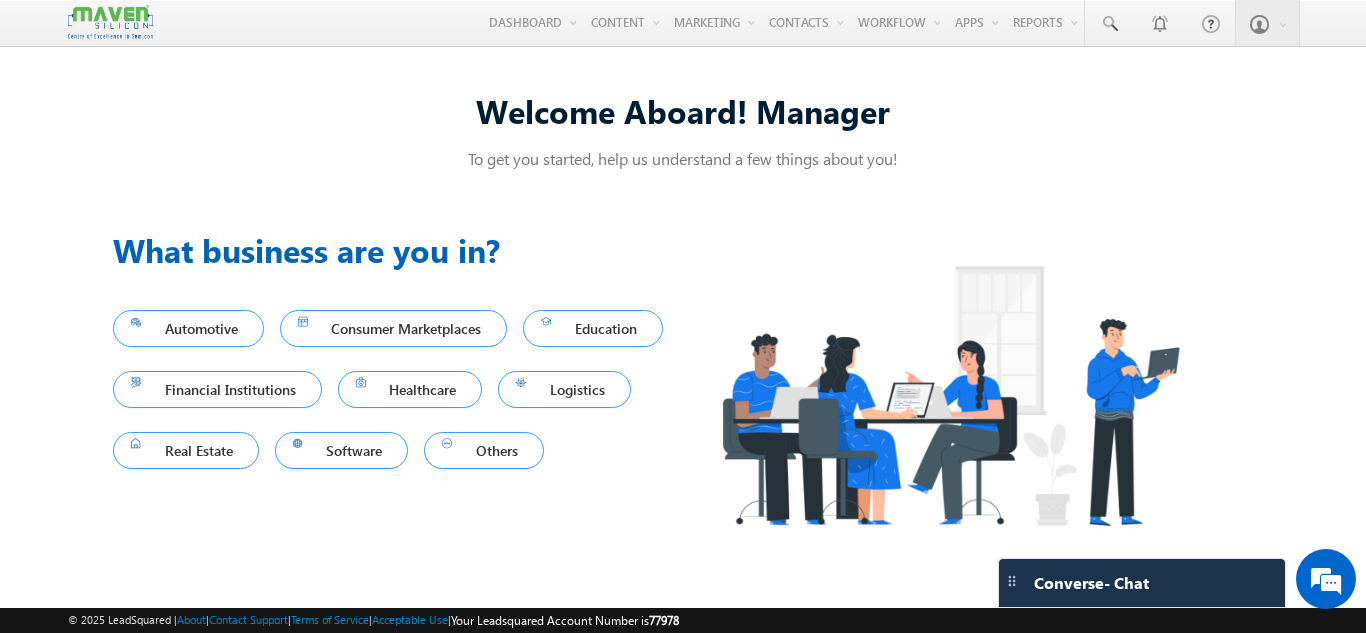 click on "Welcome Aboard!
Manager
To get you started, help us understand a few things about you!
Previous
What business are you in?
Automotive Consumer Marketplaces Education Financial Institutions Healthcare Logistics Real Estate Software Others
Next" at bounding box center (683, 329) 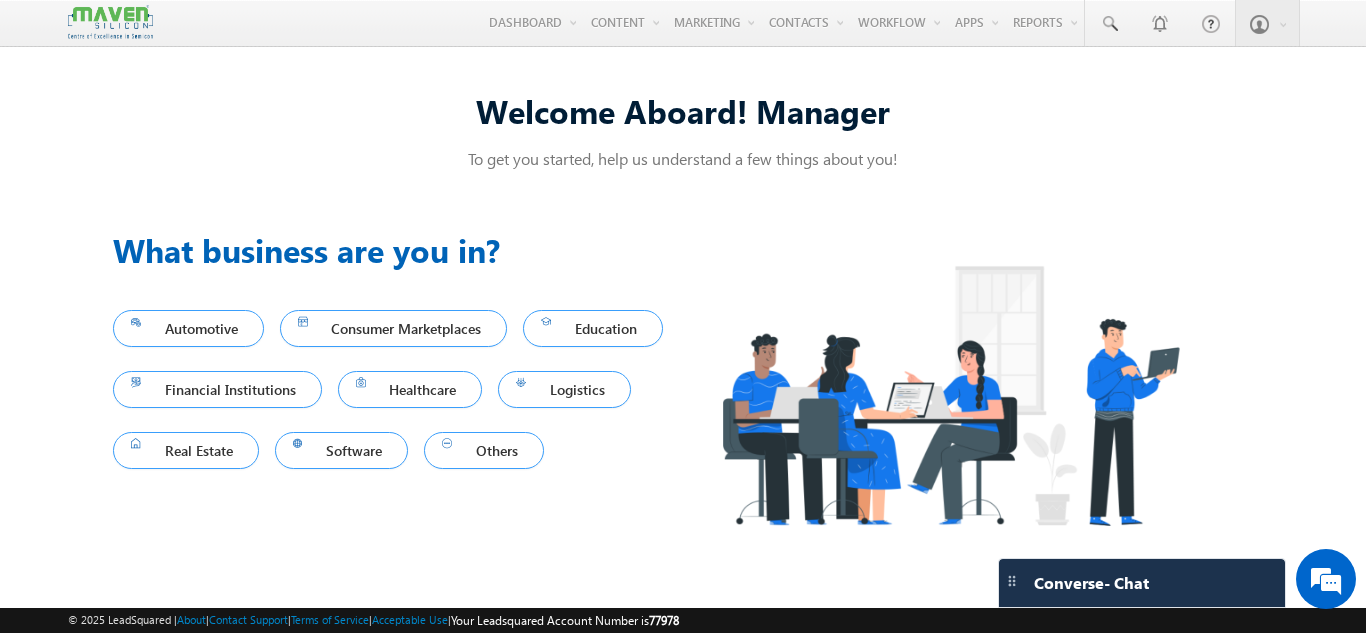 click on "What business are you in?" at bounding box center (398, 250) 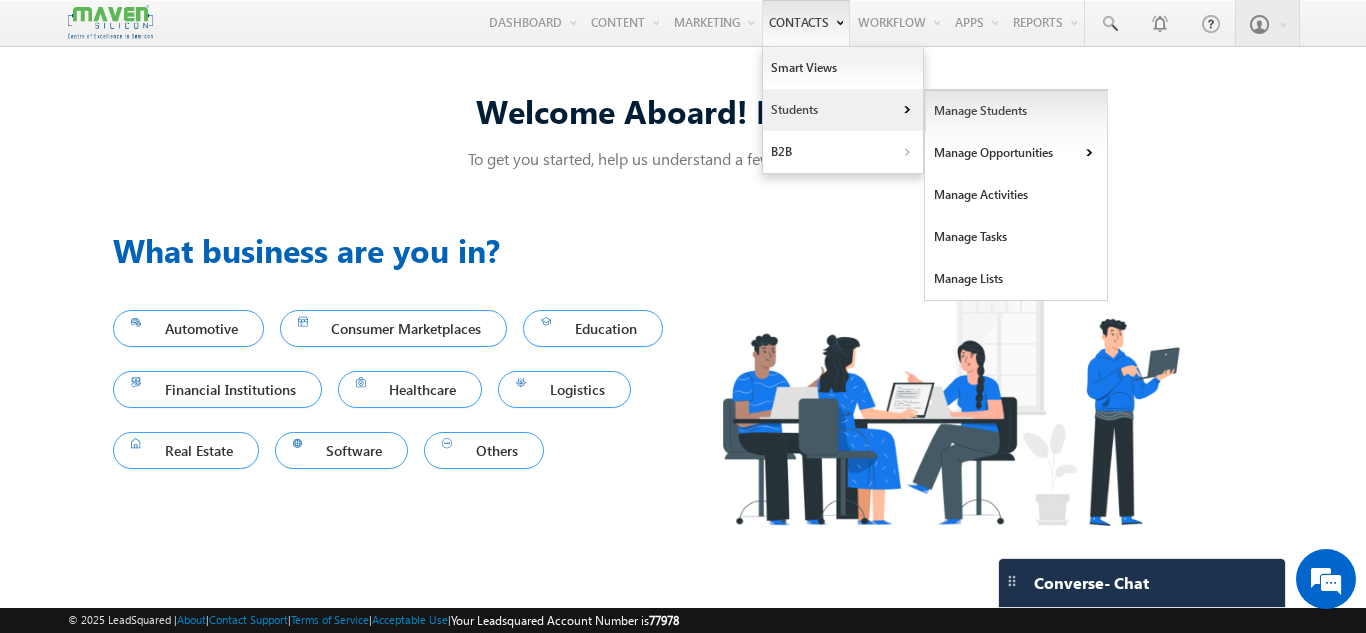 click on "Manage Students" at bounding box center (1016, 111) 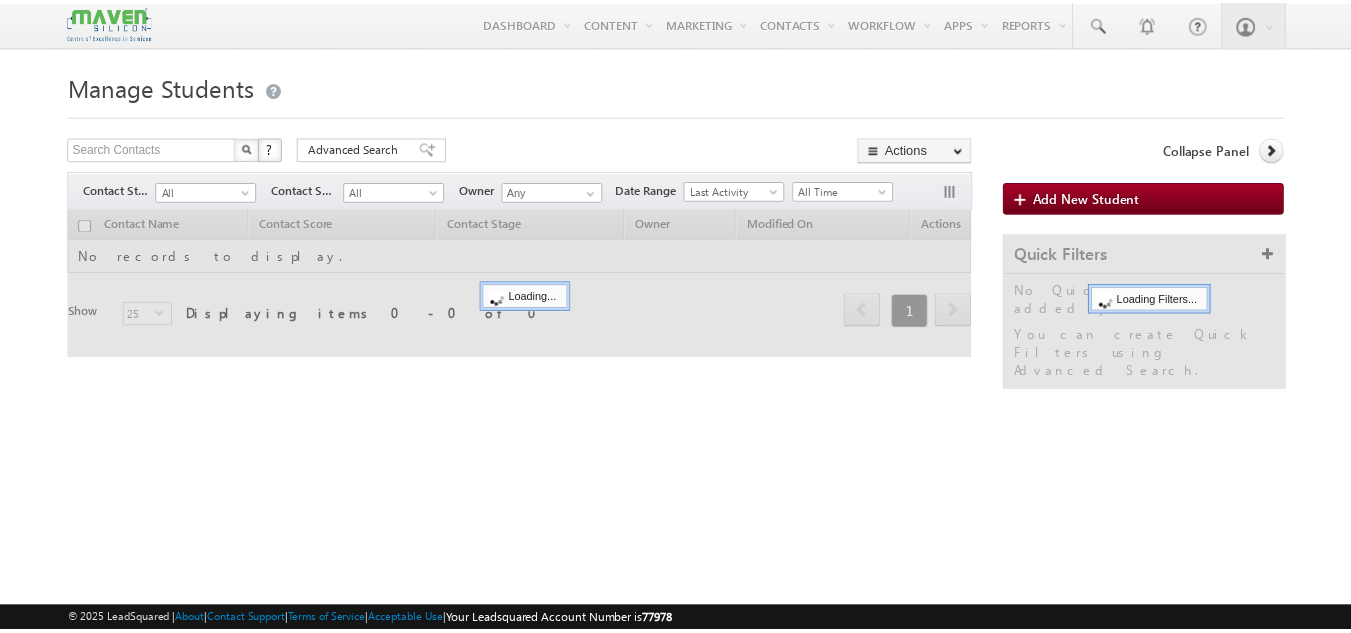 scroll, scrollTop: 0, scrollLeft: 0, axis: both 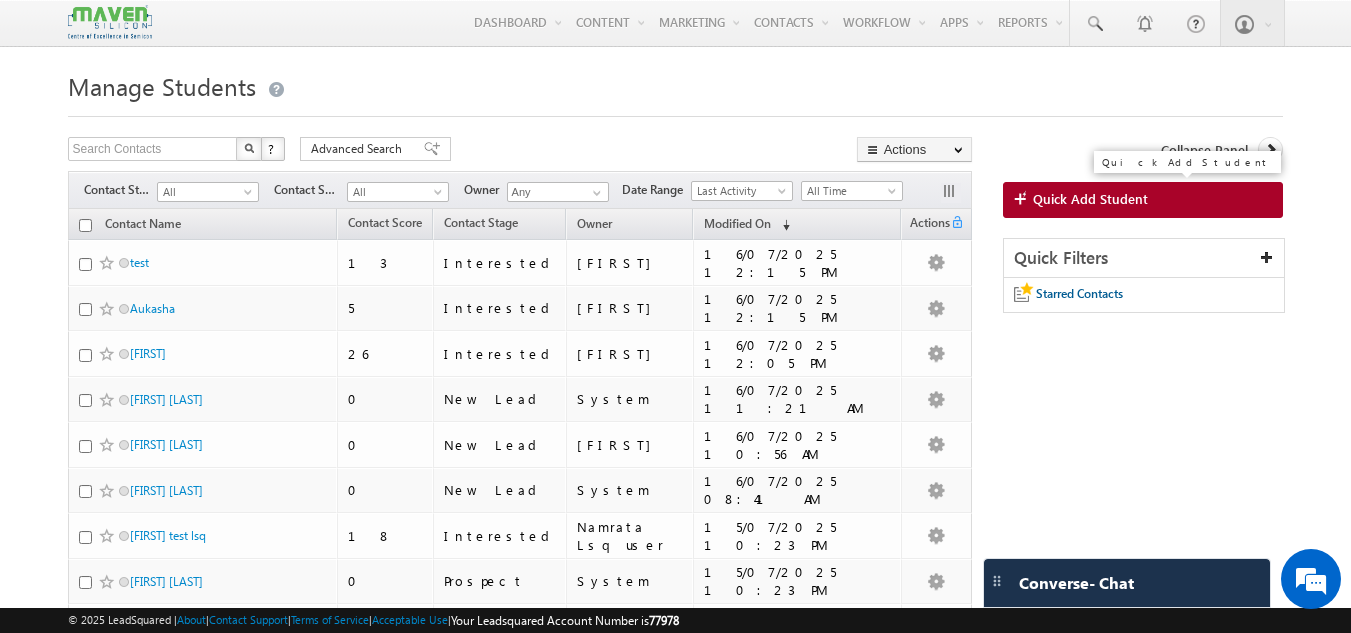 click on "Quick Add Student" at bounding box center (1090, 199) 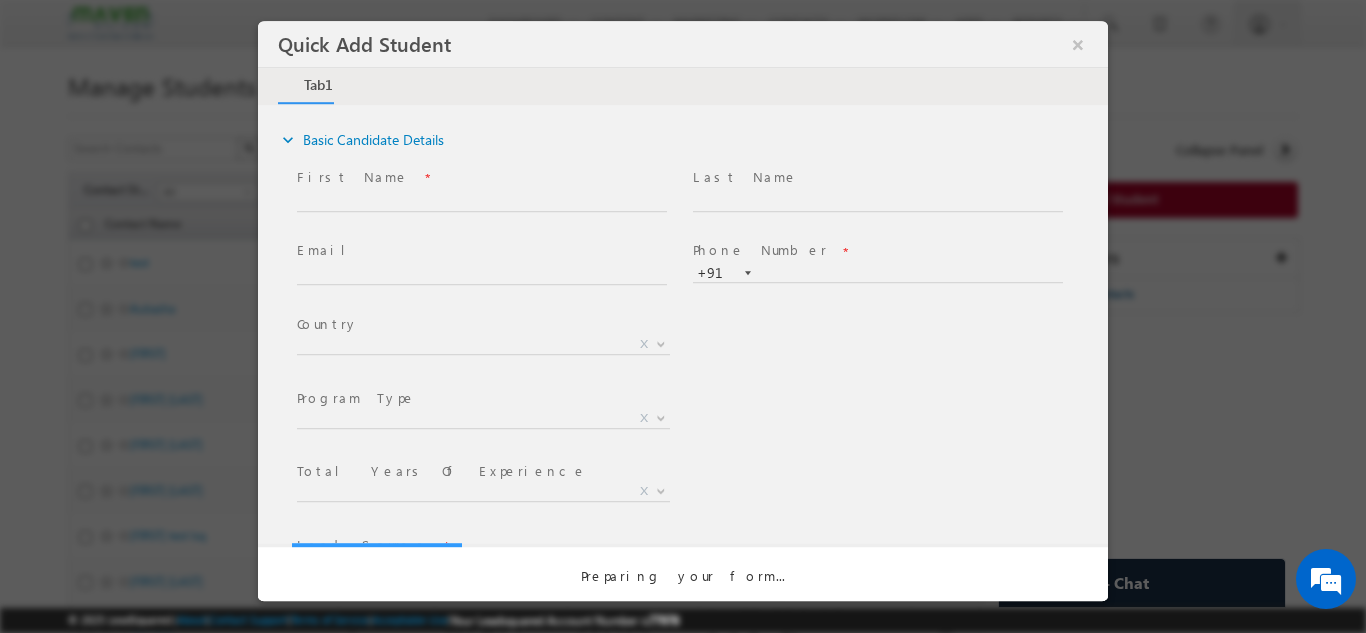 scroll, scrollTop: 0, scrollLeft: 0, axis: both 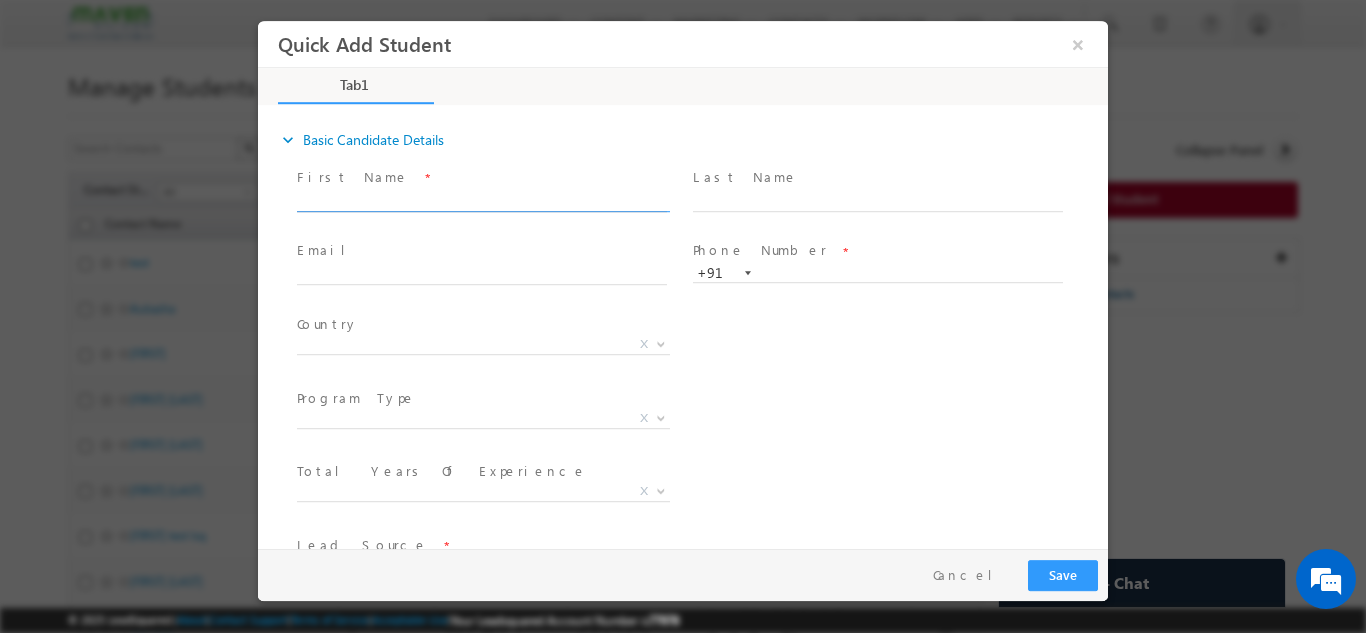 click at bounding box center [482, 201] 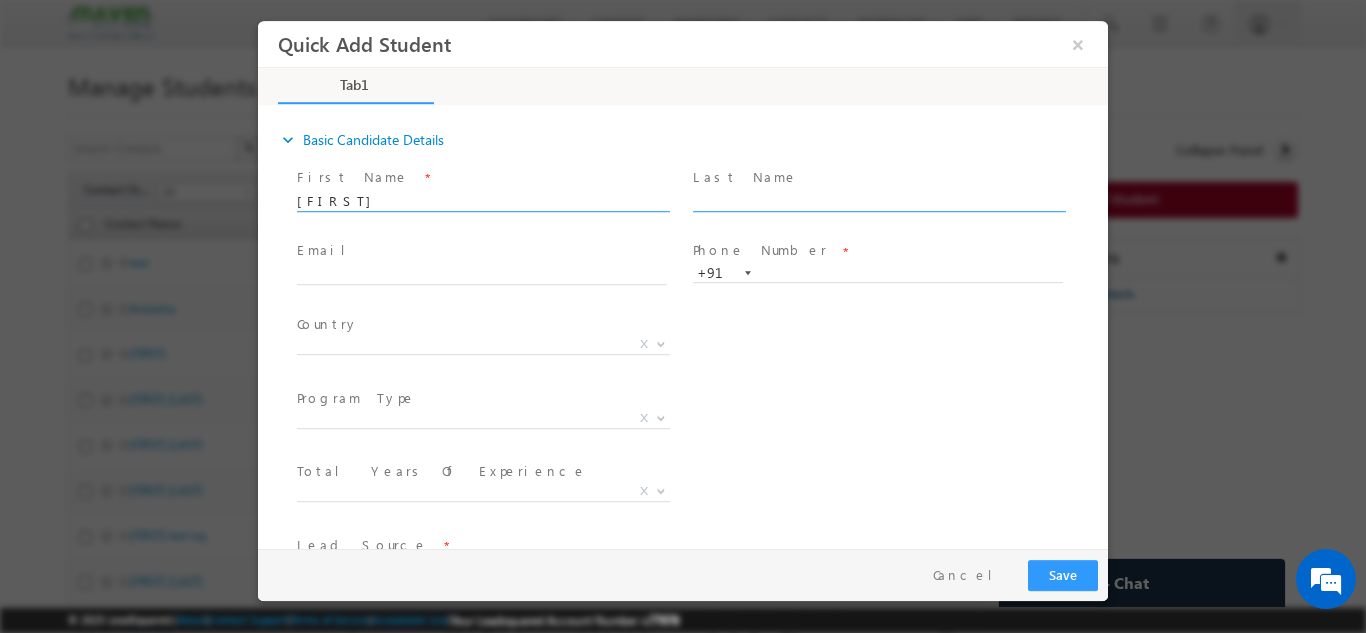 type on "[FIRST]" 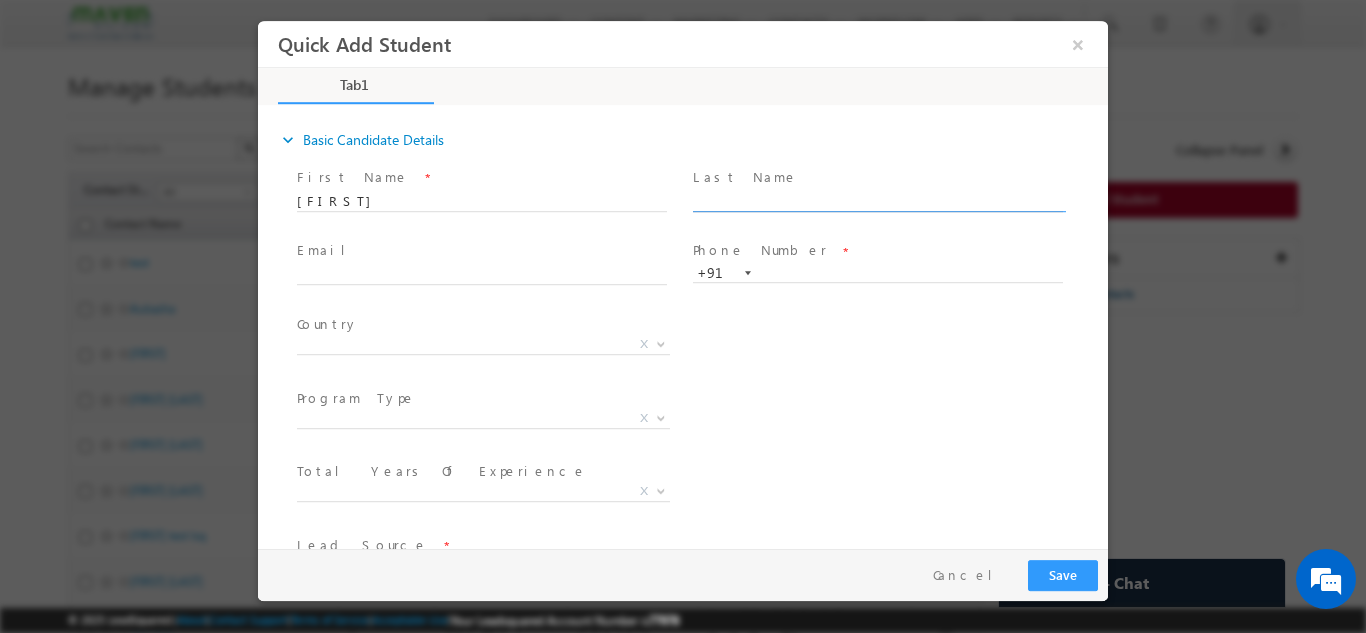 click at bounding box center (878, 201) 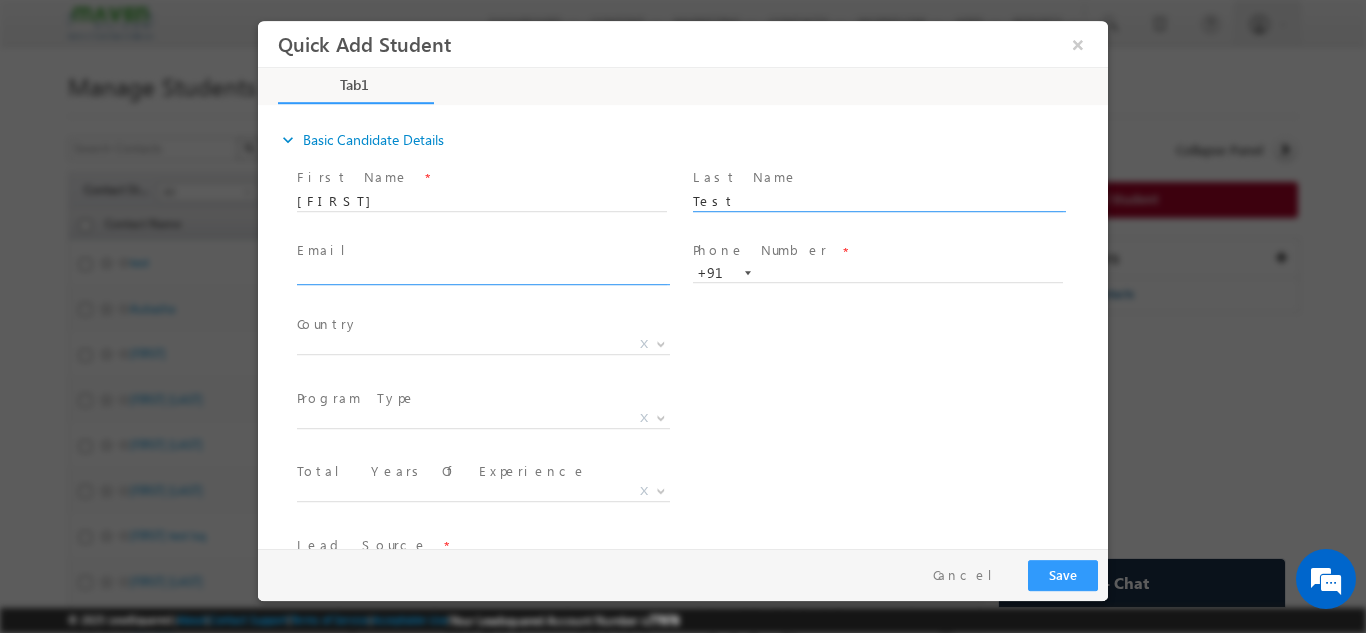 type on "Test" 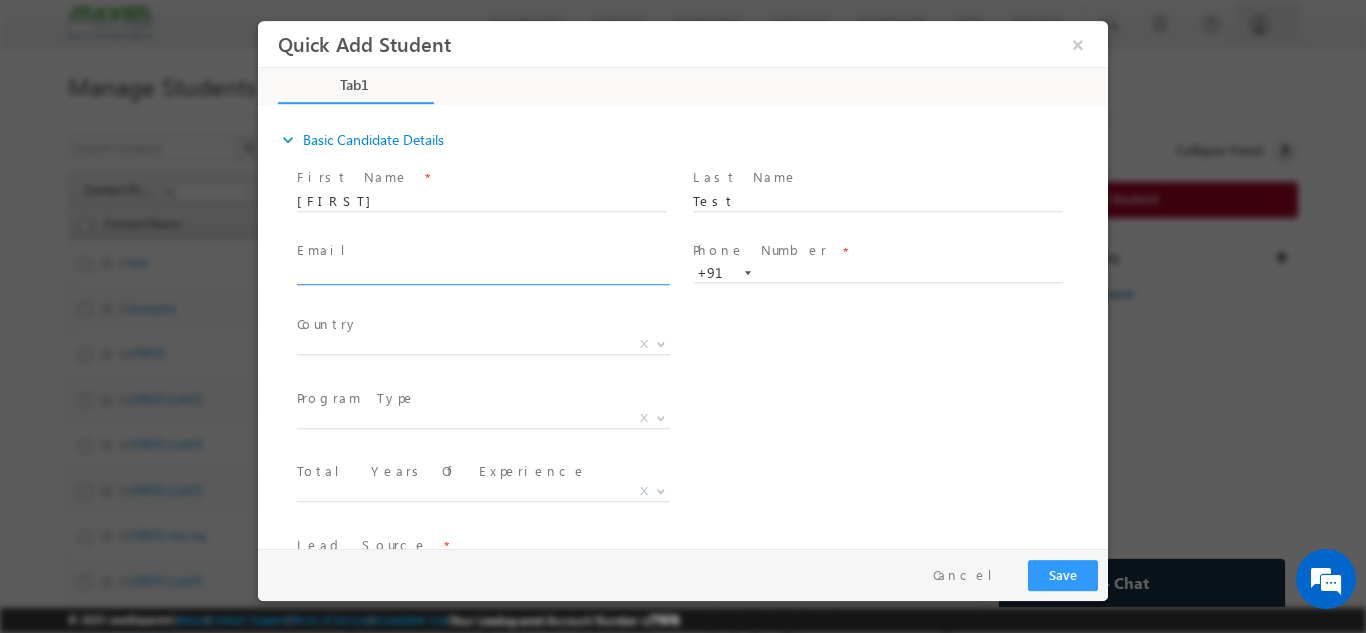 click 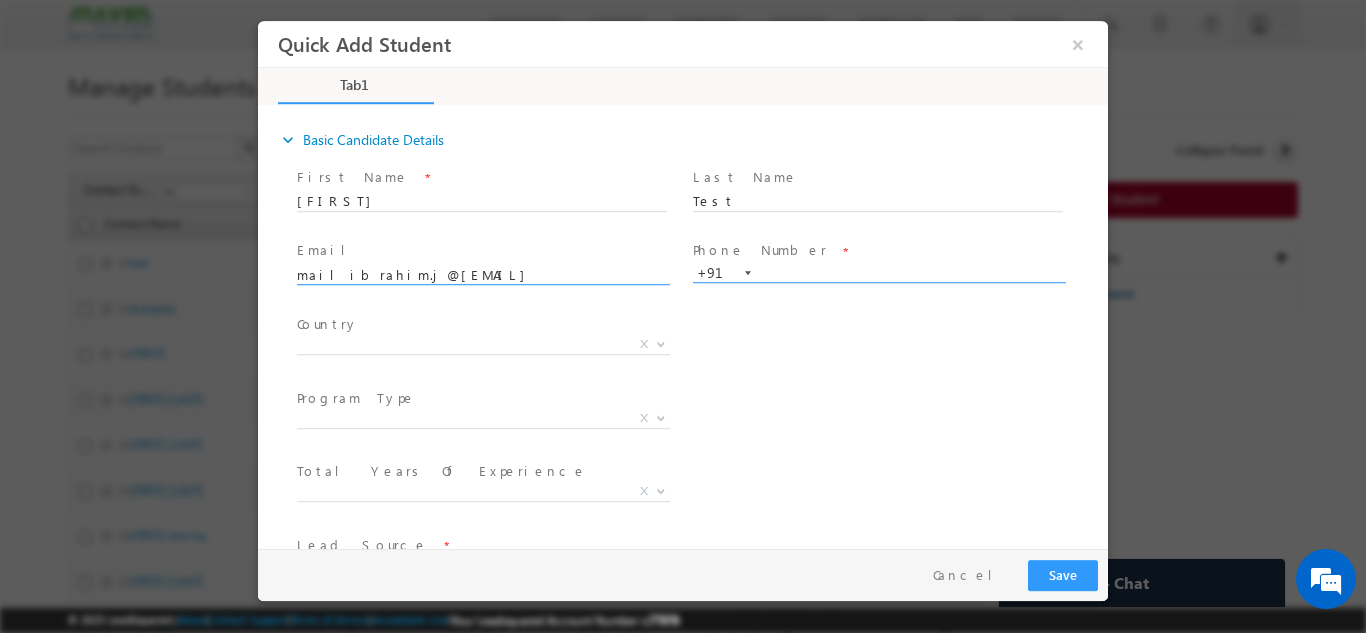 type on "[EMAIL]" 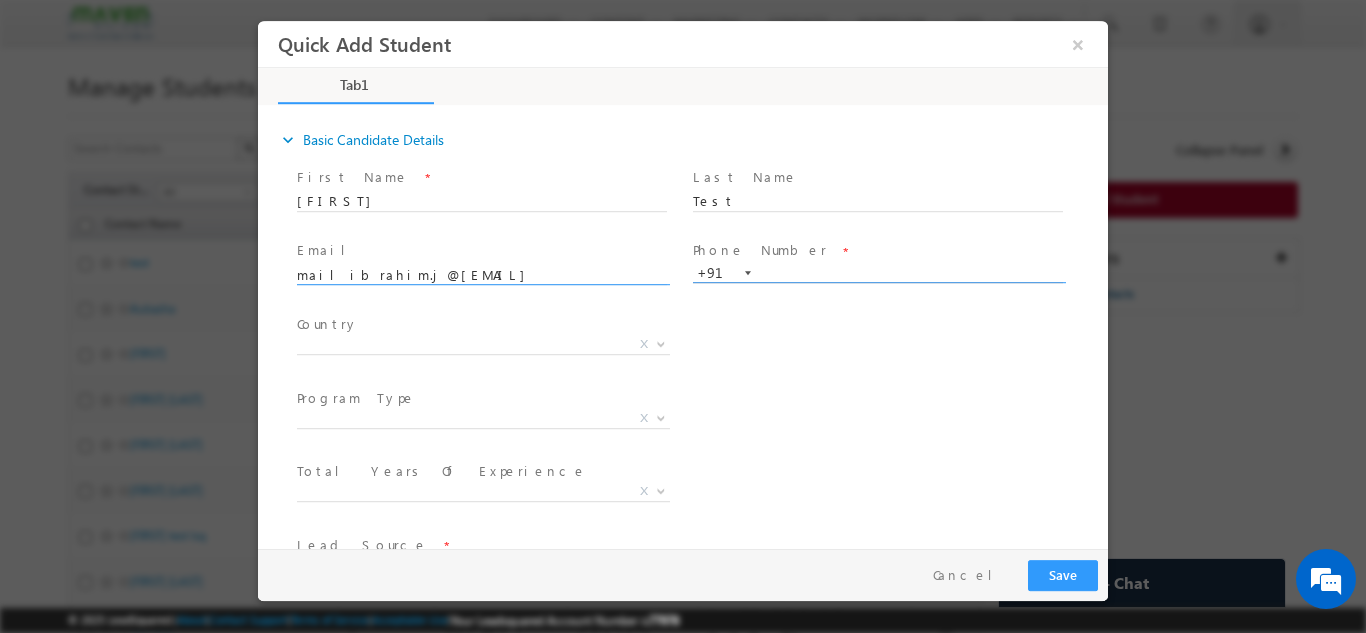 click at bounding box center [878, 273] 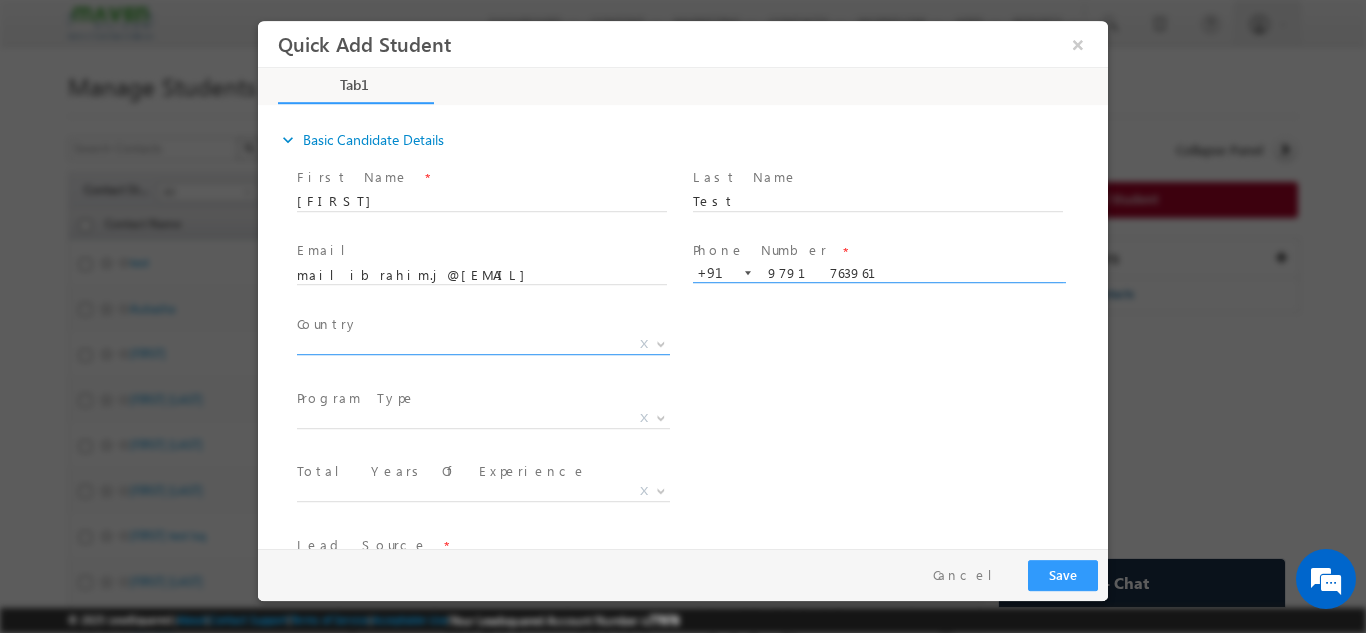 type on "9791763961" 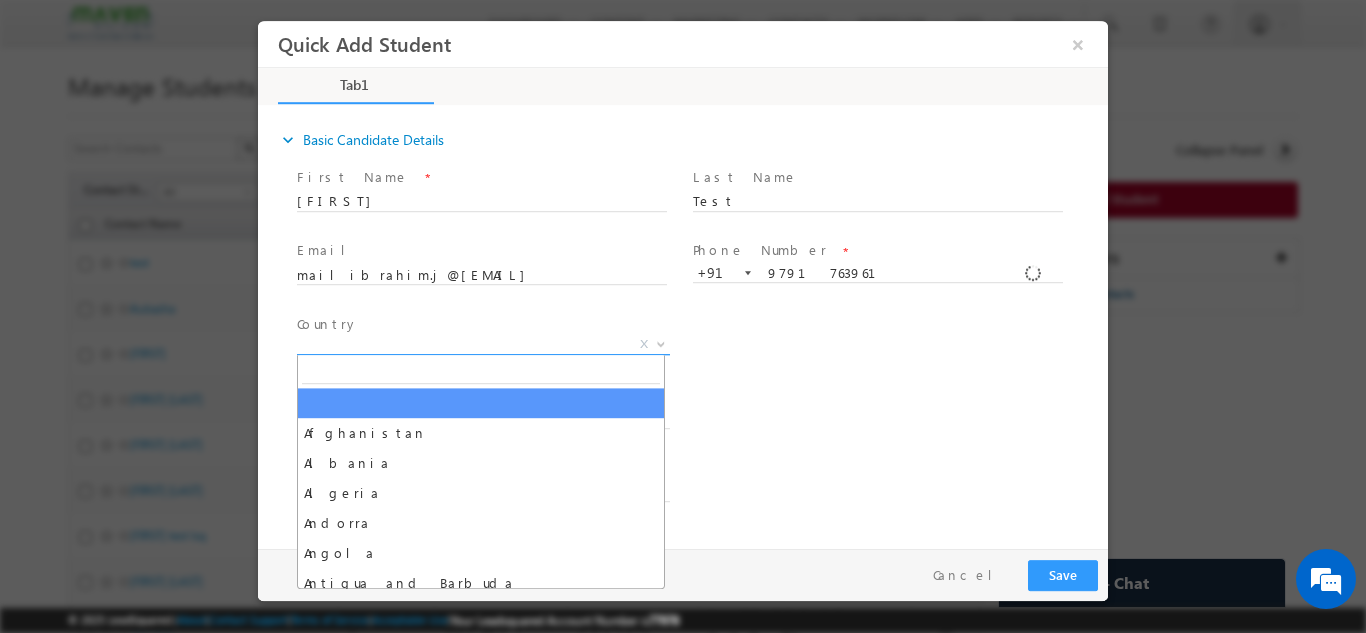 click on "X" at bounding box center [483, 344] 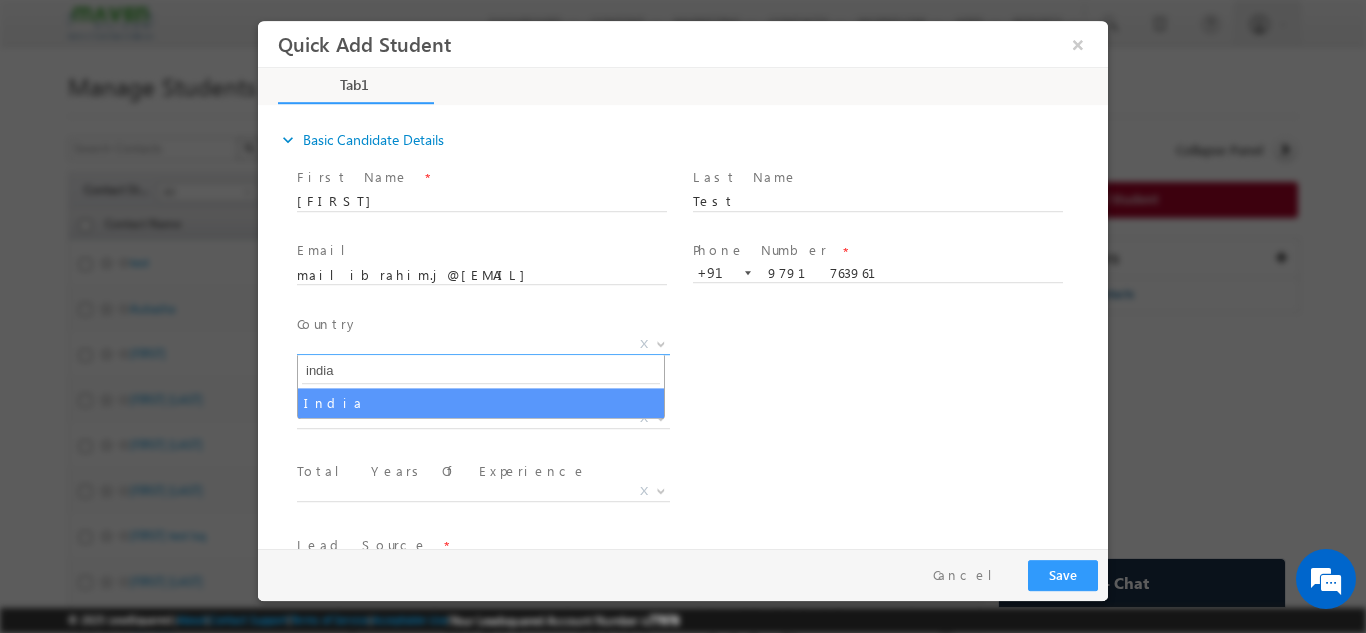 type on "india" 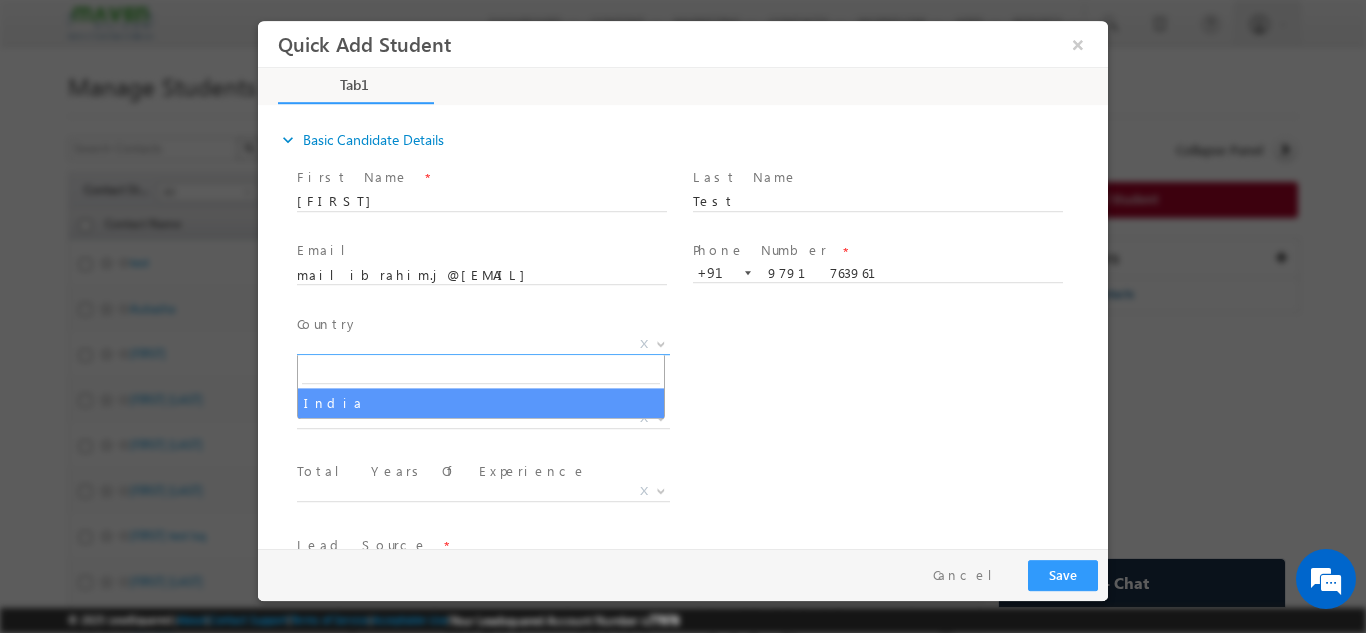 select 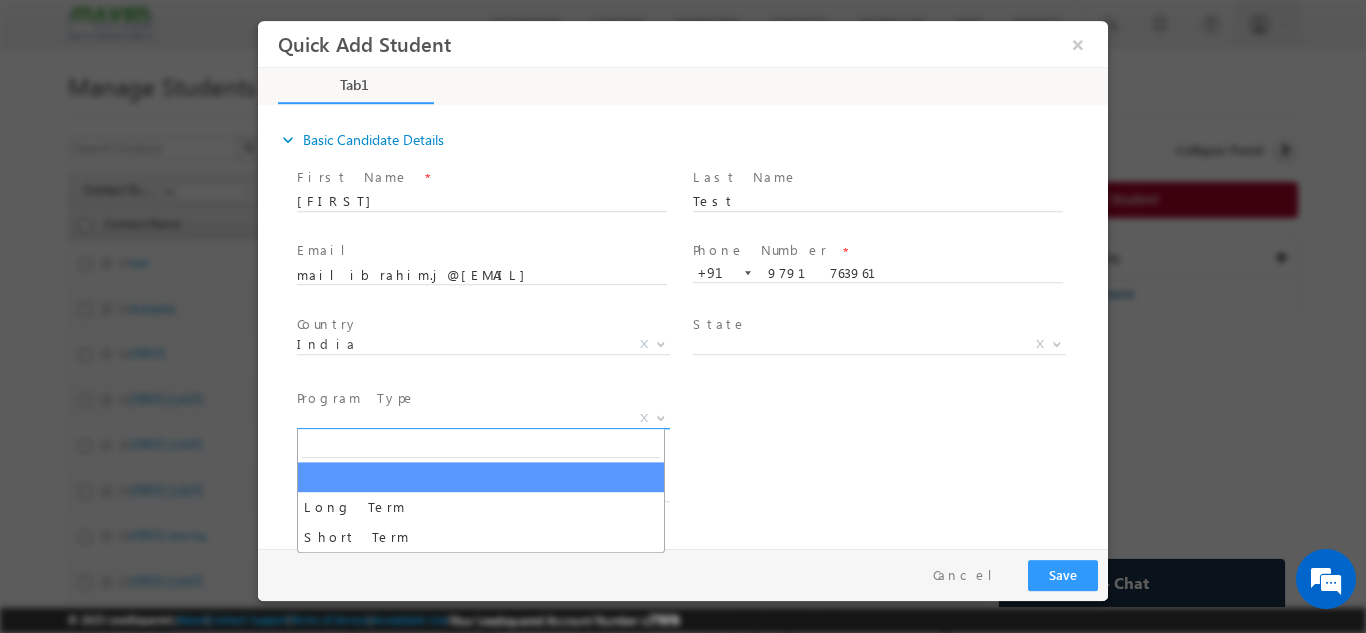 click on "X" at bounding box center [483, 418] 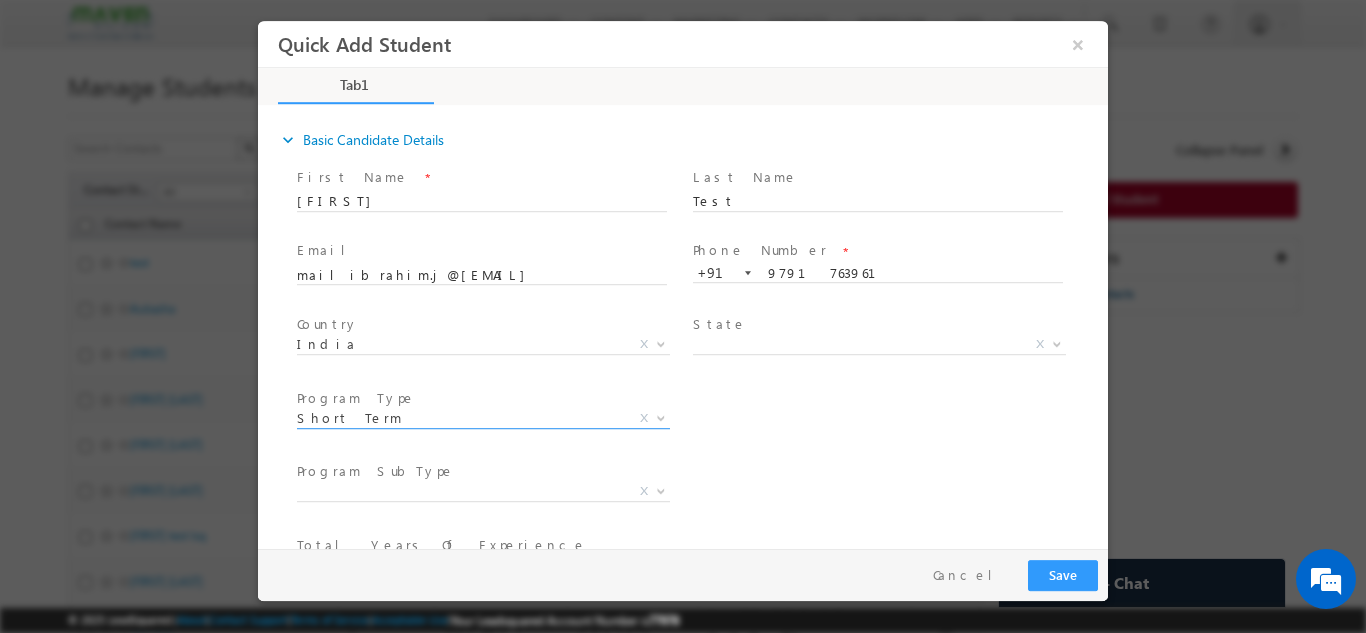 click on "Short Term X" at bounding box center [483, 422] 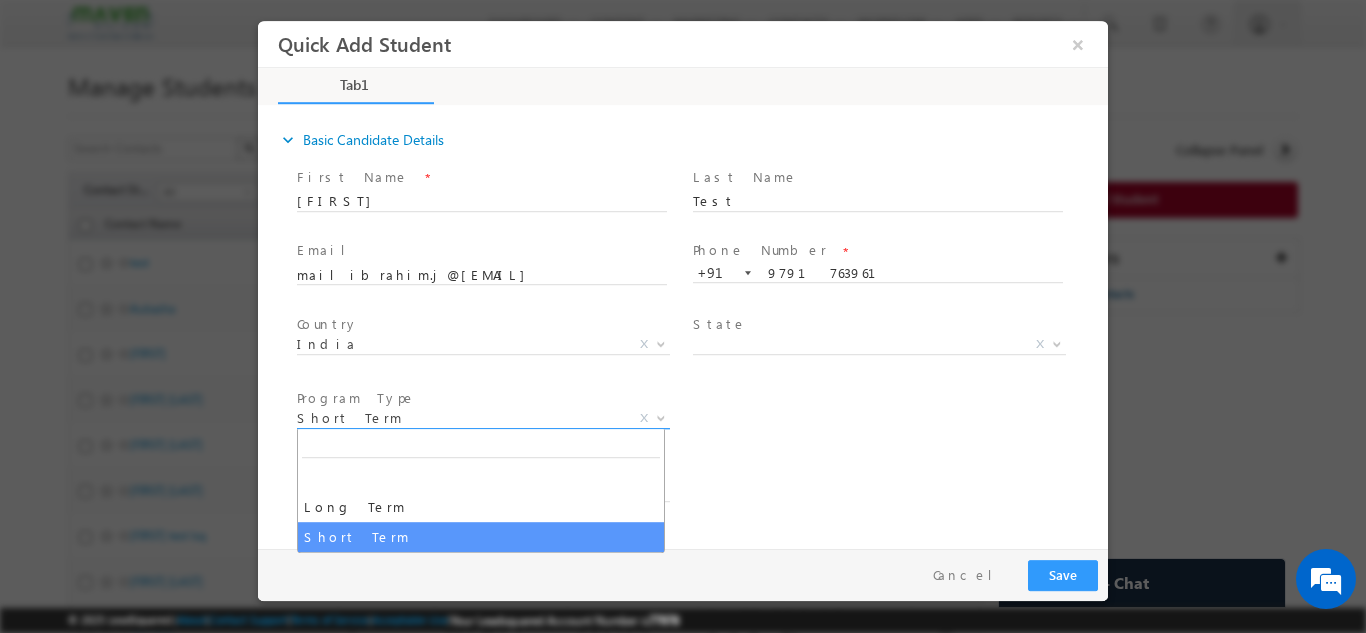 click on "Short Term" at bounding box center [459, 417] 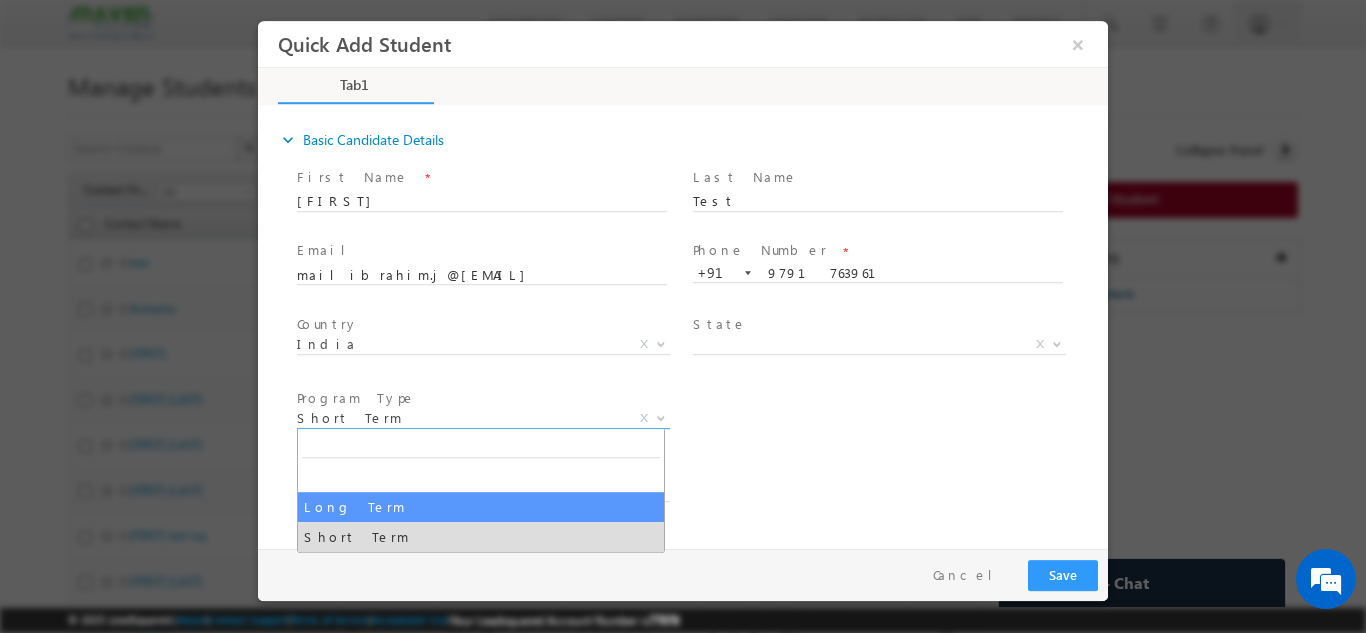 select on "Long Term" 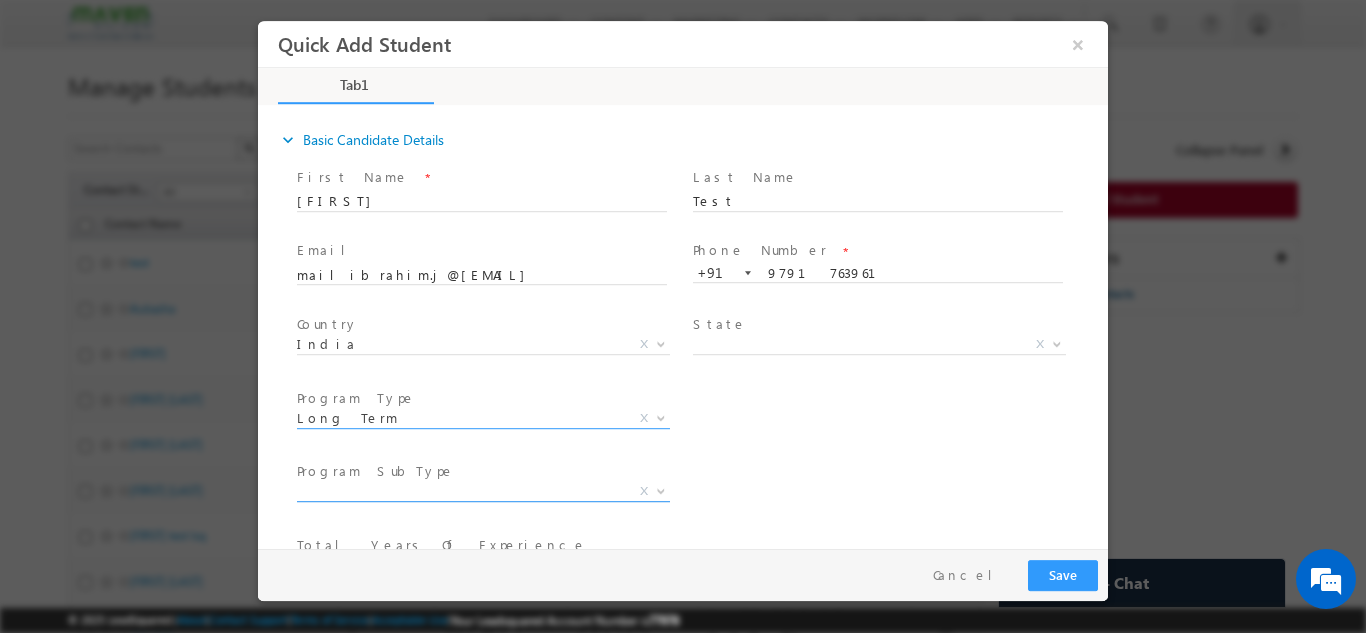 click on "X" at bounding box center [483, 491] 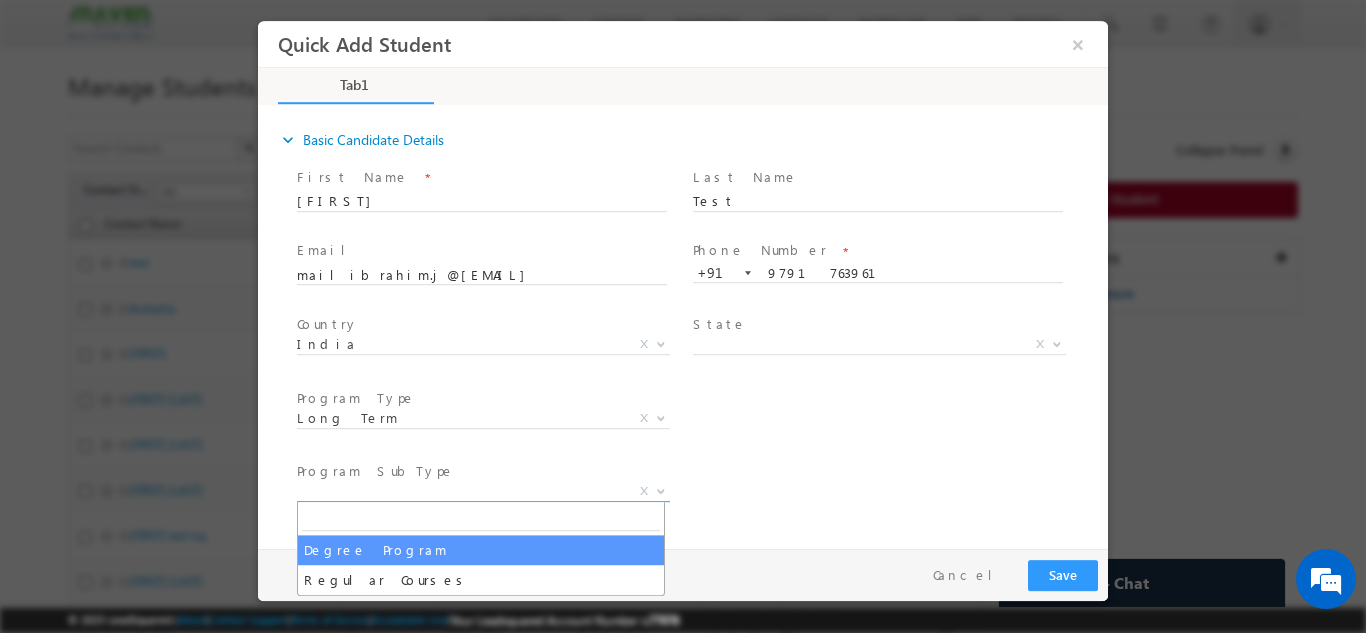scroll, scrollTop: 0, scrollLeft: 0, axis: both 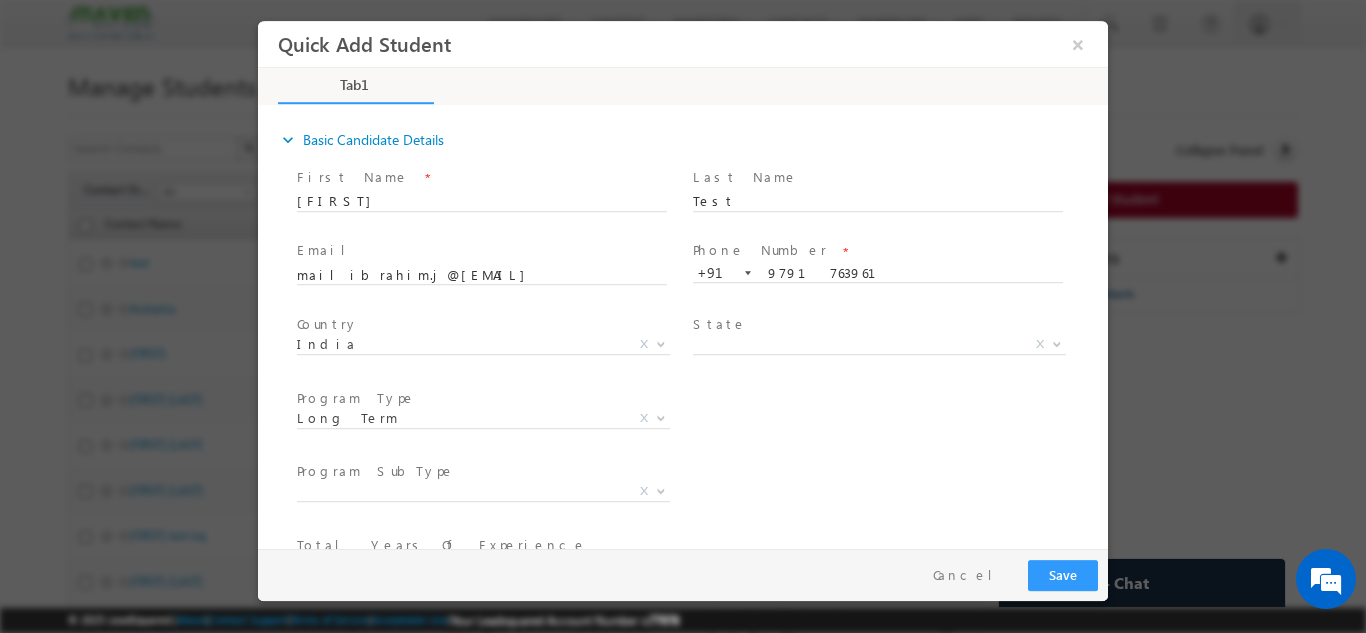 click on "Program SubType
*
X
Program Name
*
Executive M.Tech in VLSI Design
Advanced VLSI Design & Verification Course
Advanced Physical Design & Verification Course
Advanced Embedded System Design Course
Advanced ASIC Verification Course
Executive Certification in ASIC Verification" at bounding box center [700, 494] 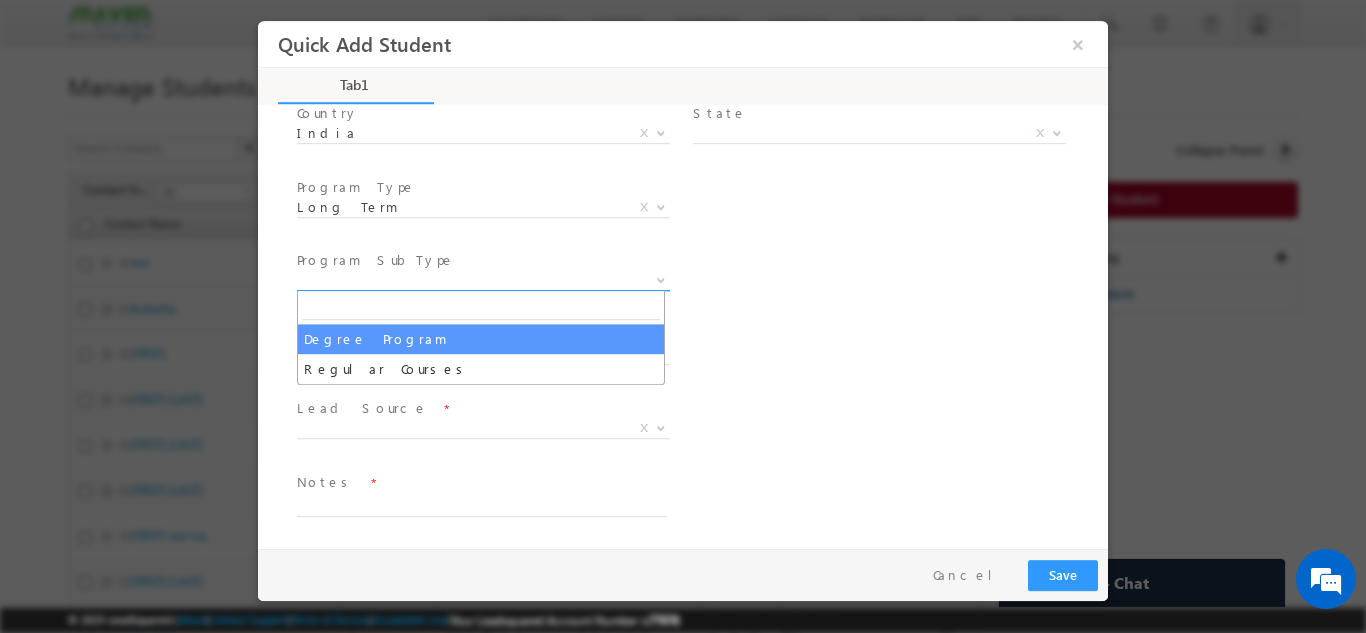 click on "X" at bounding box center (483, 280) 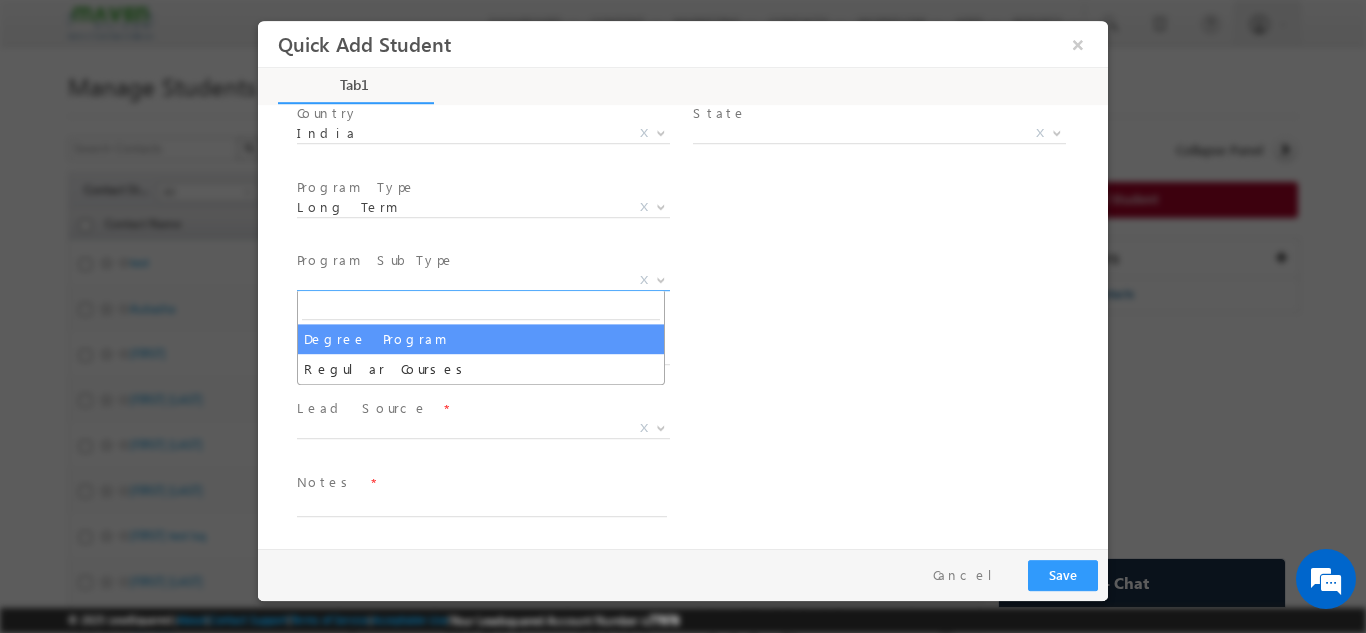 select on "Degree Program" 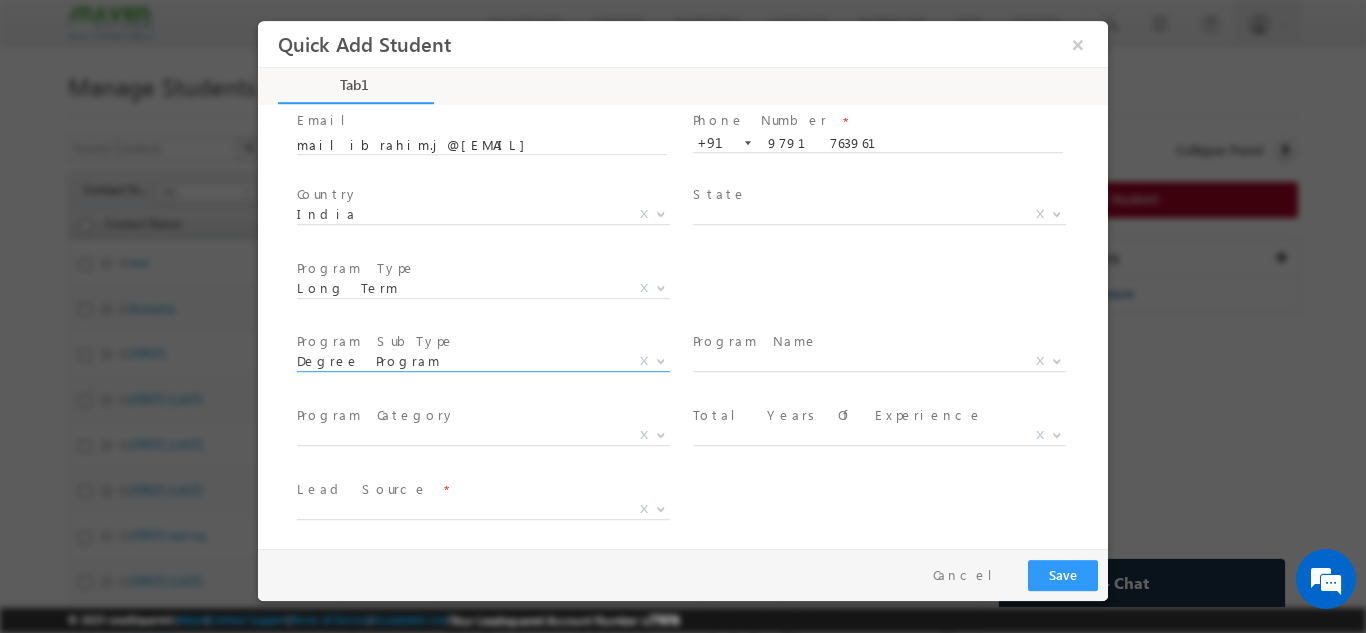 scroll, scrollTop: 129, scrollLeft: 0, axis: vertical 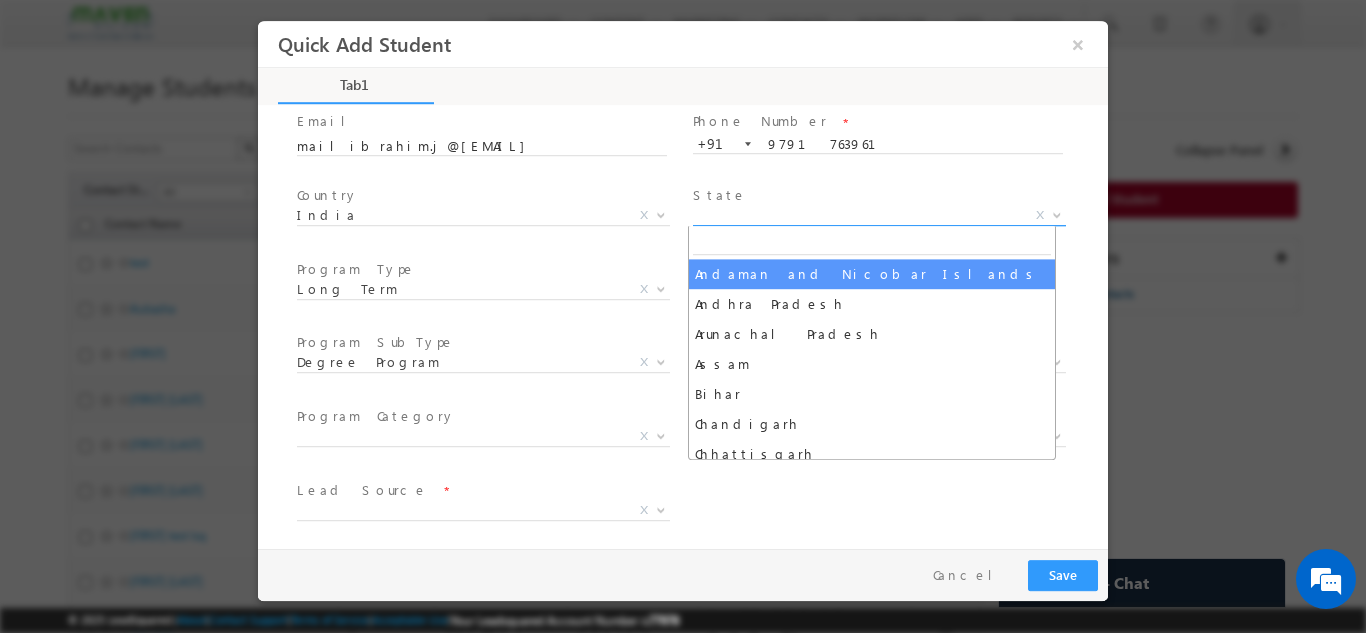 click on "X" at bounding box center [879, 215] 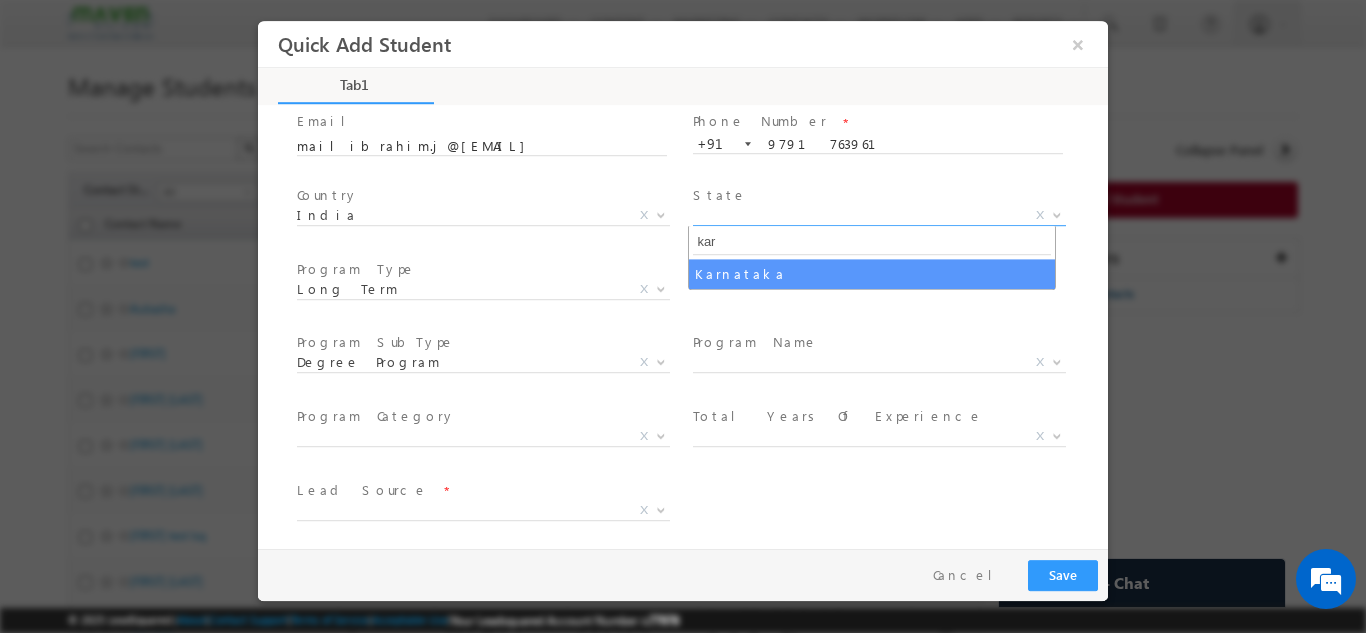 type on "kar" 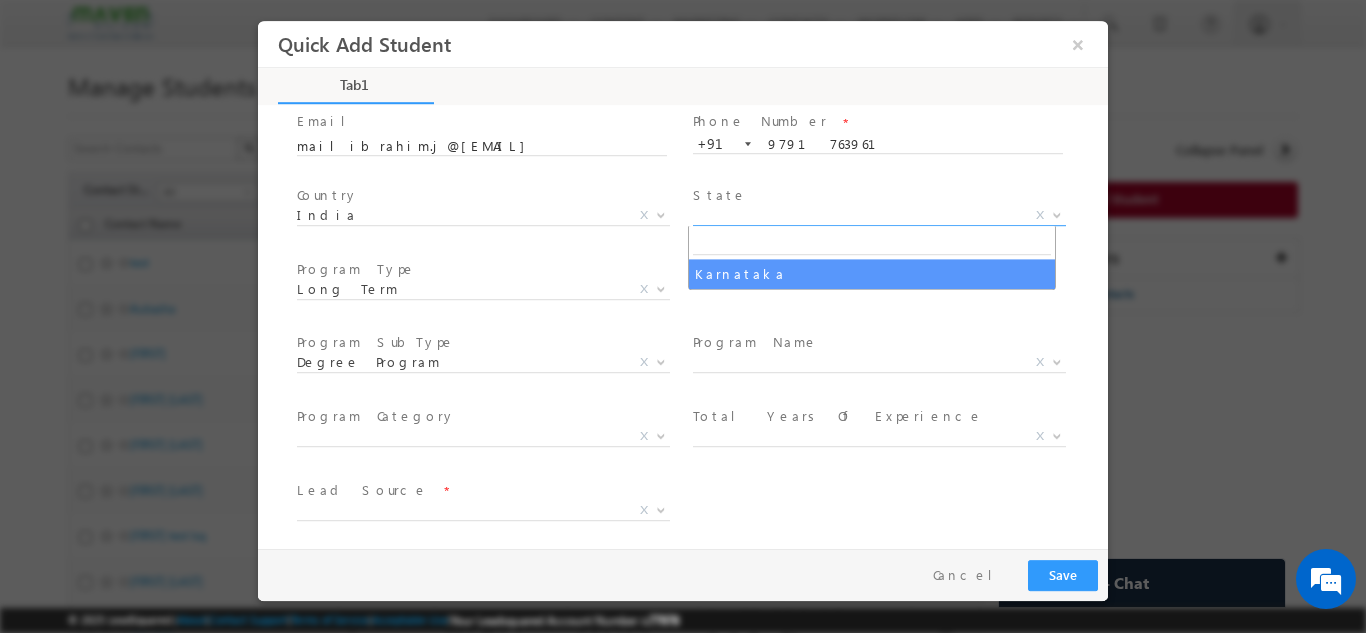 select on "Karnataka" 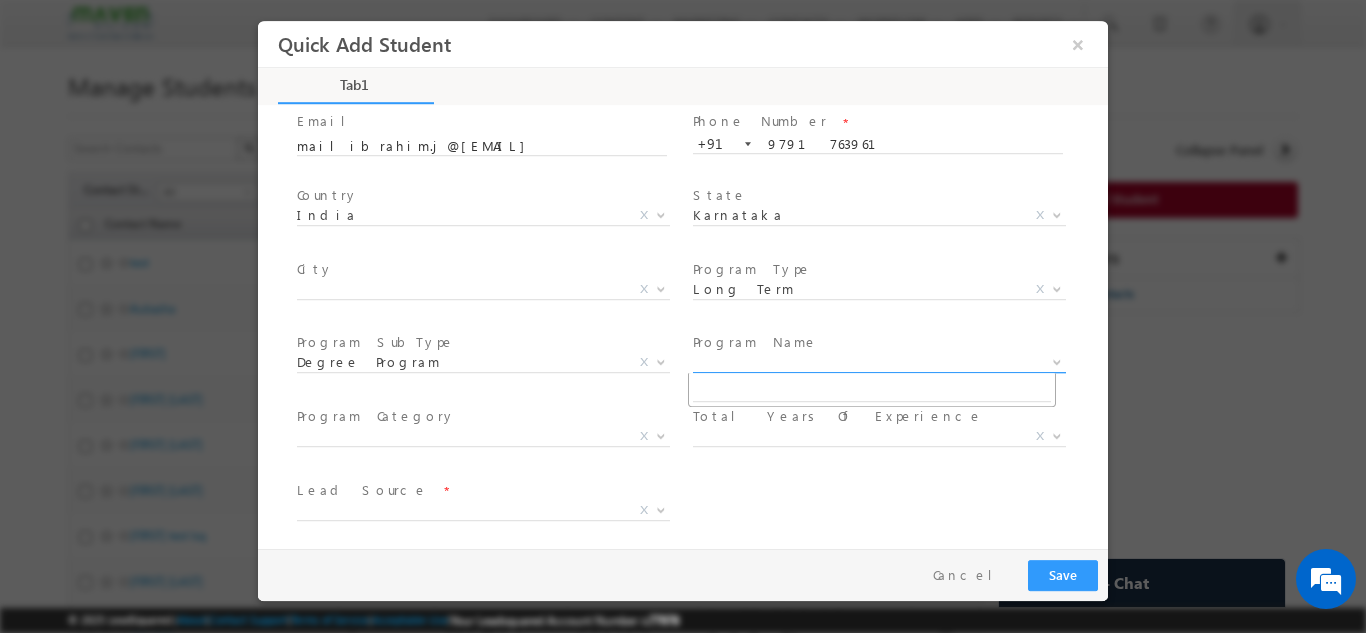 click on "X" at bounding box center (879, 362) 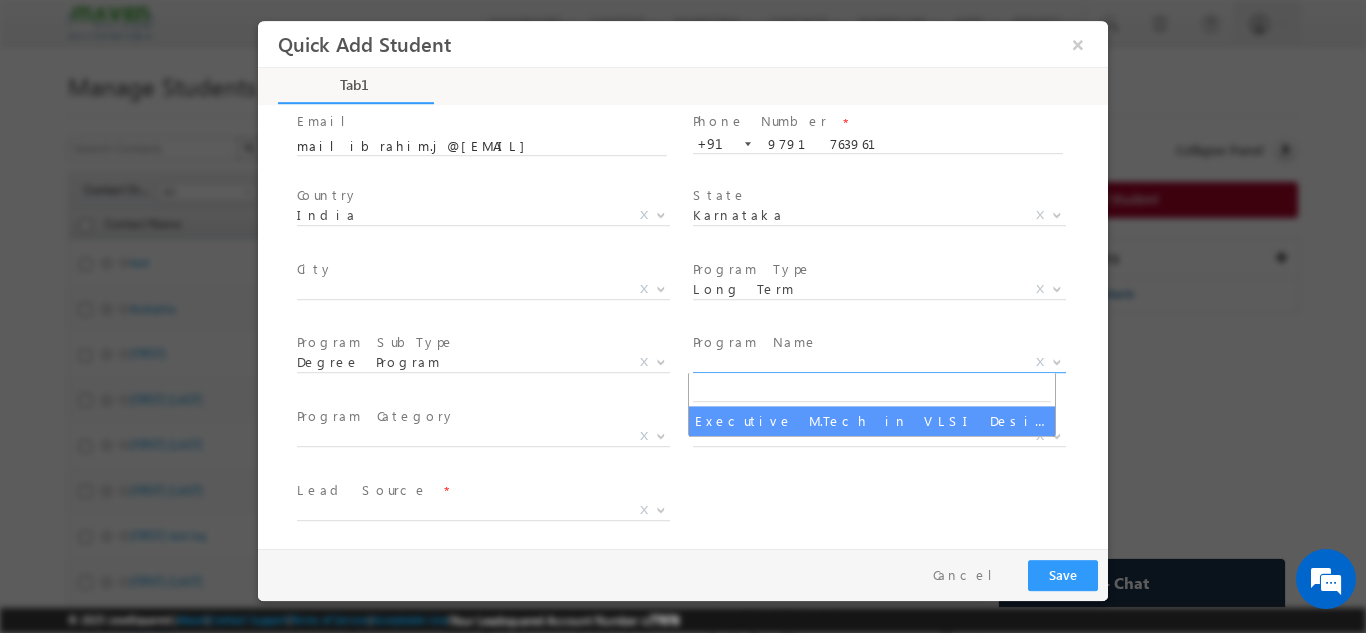 select on "Executive M.Tech in VLSI Design" 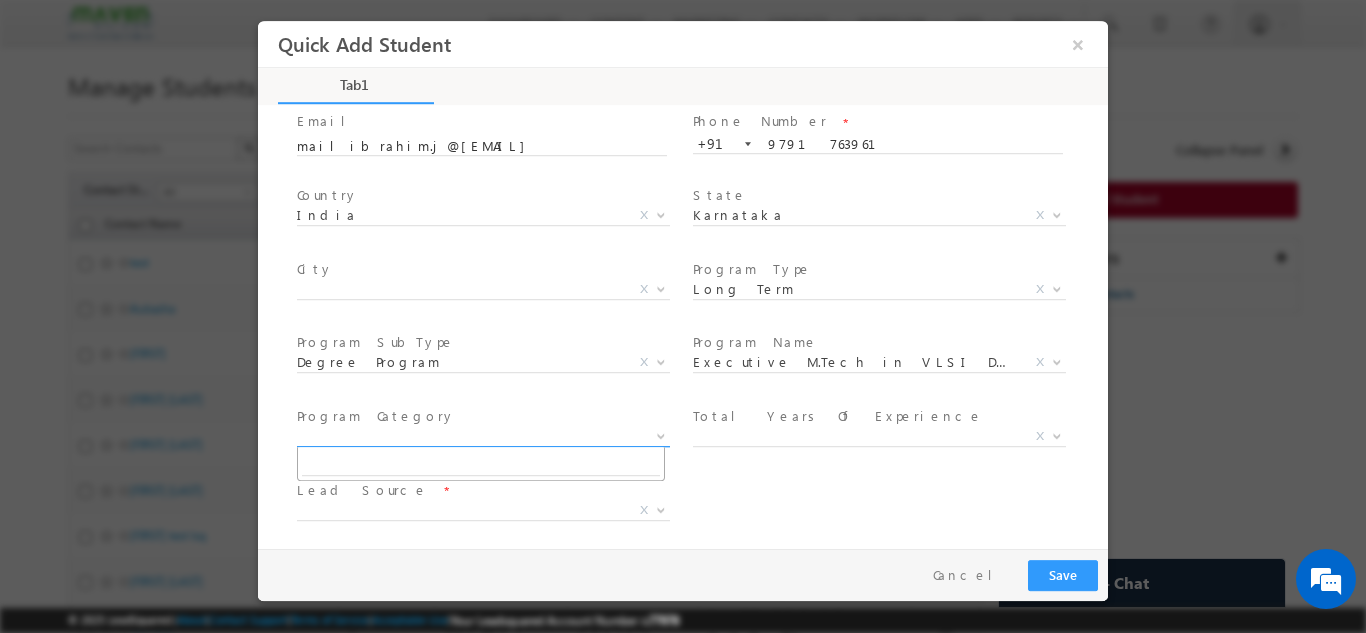 click on "X" at bounding box center [483, 436] 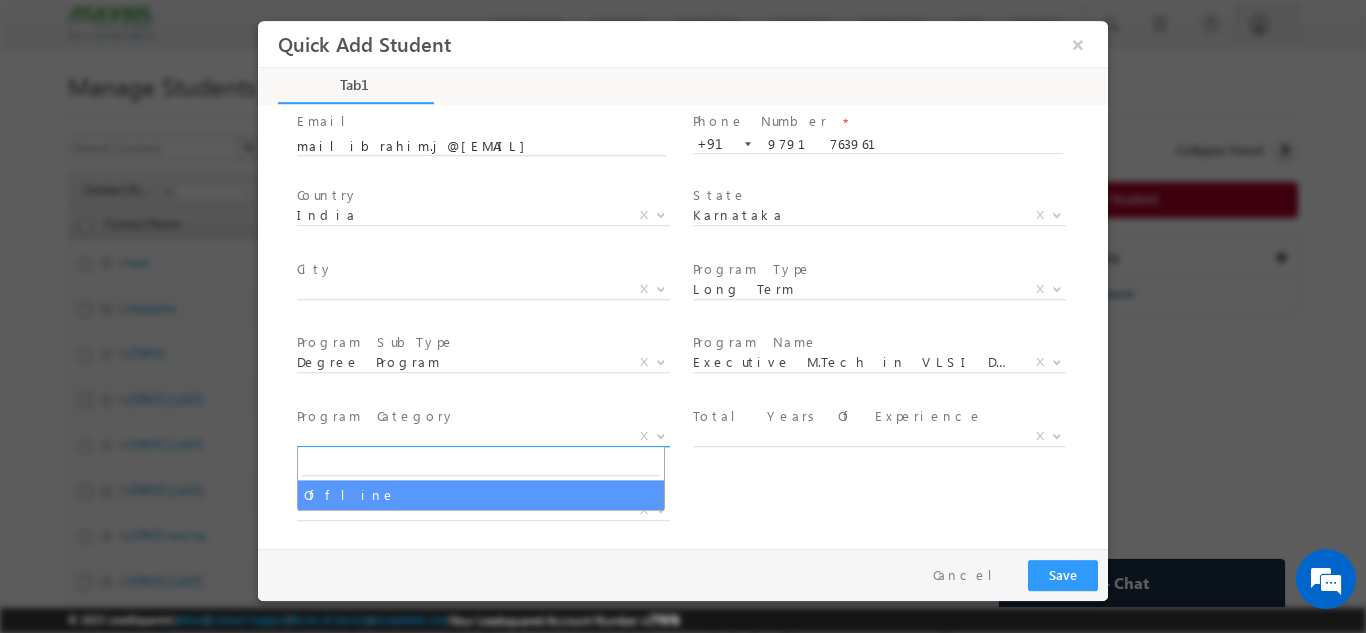 scroll, scrollTop: 129, scrollLeft: 0, axis: vertical 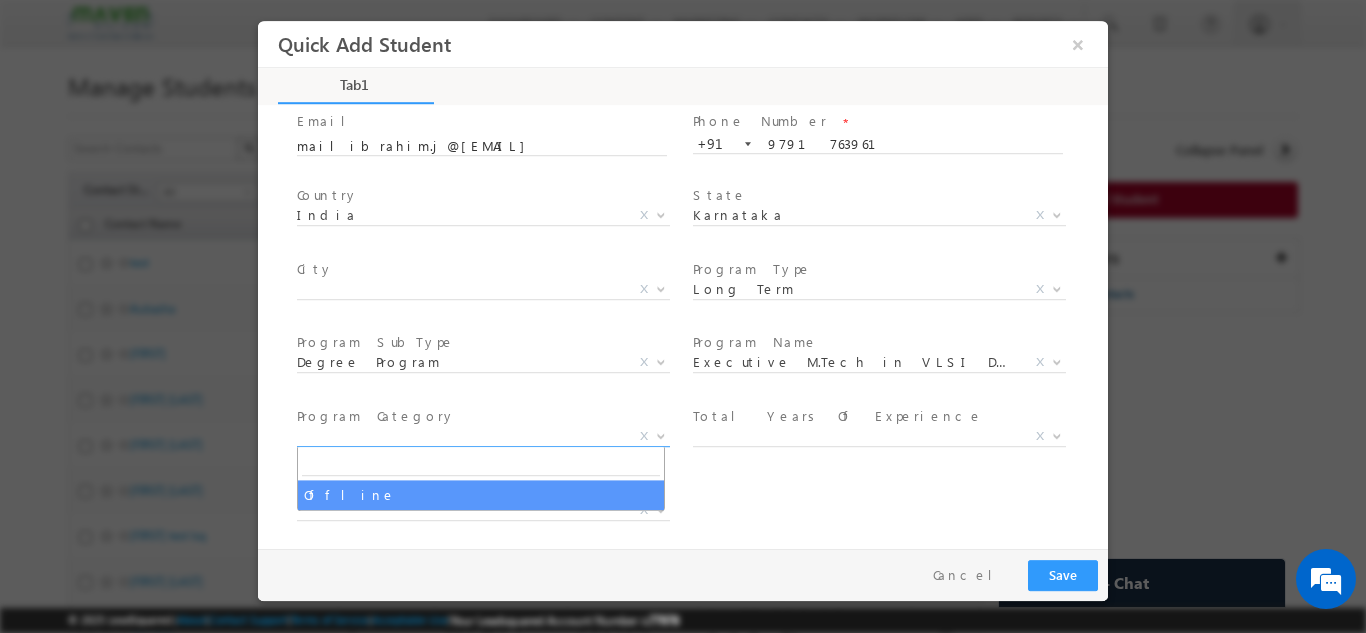 select on "Offline" 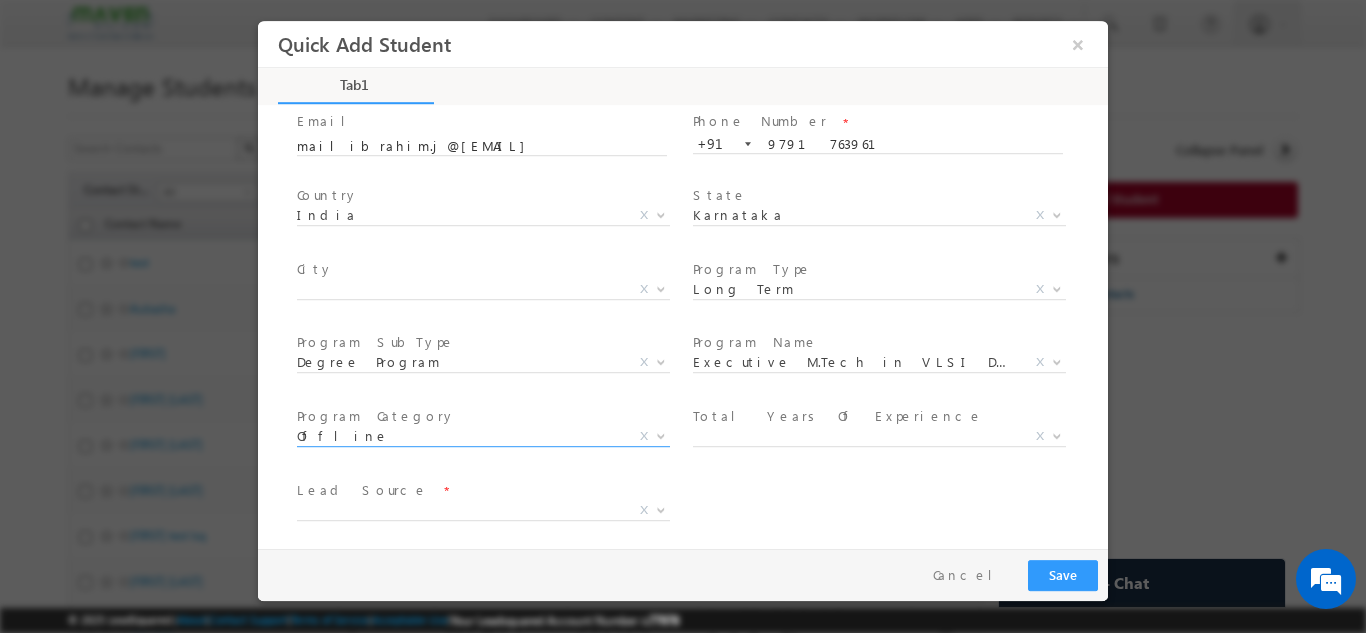 scroll, scrollTop: 211, scrollLeft: 0, axis: vertical 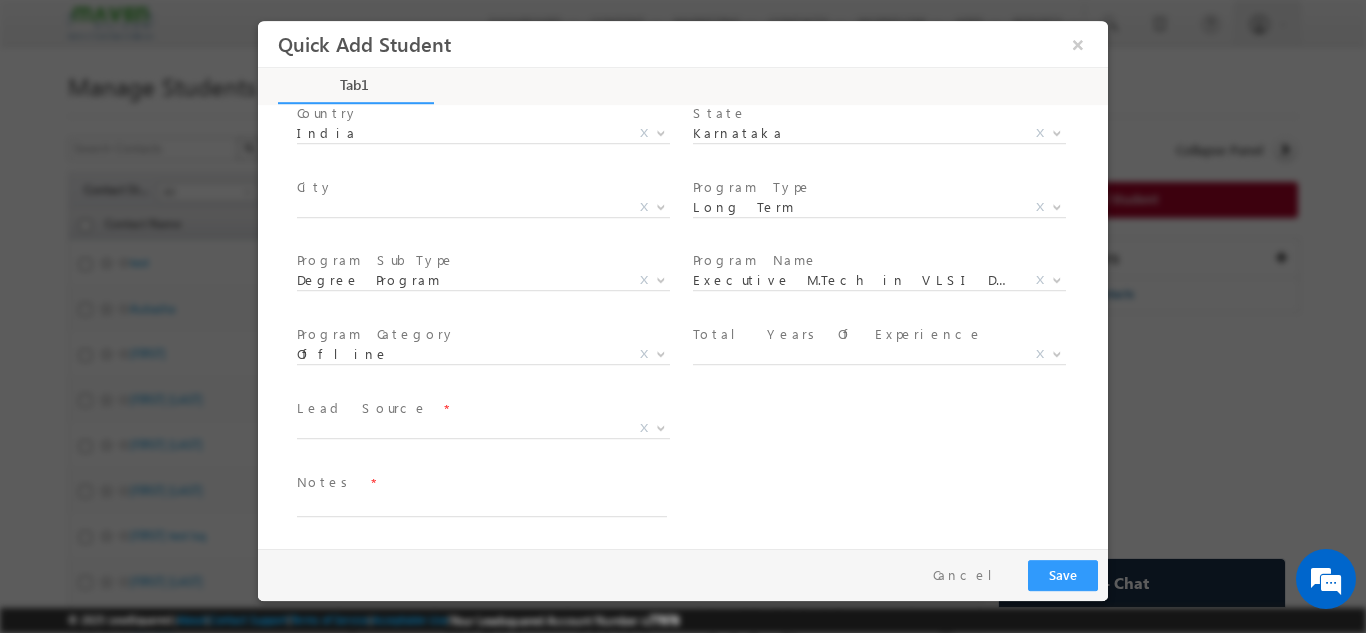 click on "Total Years Of Experience
*" at bounding box center (877, 334) 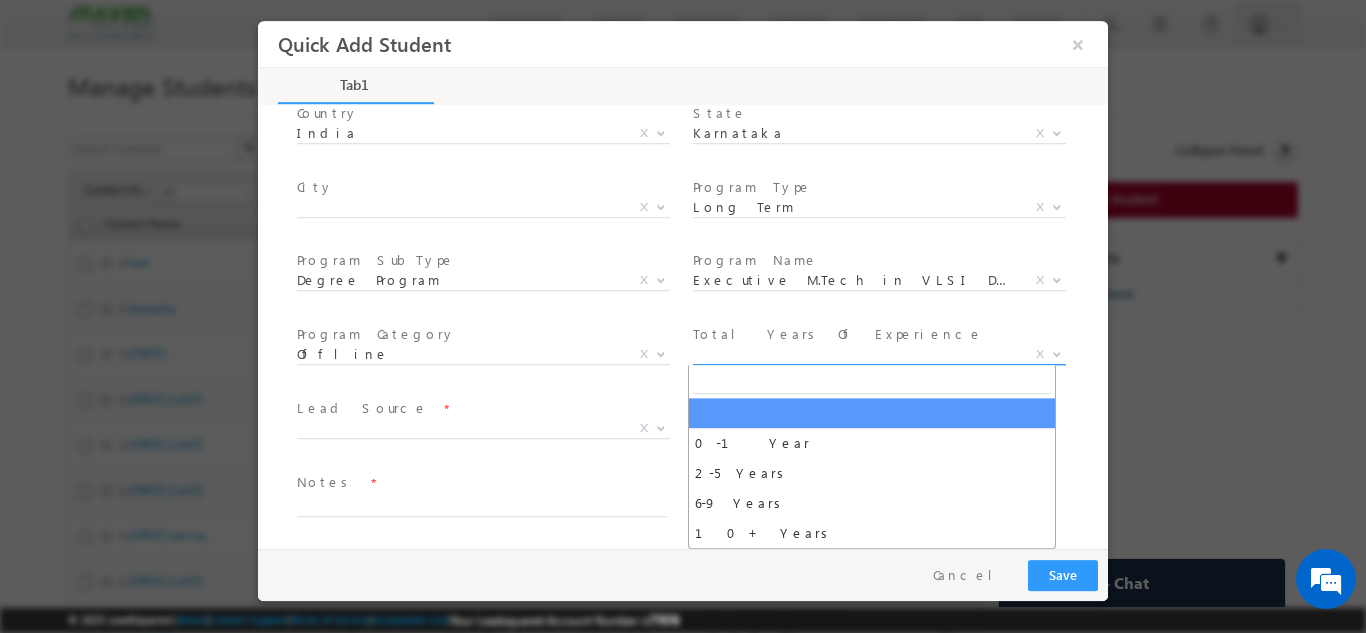 click on "X" at bounding box center (879, 354) 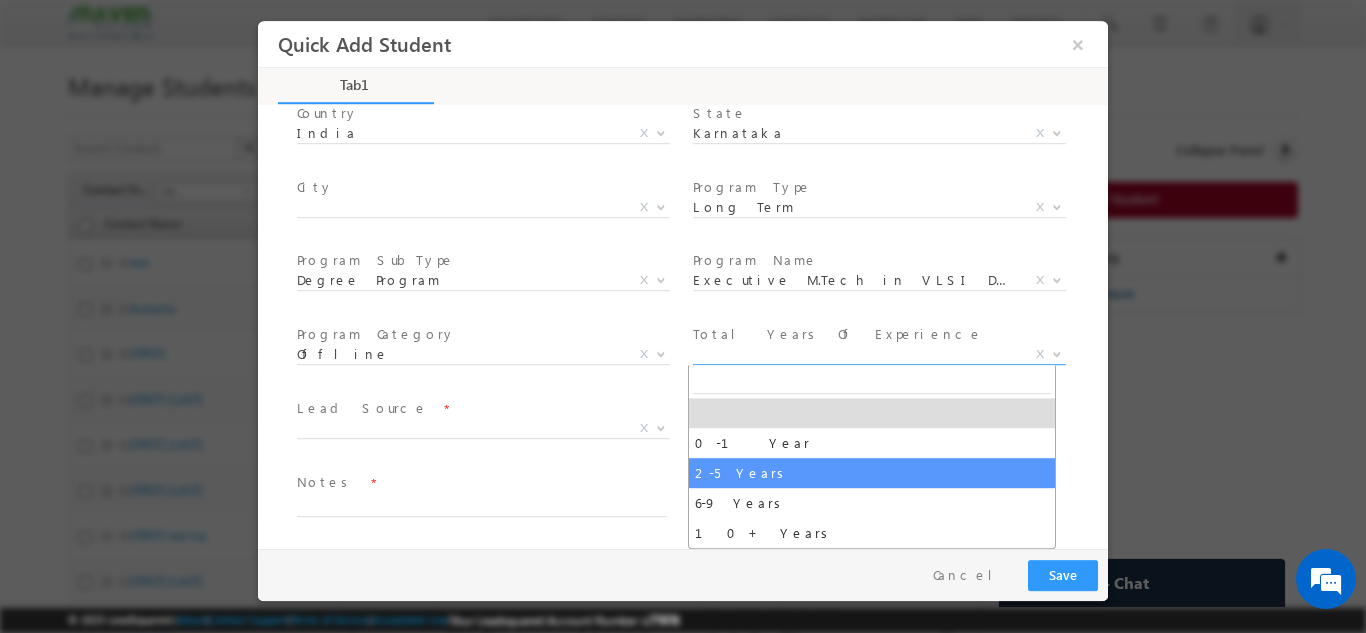select on "2-5 Years" 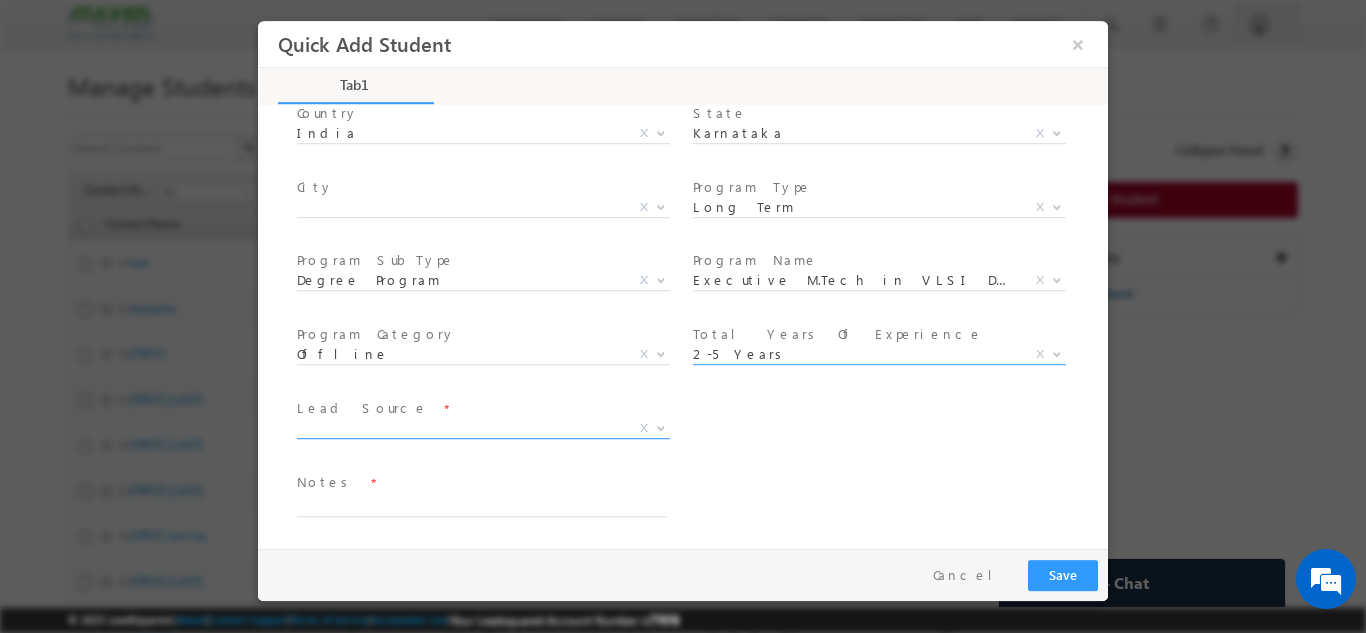 click on "X" at bounding box center (483, 428) 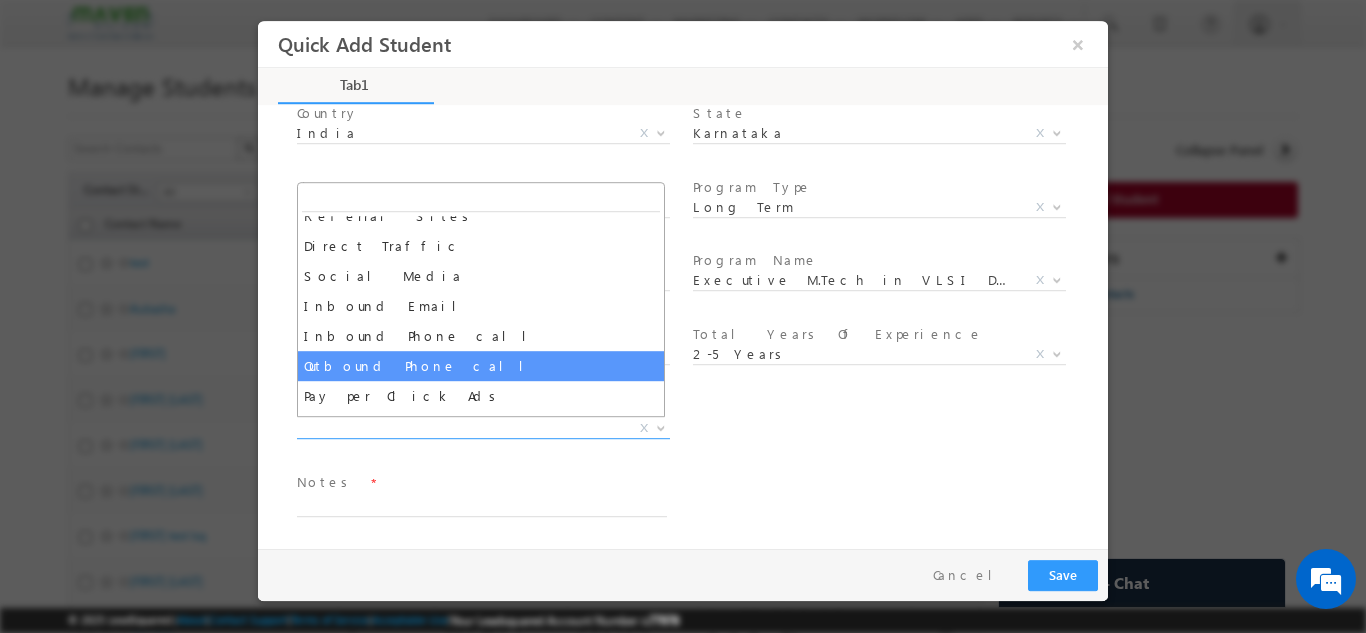 scroll, scrollTop: 76, scrollLeft: 0, axis: vertical 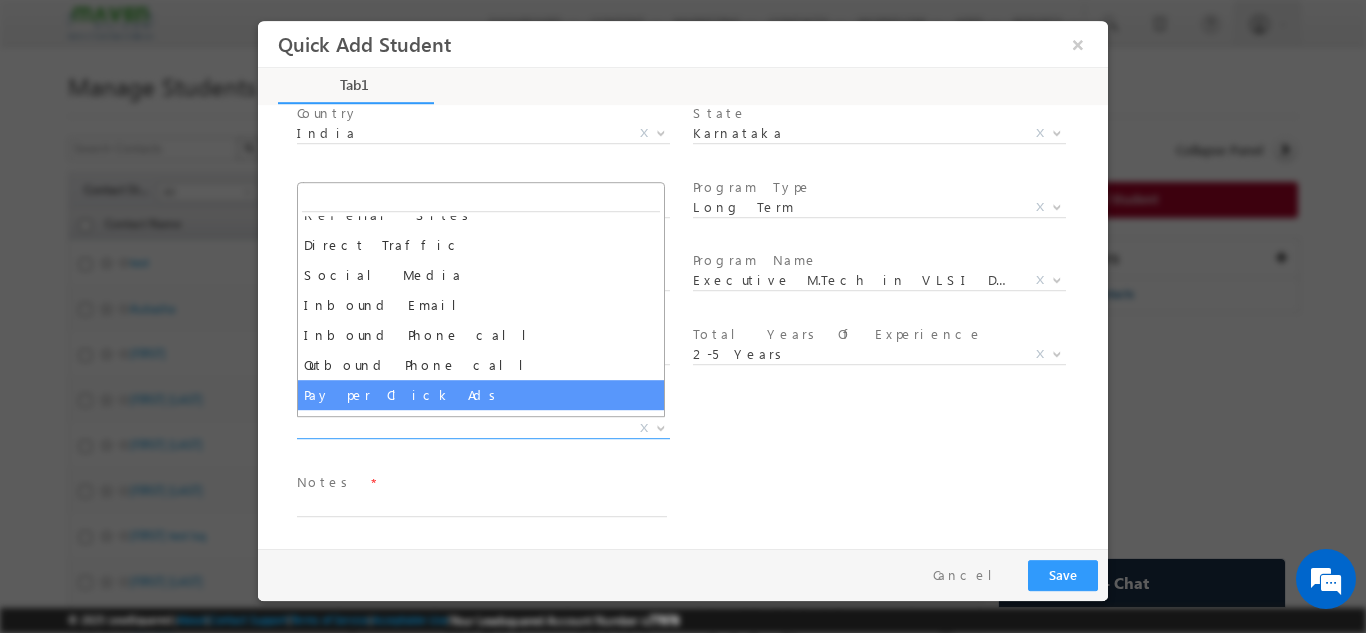 click on "Channel
*
Paid
Organic
Reference
College Connect
X
Notes
*" at bounding box center [700, 504] 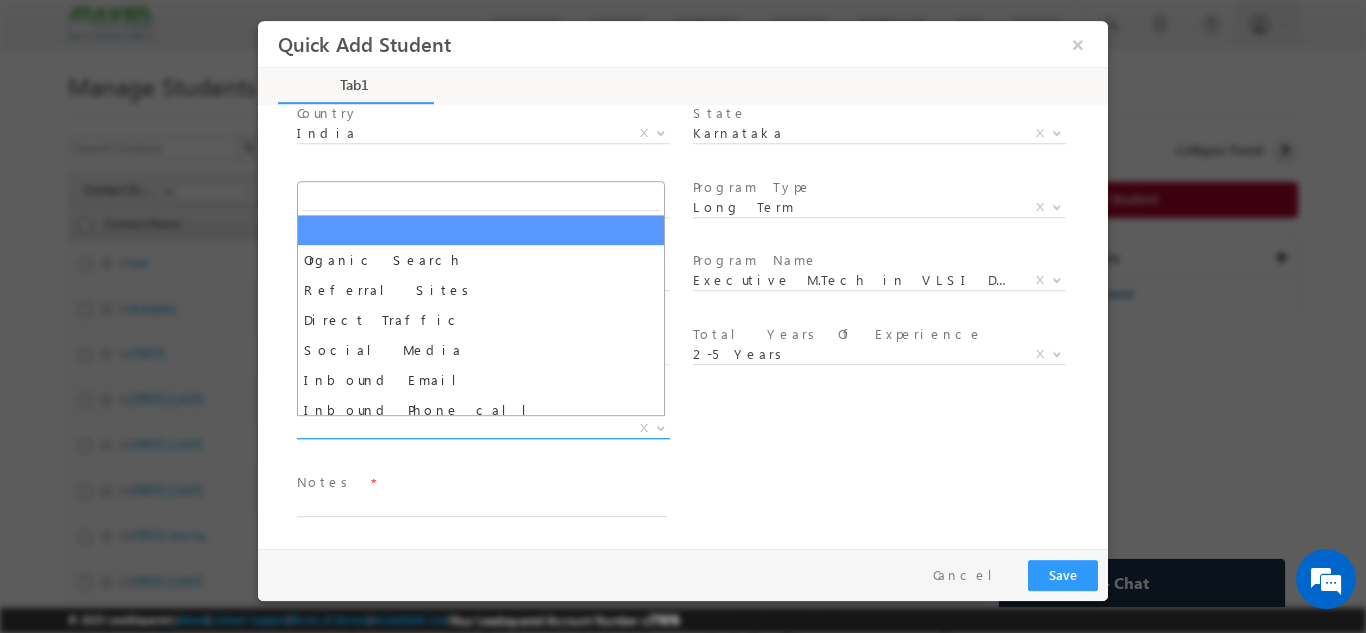 click on "X" at bounding box center [483, 428] 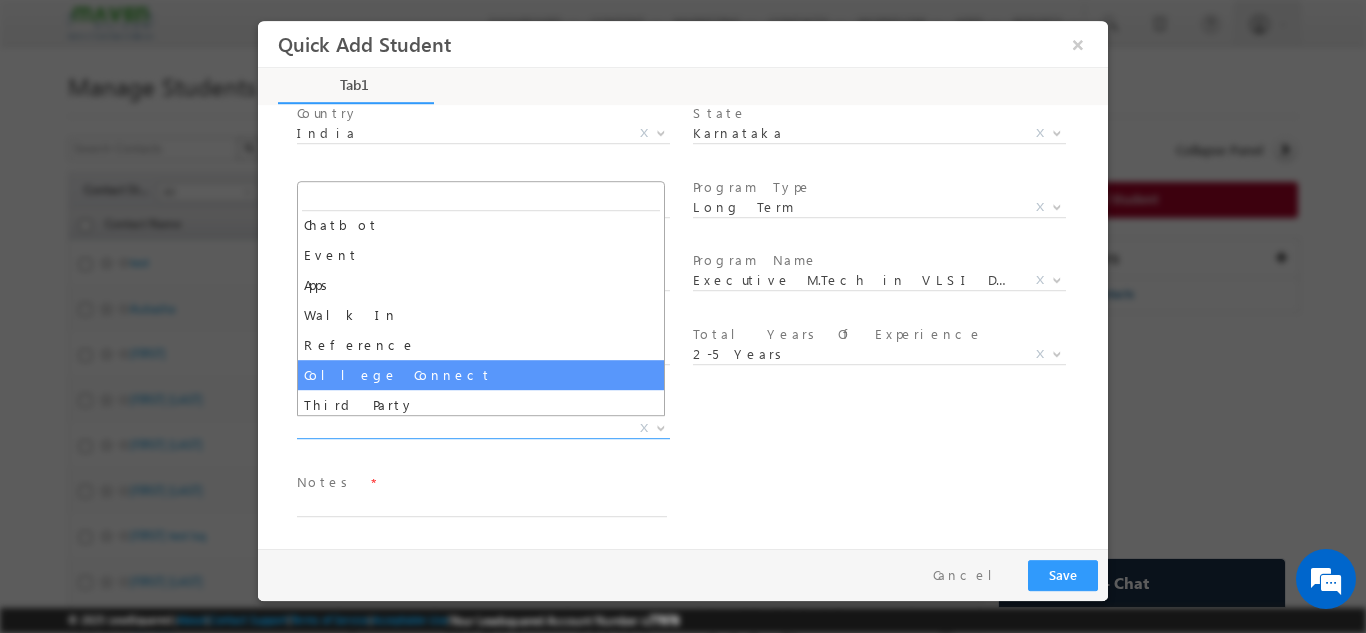 scroll, scrollTop: 520, scrollLeft: 0, axis: vertical 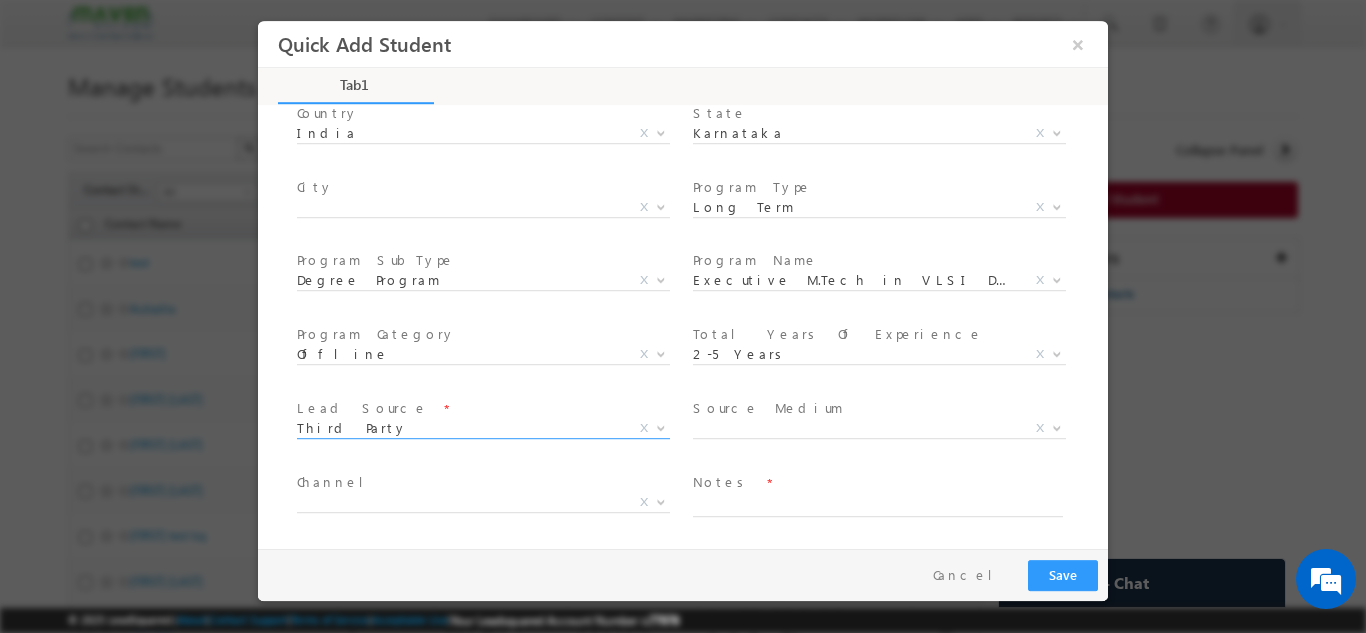 click on "Third Party" at bounding box center (459, 427) 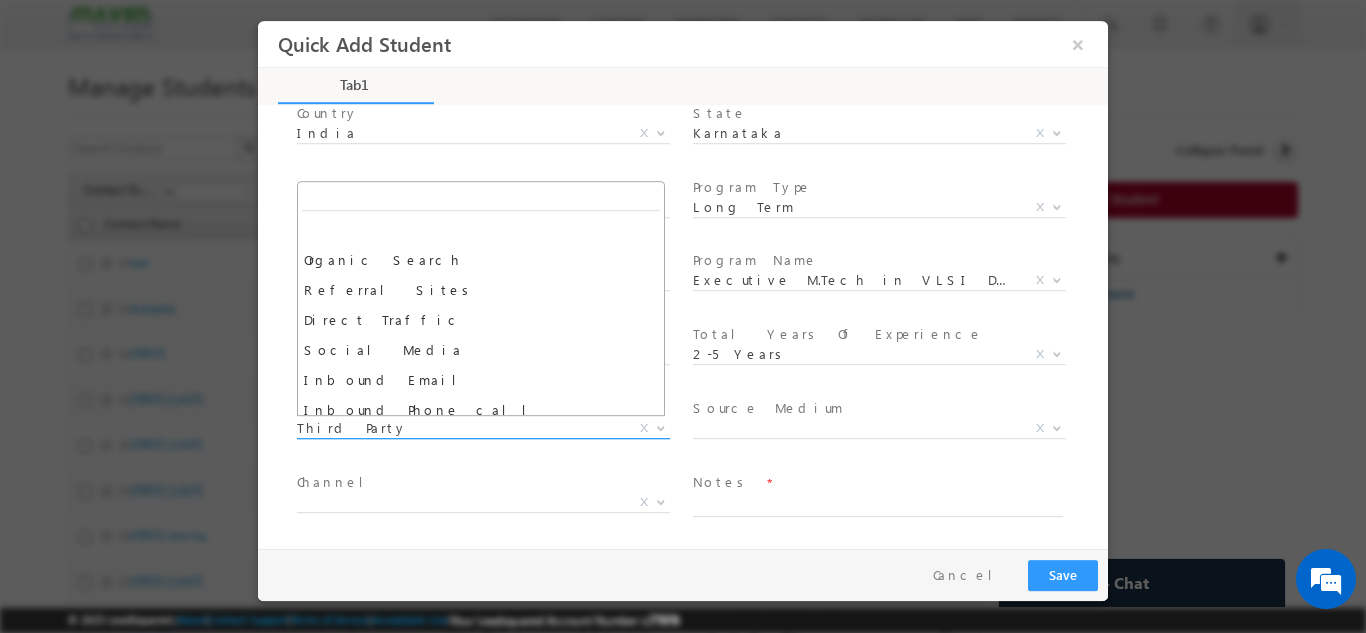 scroll, scrollTop: 520, scrollLeft: 0, axis: vertical 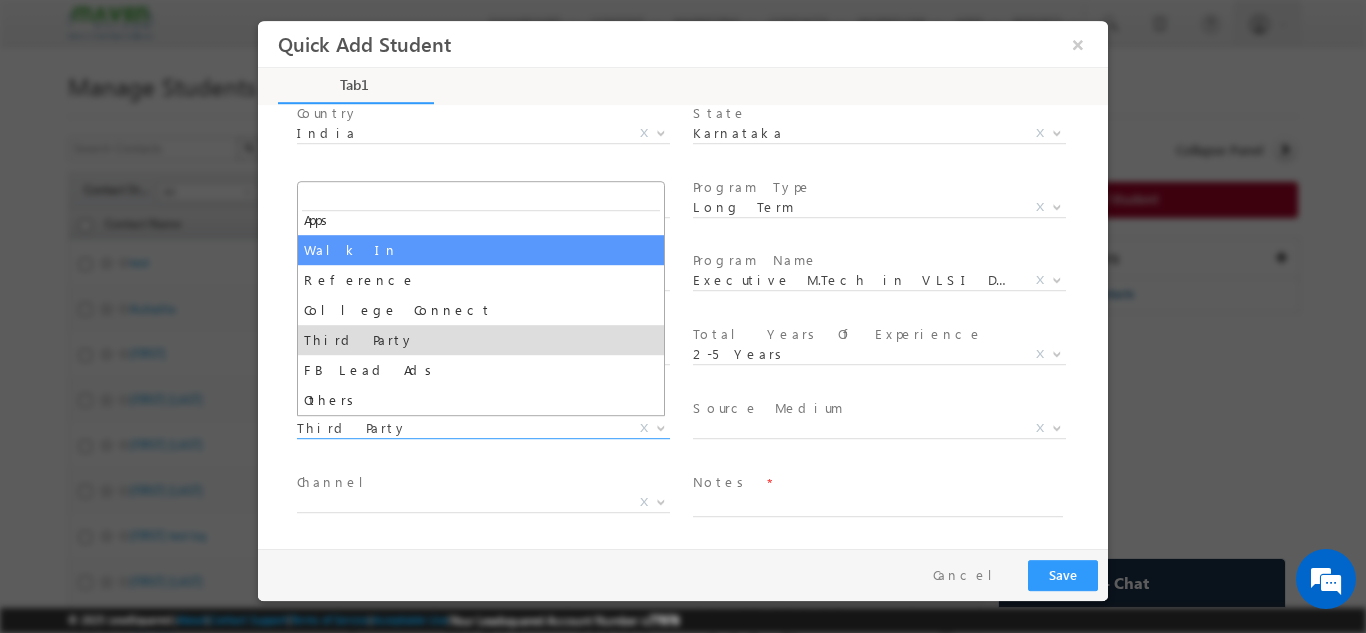 select on "Walk In" 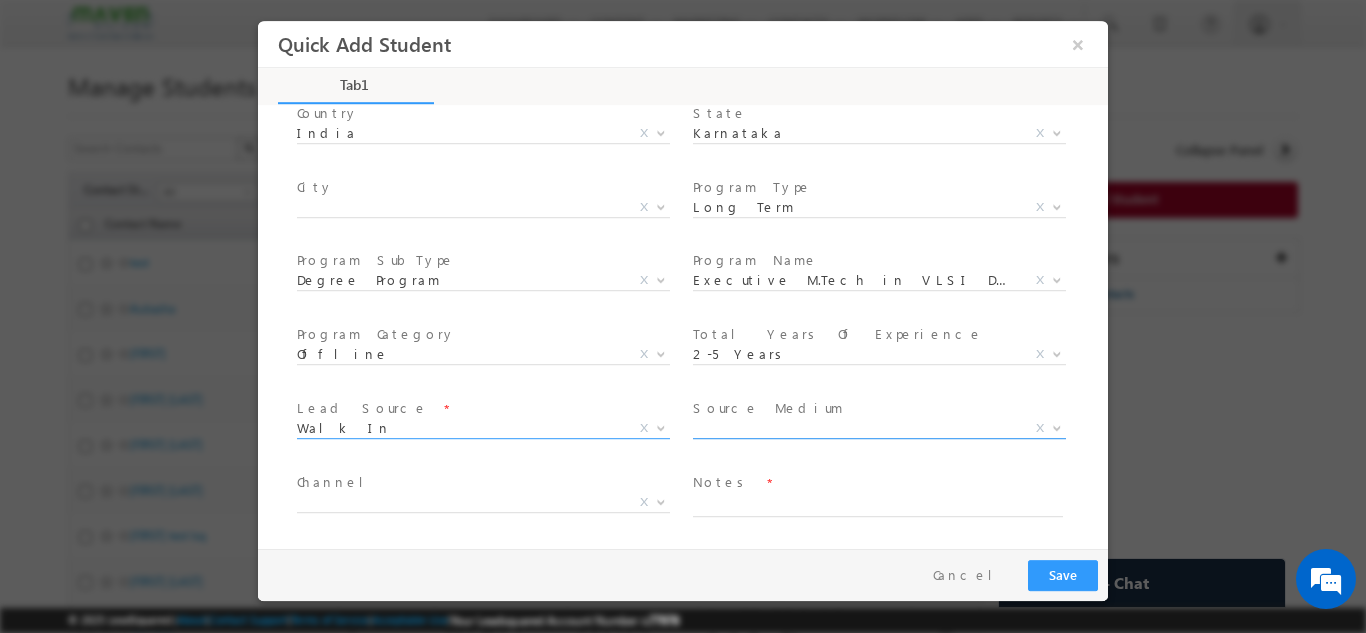 click on "X" at bounding box center (879, 428) 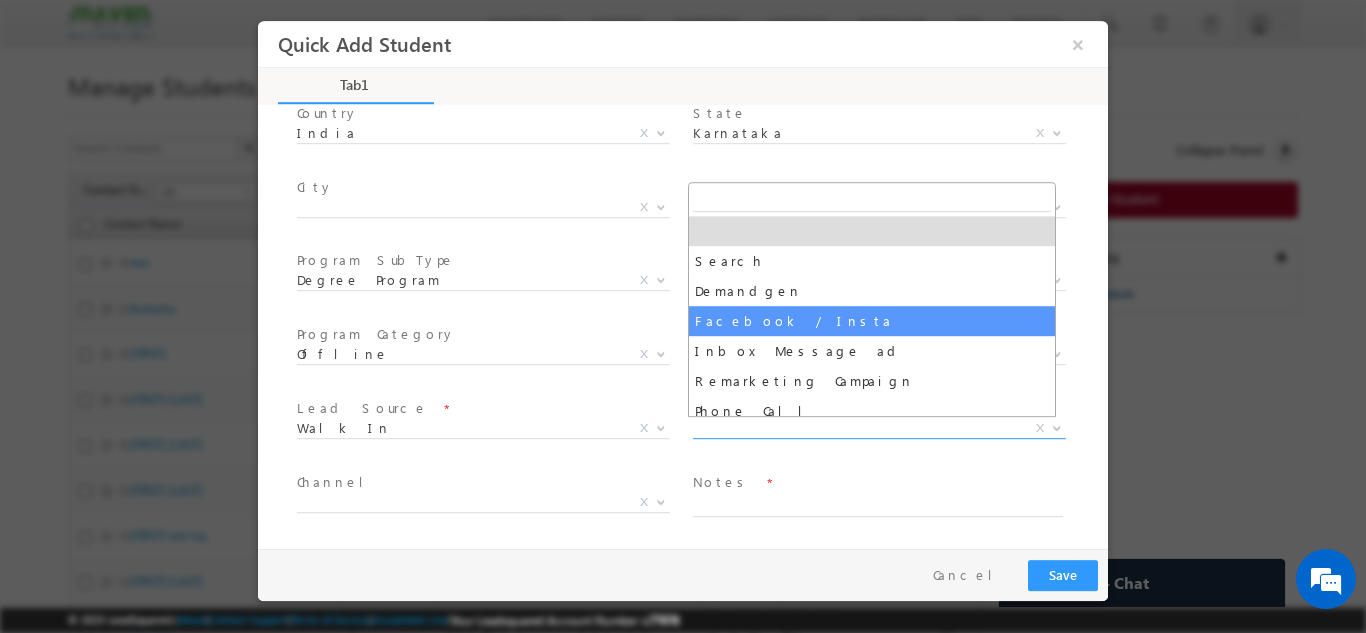 scroll, scrollTop: 38, scrollLeft: 0, axis: vertical 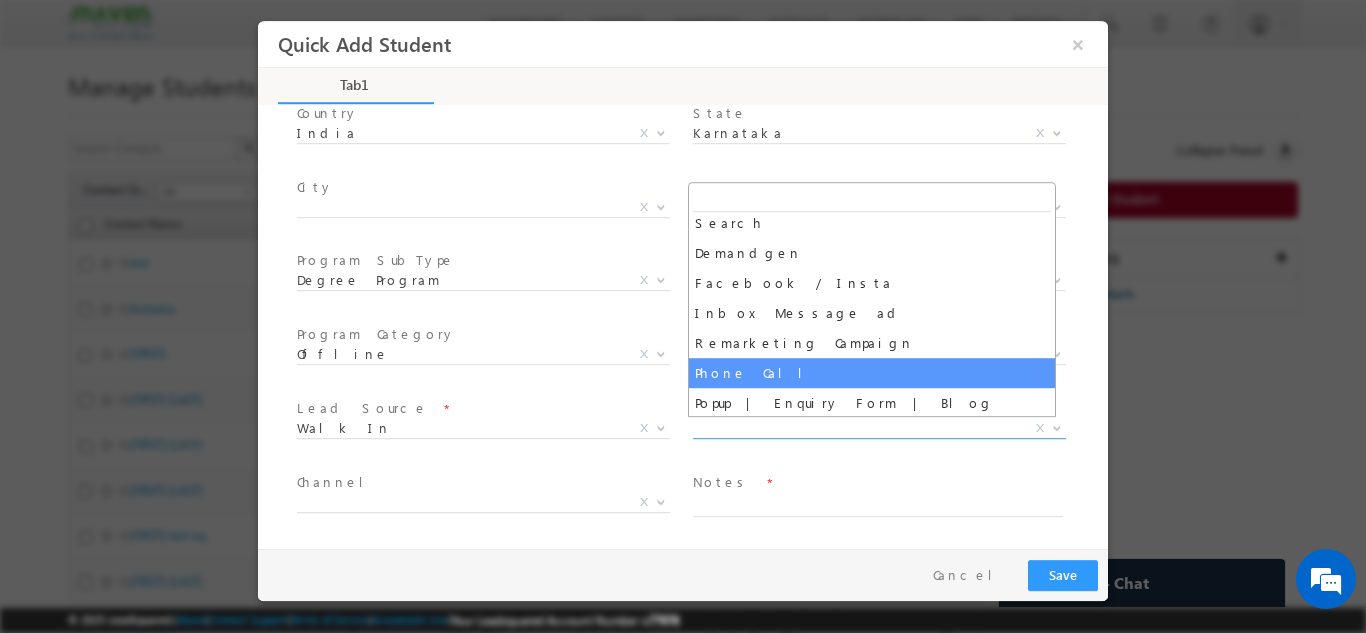 select on "Phone Call" 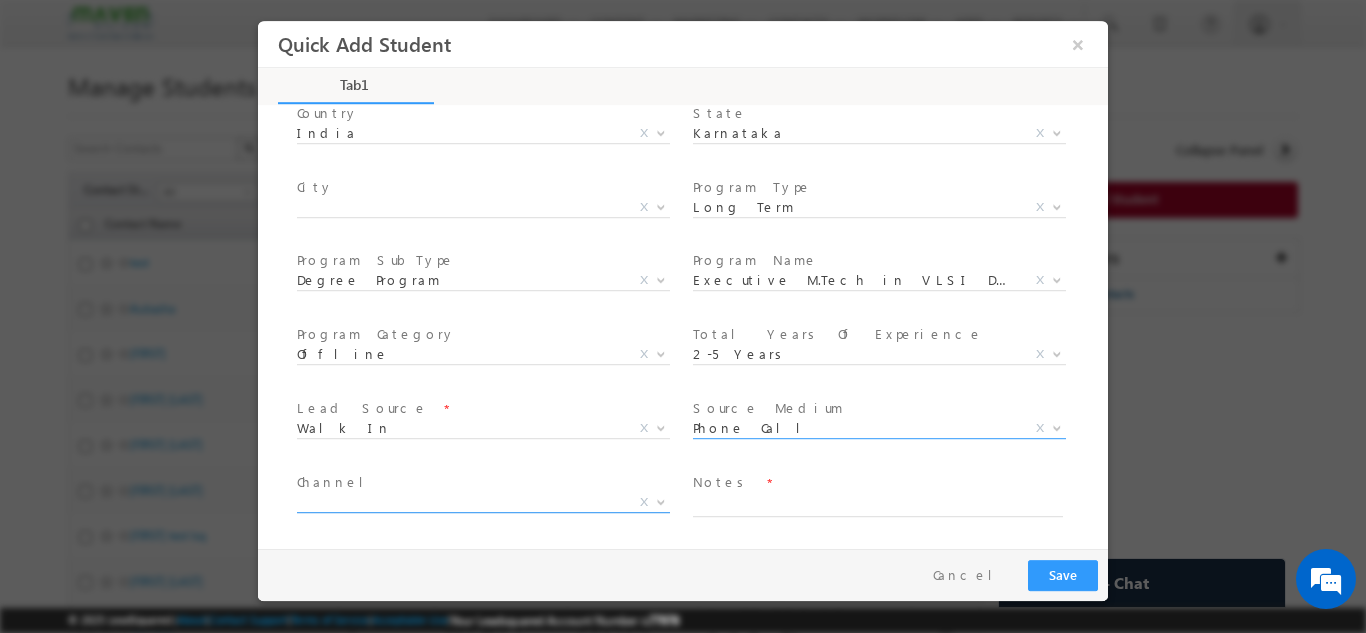 click on "X" at bounding box center [483, 502] 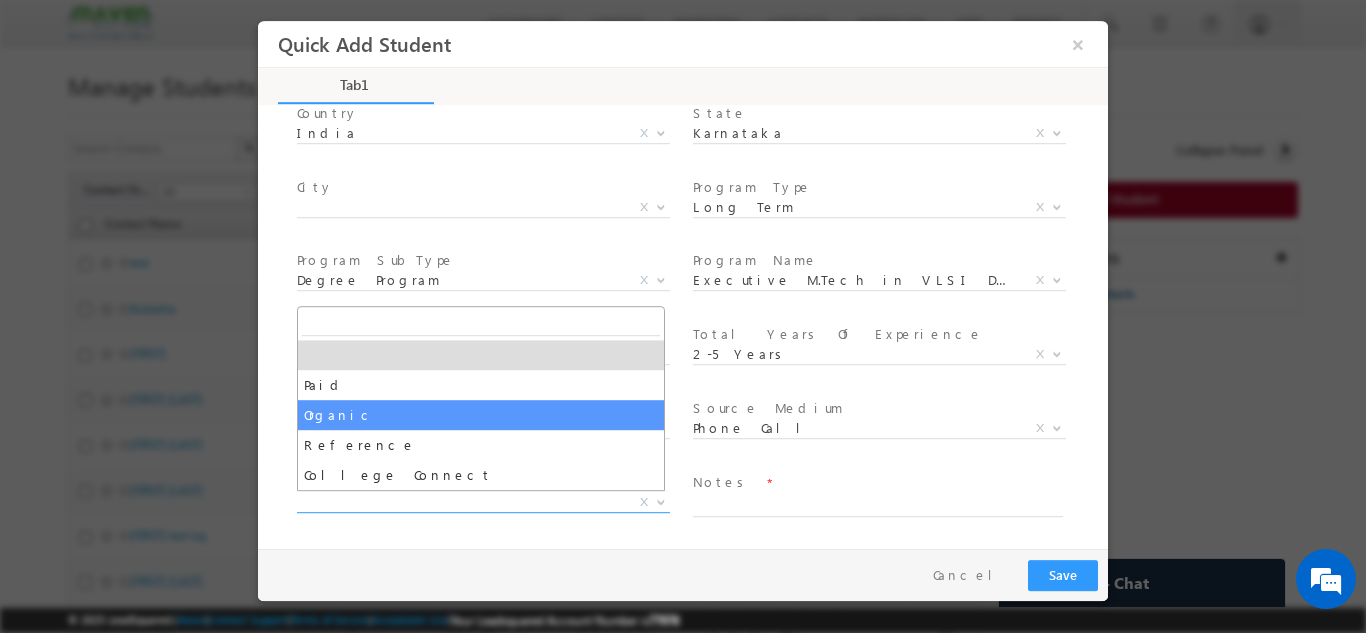 select on "Organic" 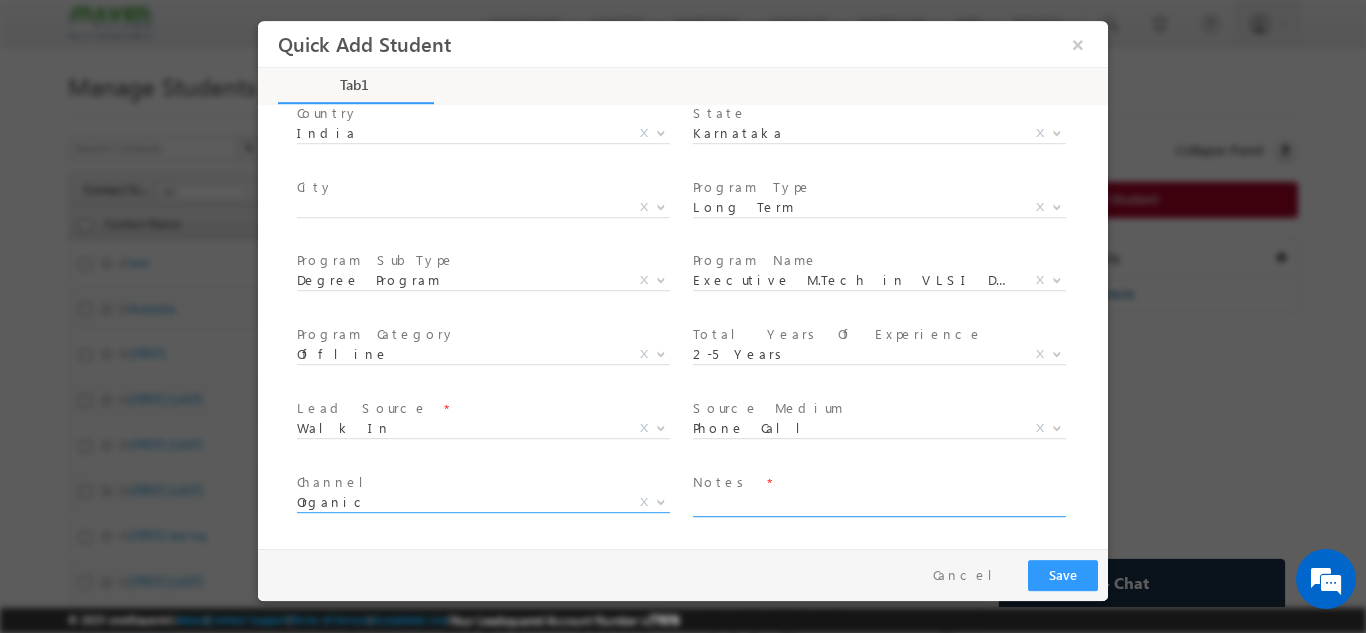 click at bounding box center [878, 504] 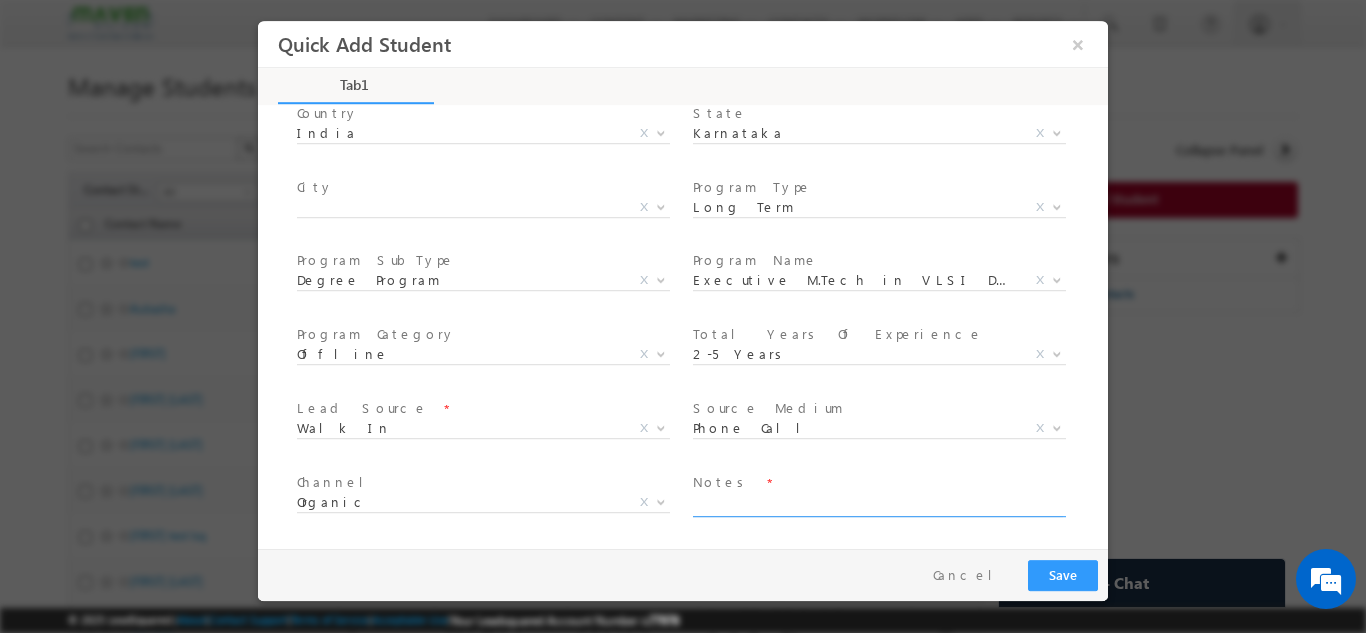 click at bounding box center (878, 504) 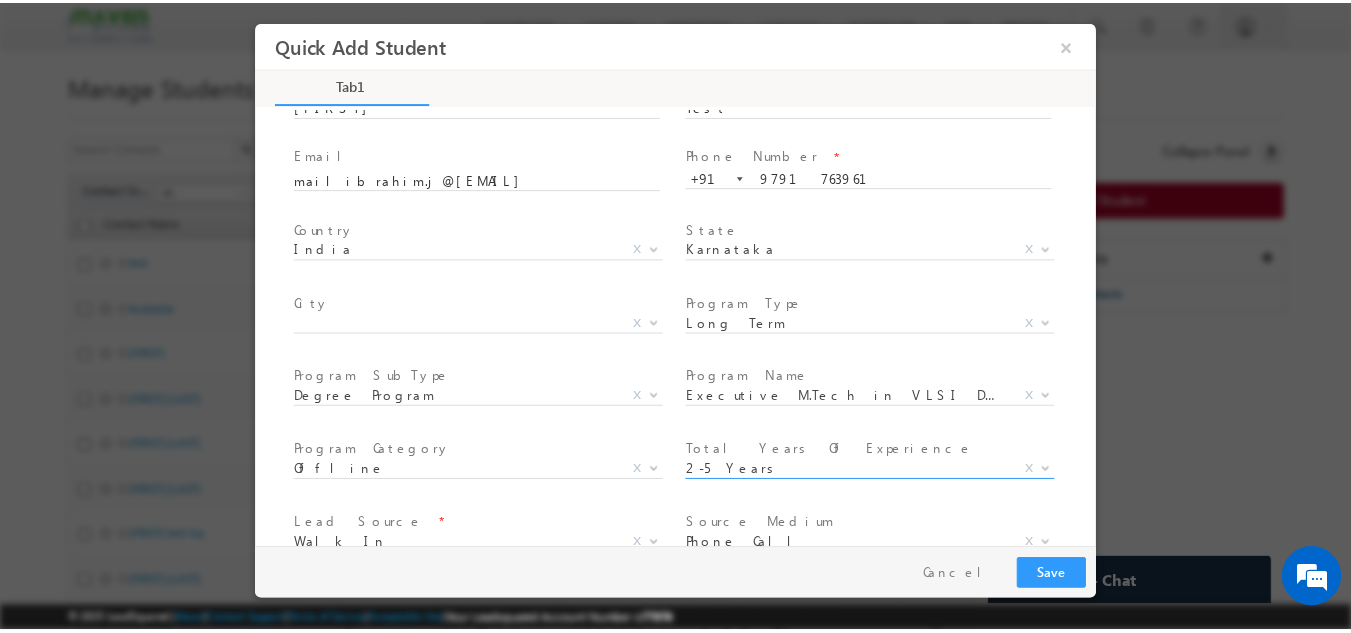 scroll, scrollTop: 211, scrollLeft: 0, axis: vertical 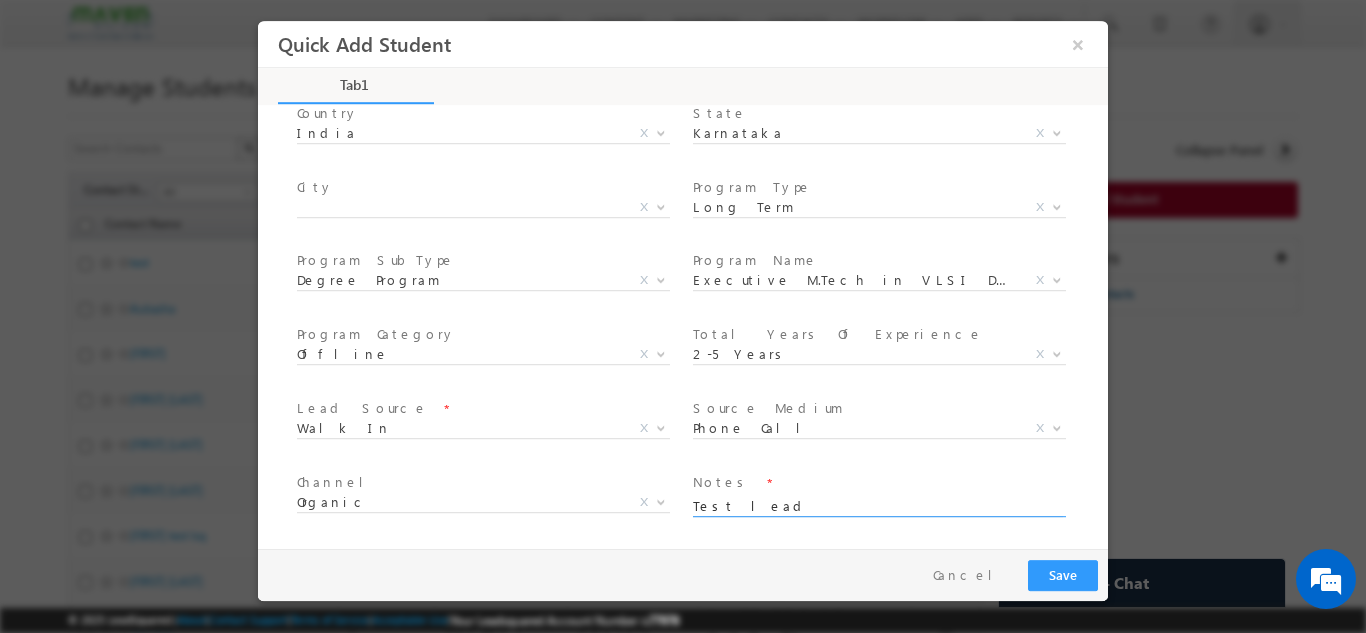 type on "Test lead" 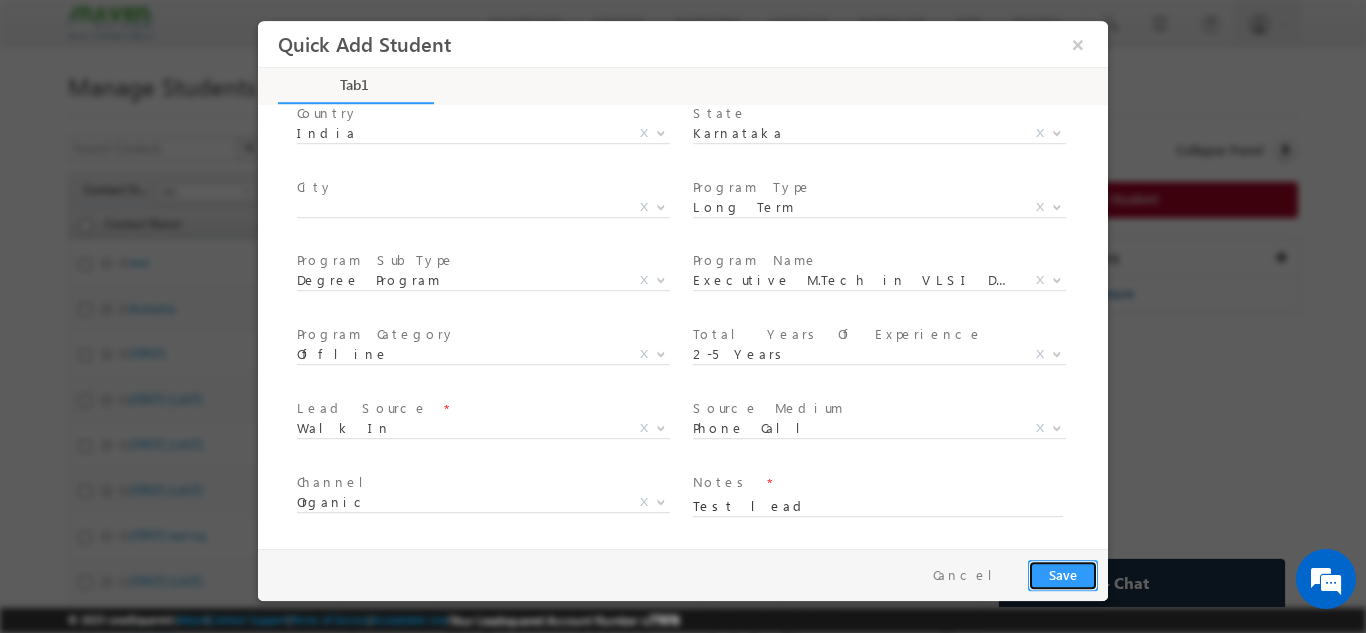 click on "Save" at bounding box center [1063, 574] 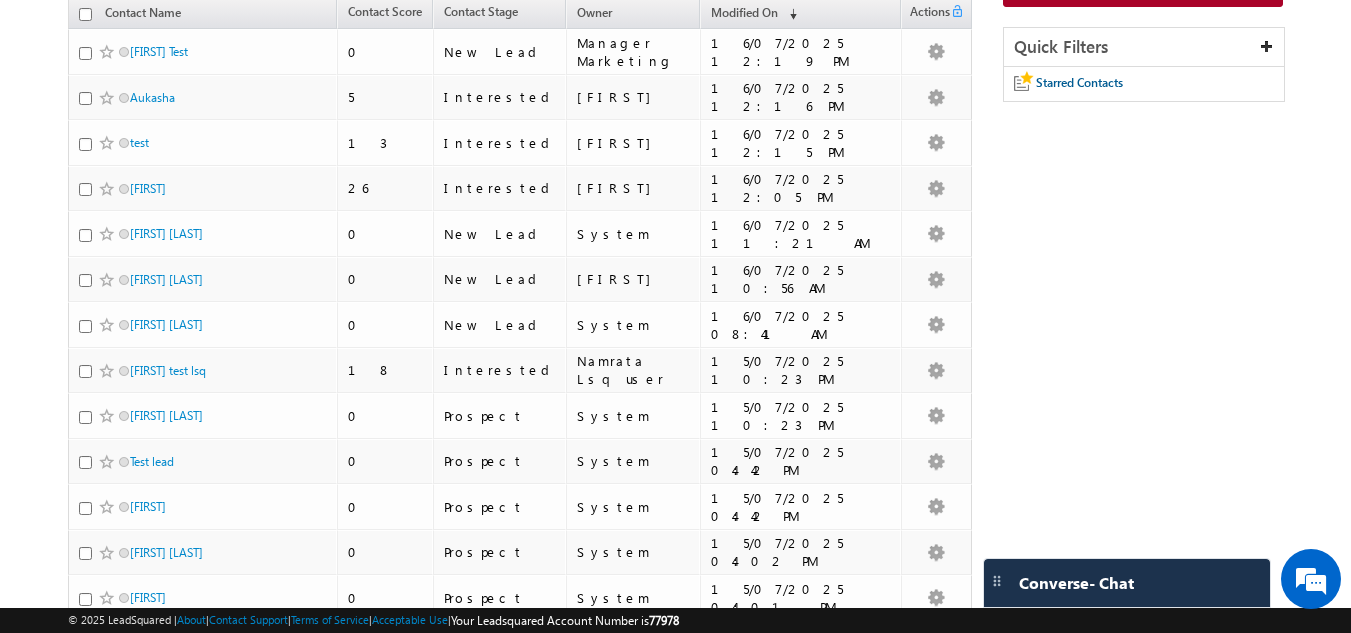 scroll, scrollTop: 0, scrollLeft: 0, axis: both 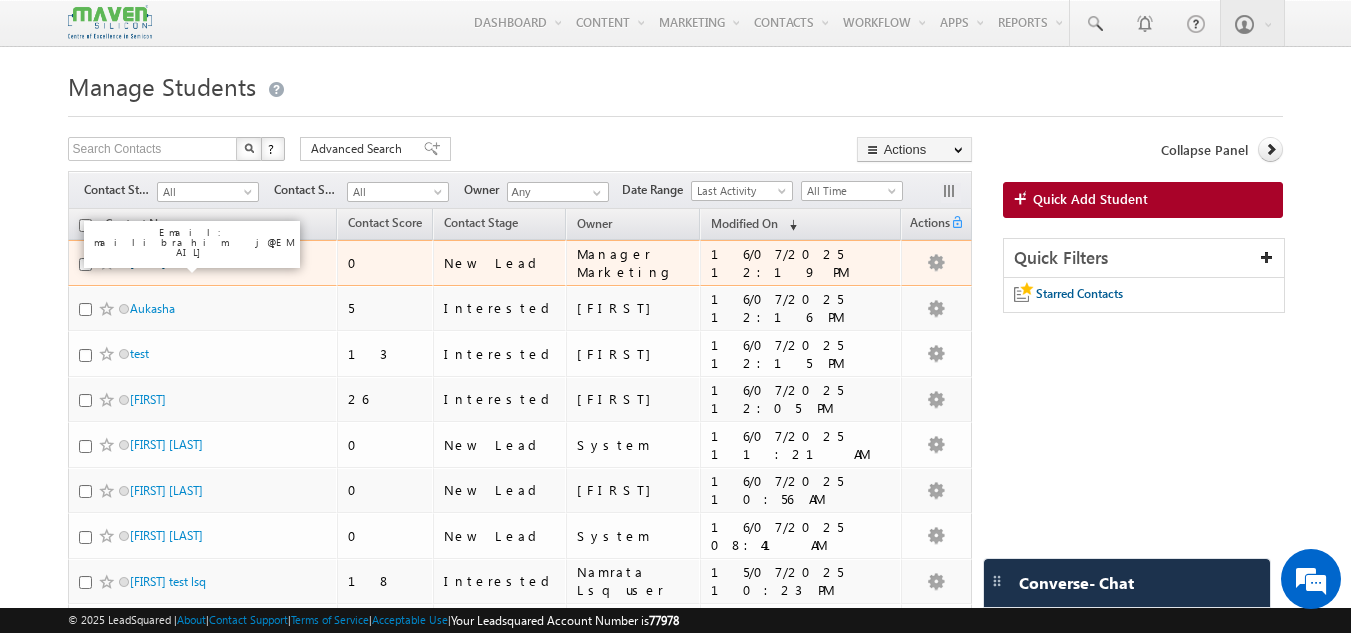 click on "[NAME] Test" at bounding box center (159, 262) 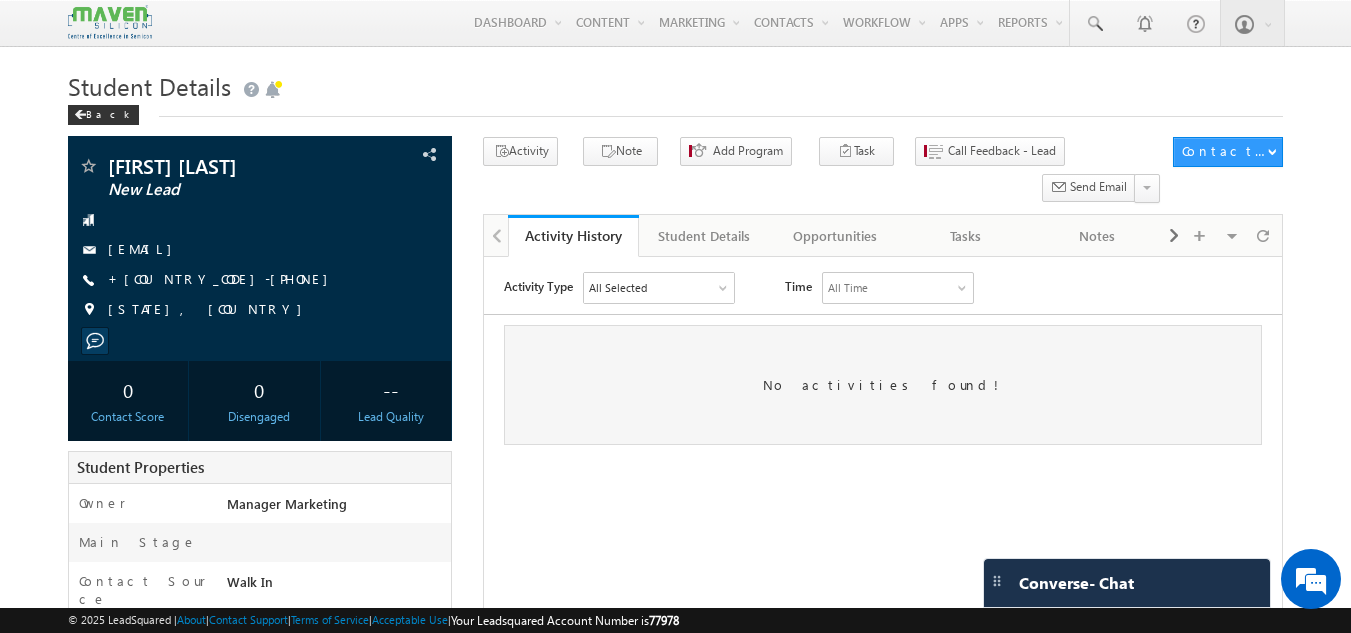 scroll, scrollTop: 0, scrollLeft: 0, axis: both 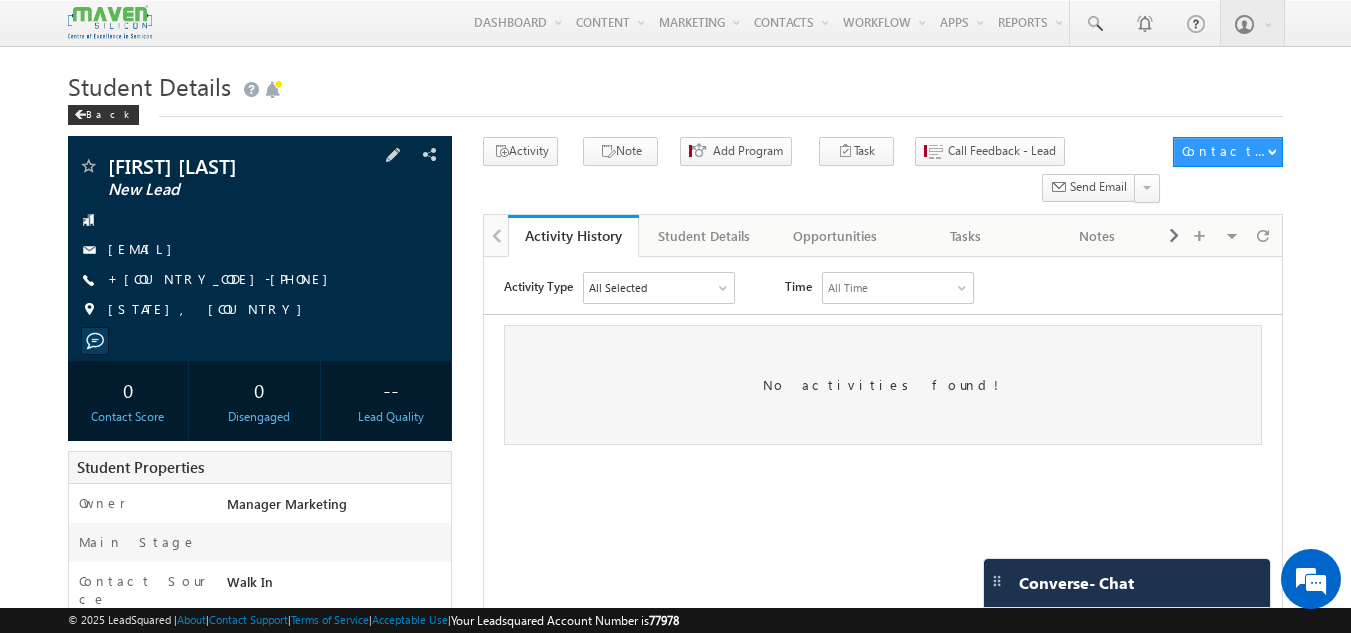 click on "New Lead" at bounding box center [226, 190] 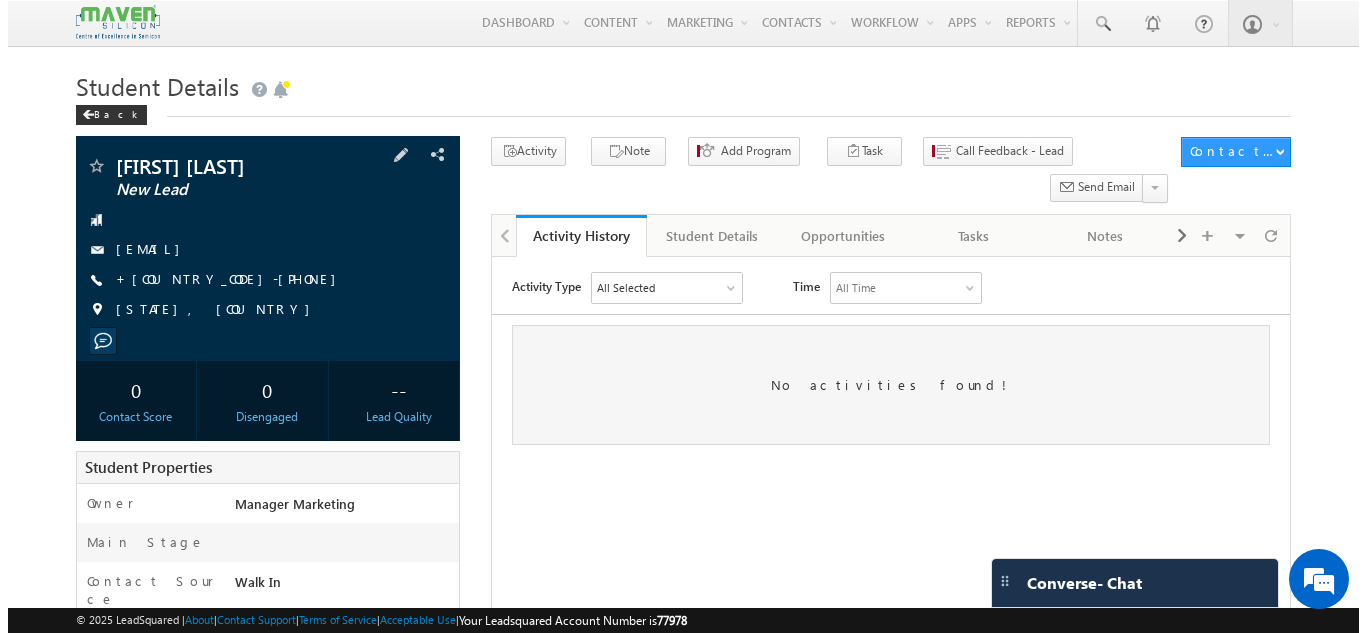 scroll, scrollTop: 0, scrollLeft: 0, axis: both 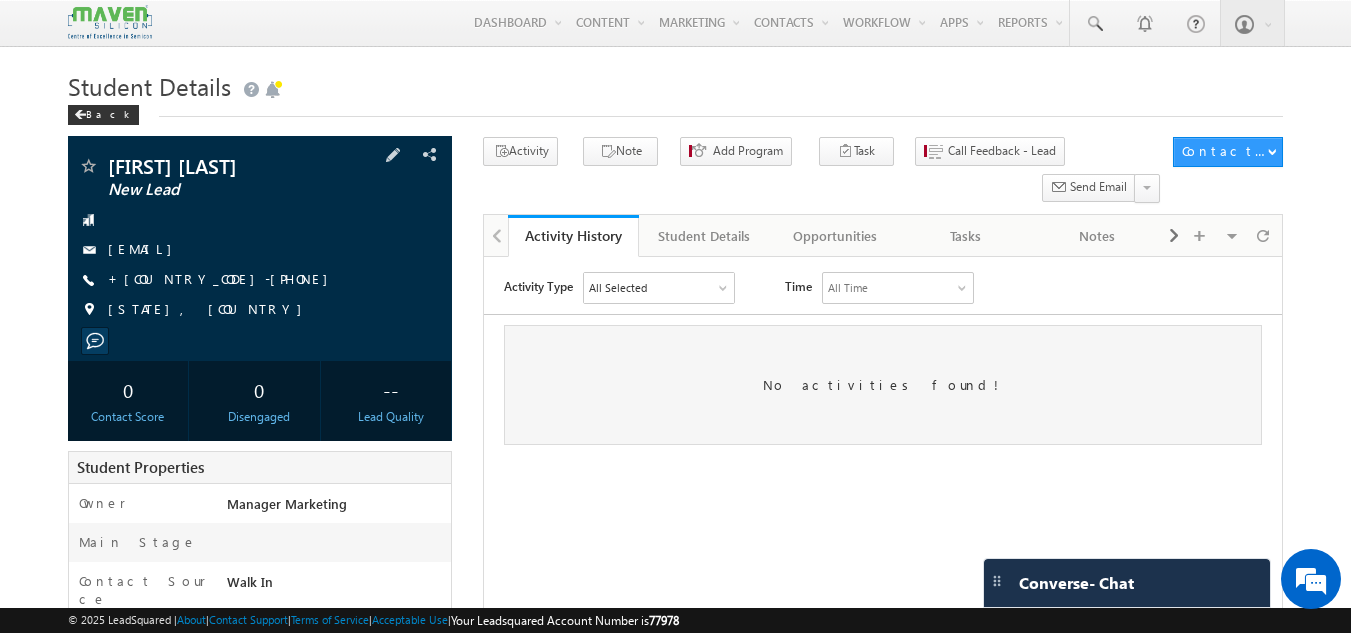 click on "New Lead" at bounding box center [226, 190] 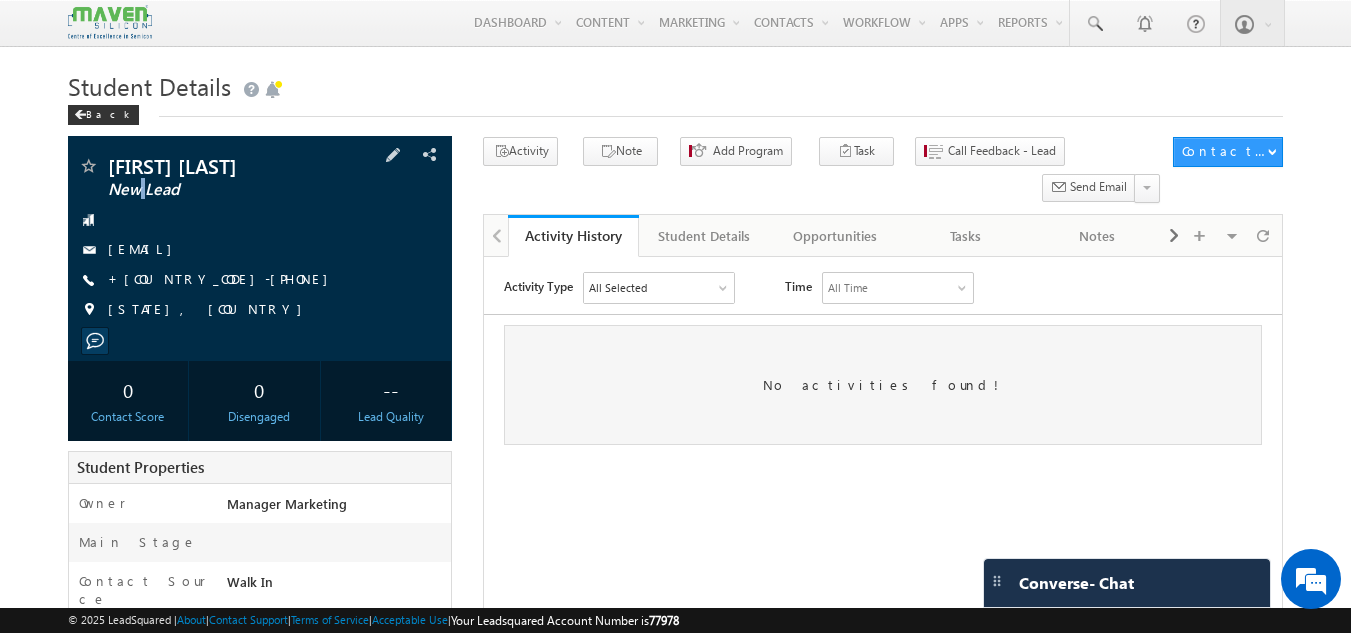 click on "New Lead" at bounding box center (226, 190) 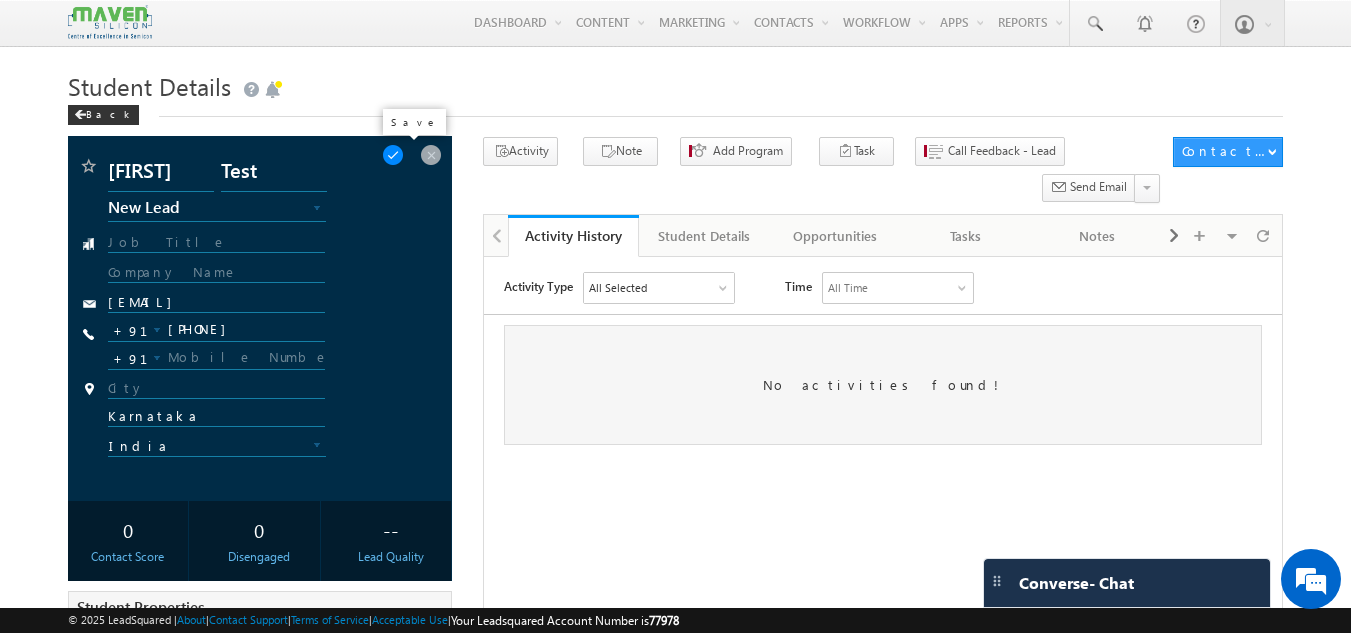 click at bounding box center [393, 155] 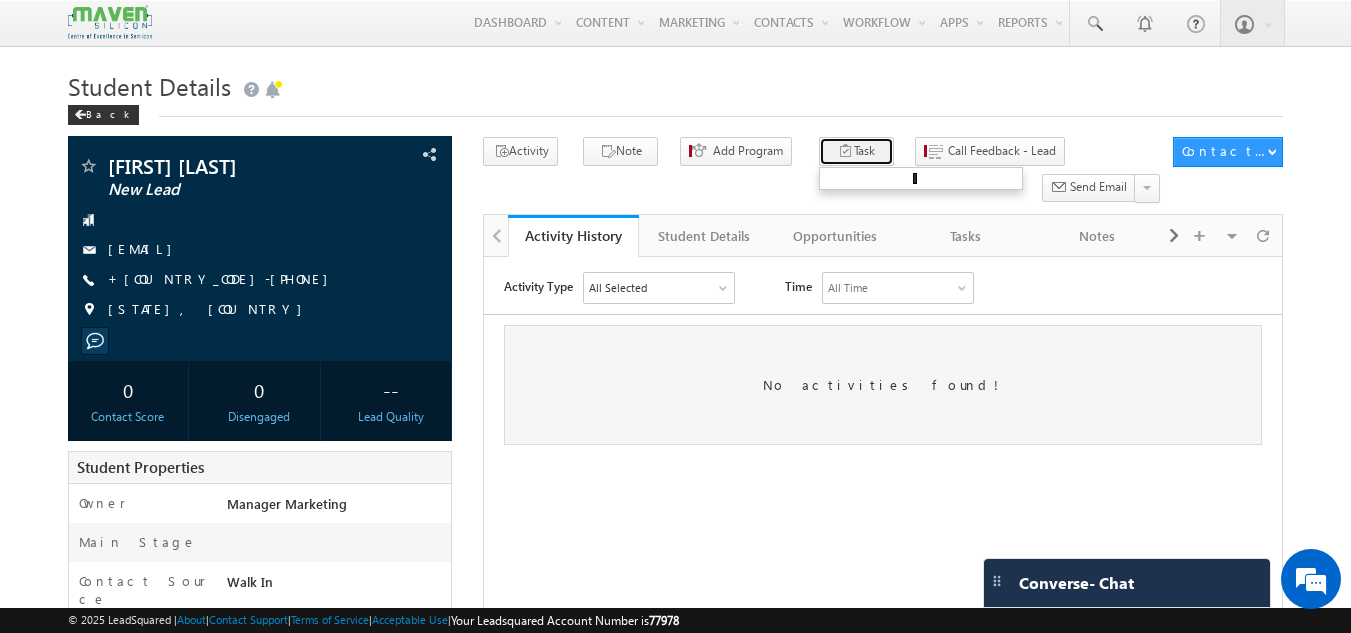 click on "Task" at bounding box center (856, 151) 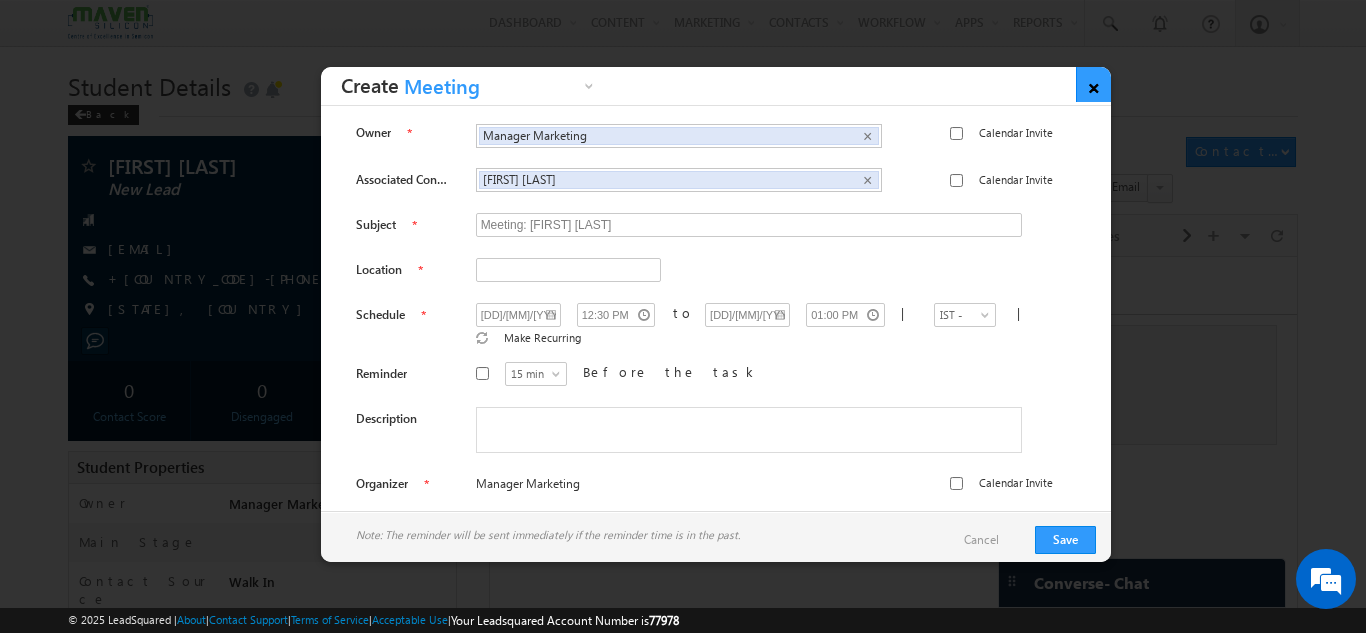 click on "×" at bounding box center [1093, 84] 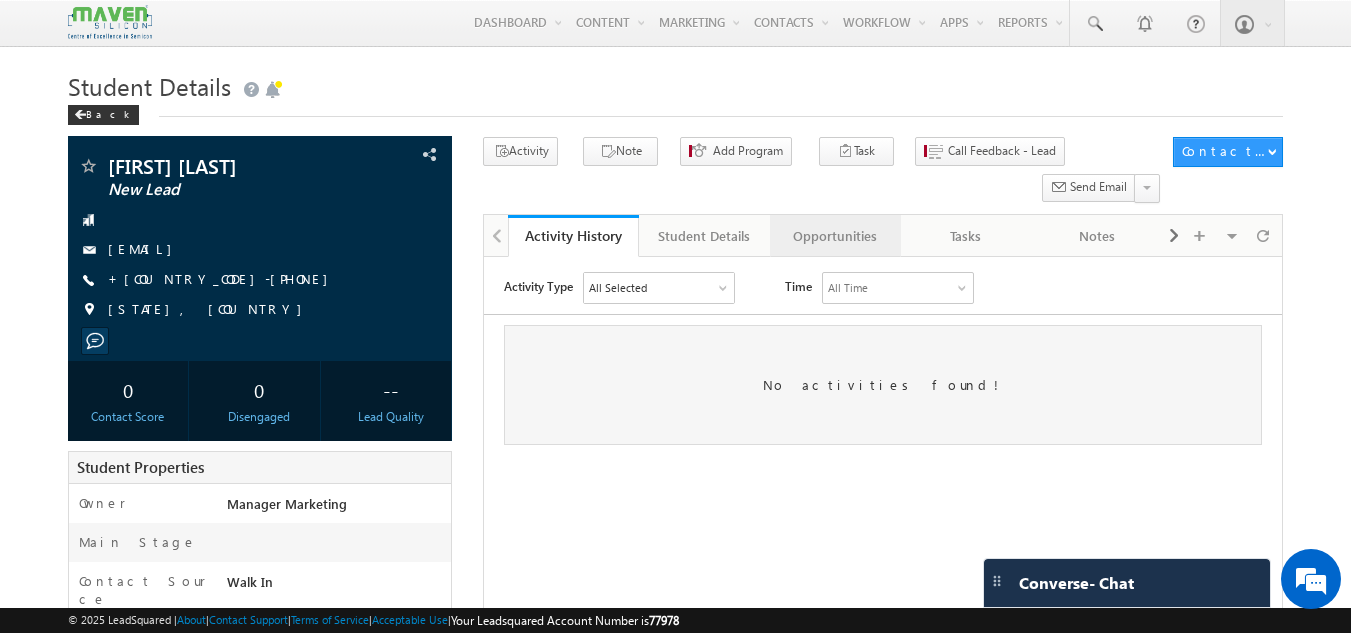 click on "Opportunities" at bounding box center [834, 236] 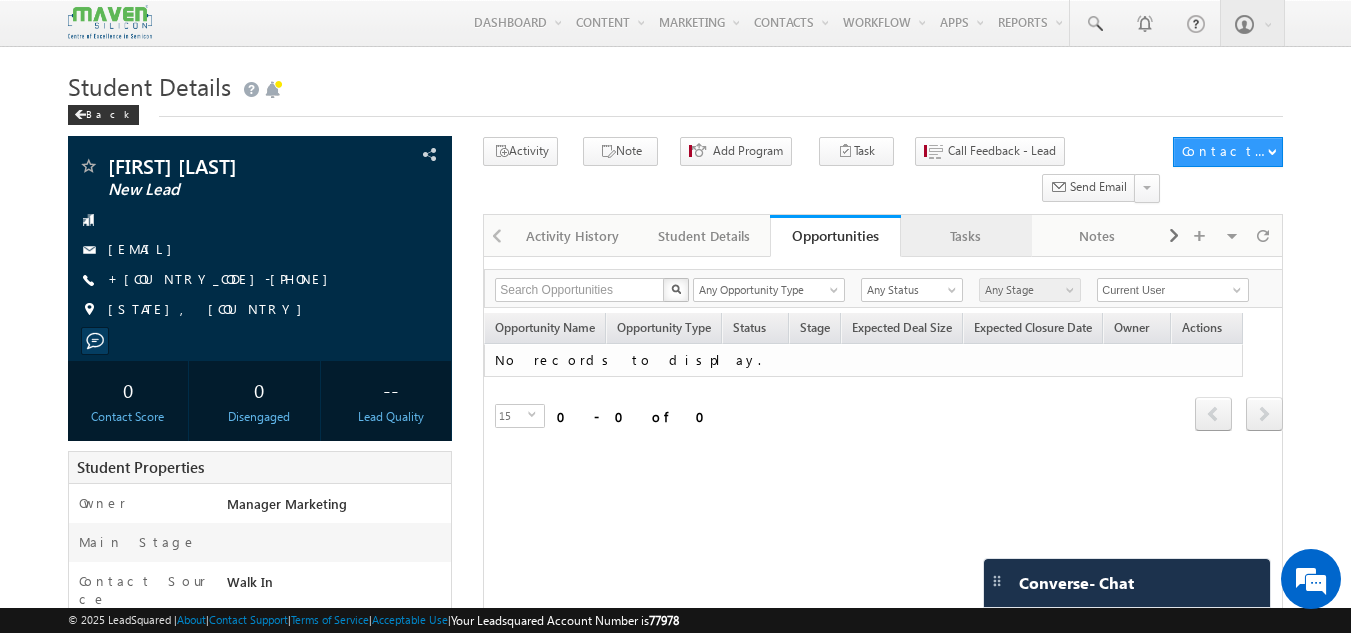 click on "Tasks" at bounding box center [965, 236] 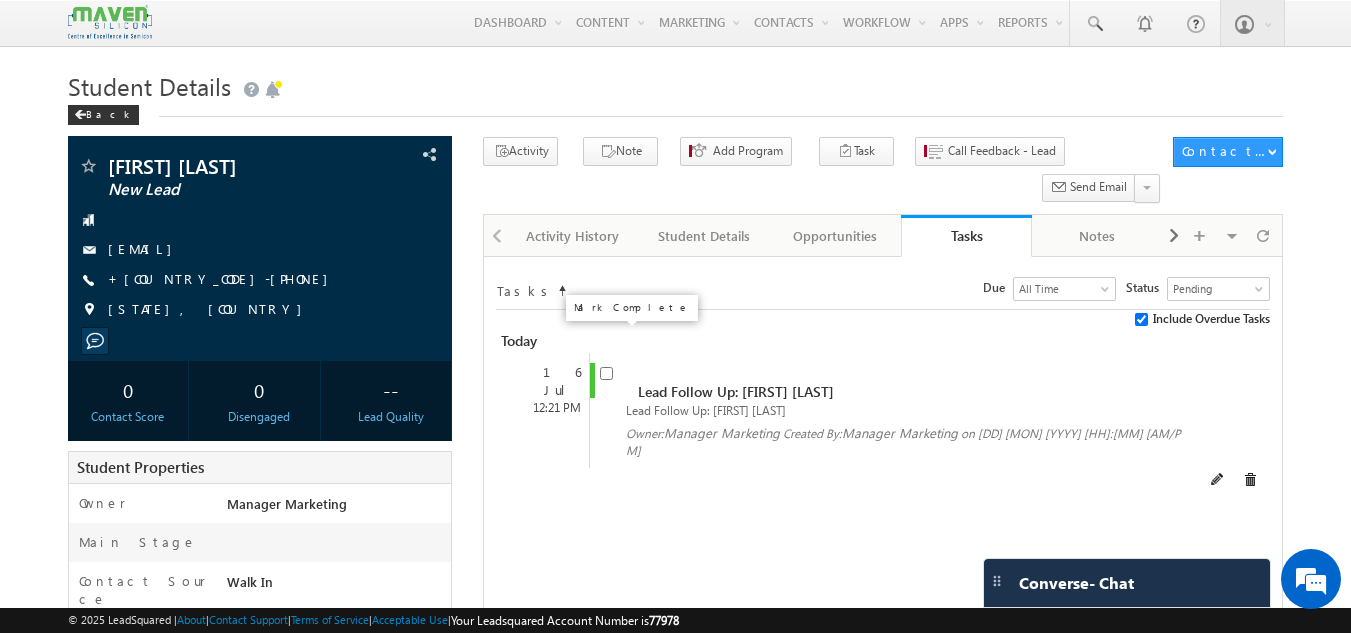 click at bounding box center [606, 373] 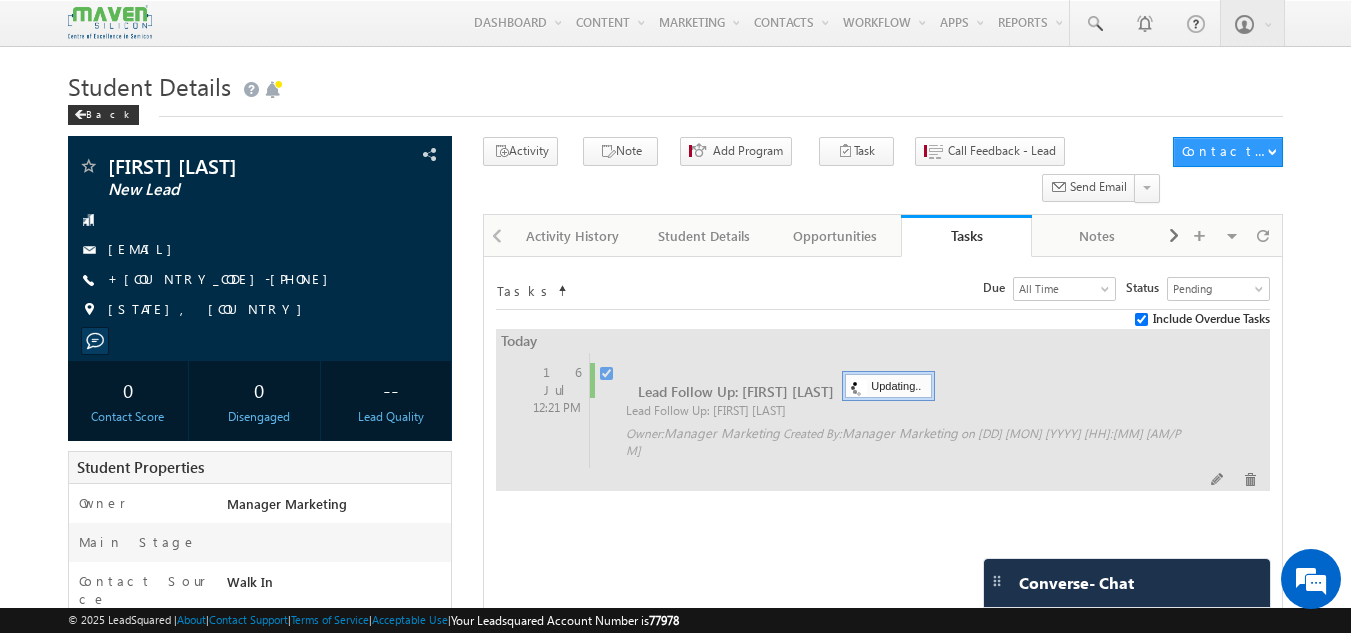 checkbox on "false" 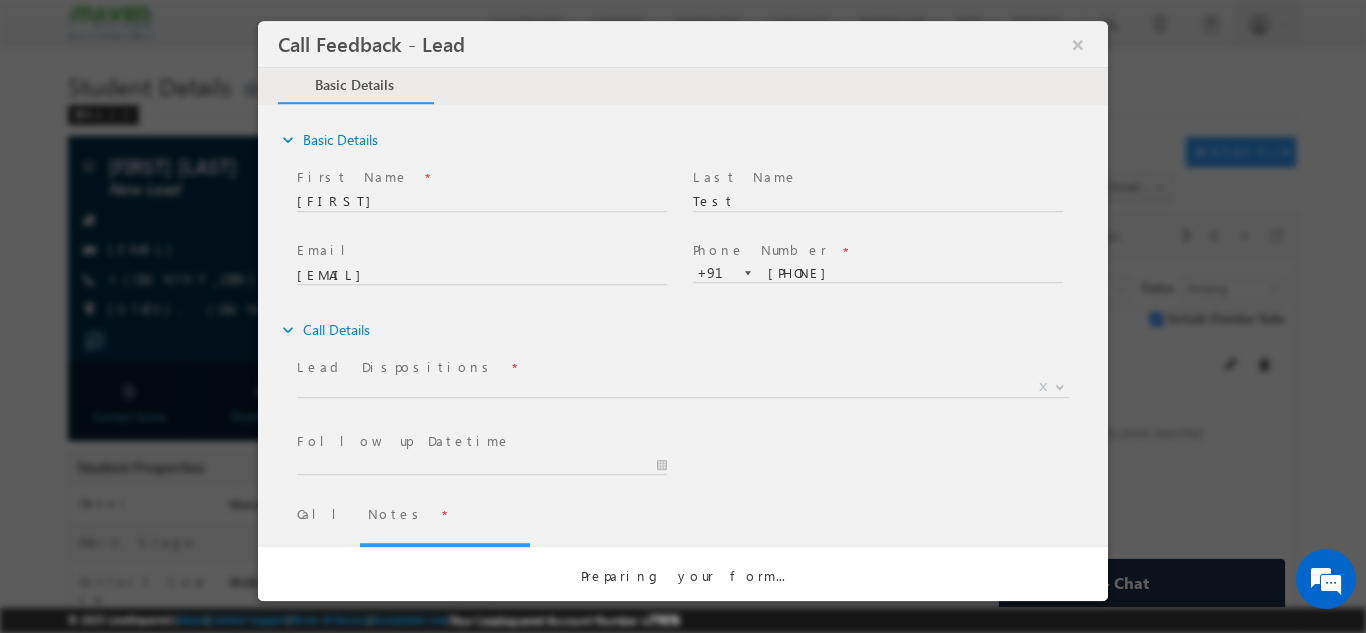 scroll, scrollTop: 0, scrollLeft: 0, axis: both 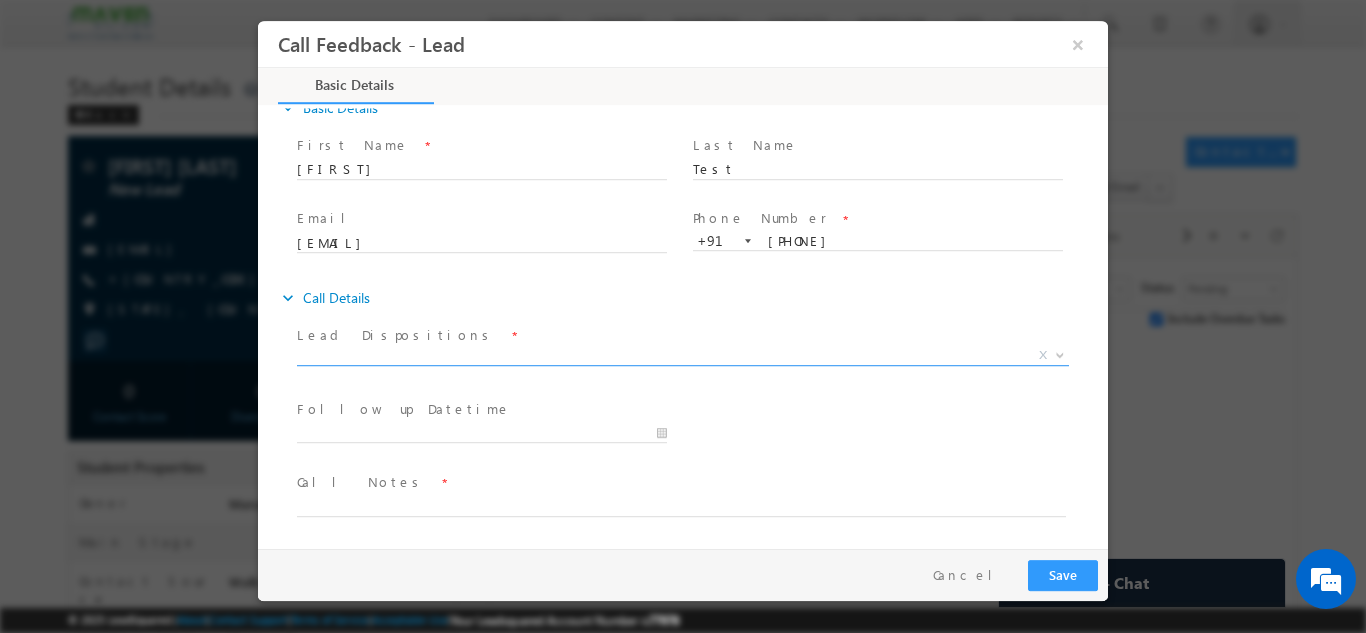 click on "X" at bounding box center [683, 355] 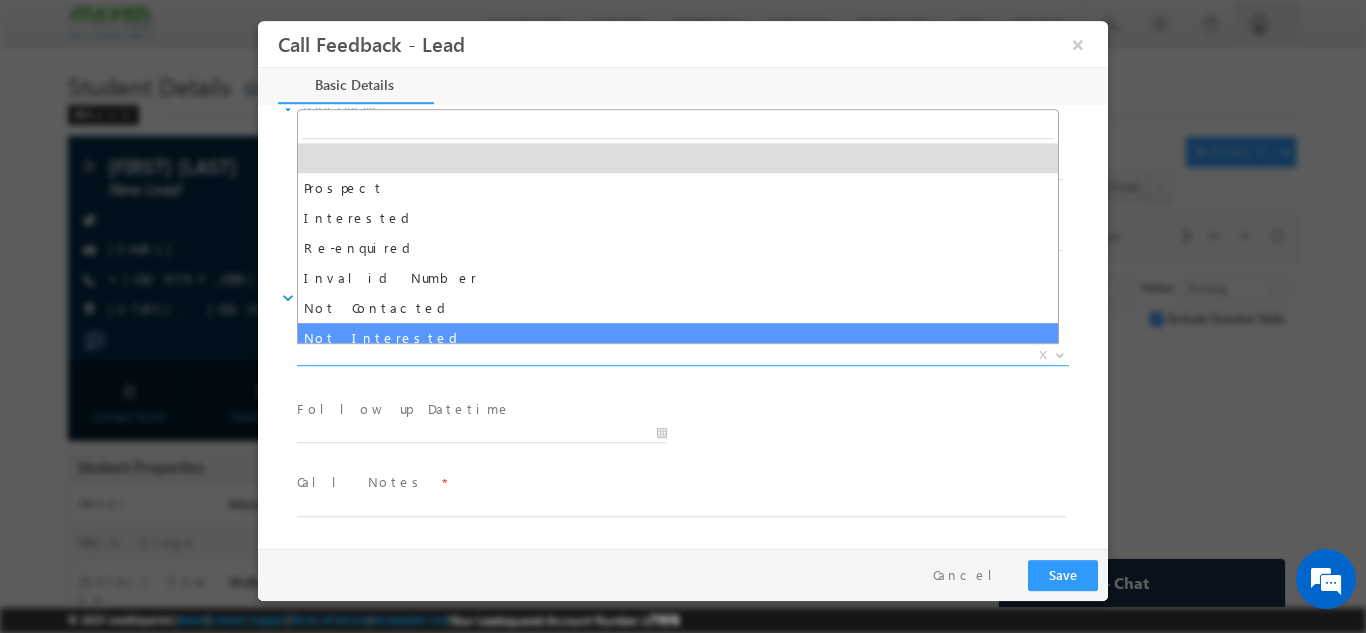 click on "Lead Dispositions
*
Prospect
Interested
Re-enquired
Invalid Number
Not Contacted
Not Interested
In Conversation
Not Eligible
Contacted-Call back
Cold
Future Prospect
Others
X
Not Interested Reasons
*" at bounding box center (693, 430) 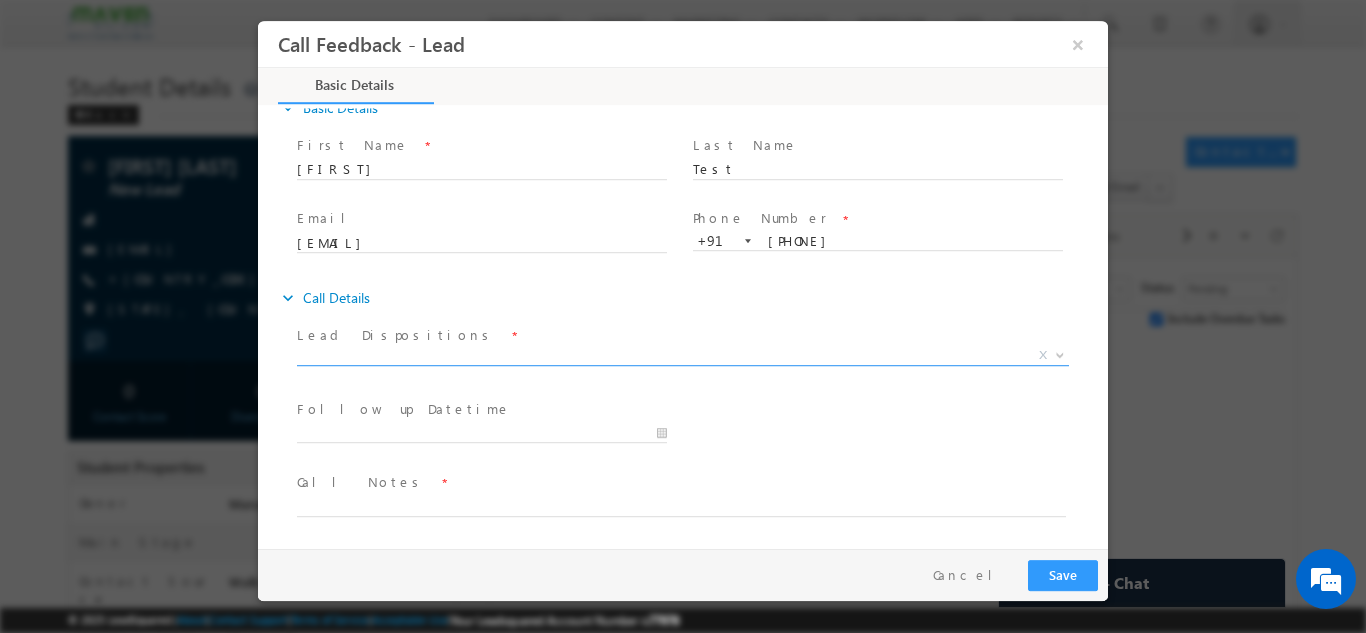 click on "X" at bounding box center (683, 355) 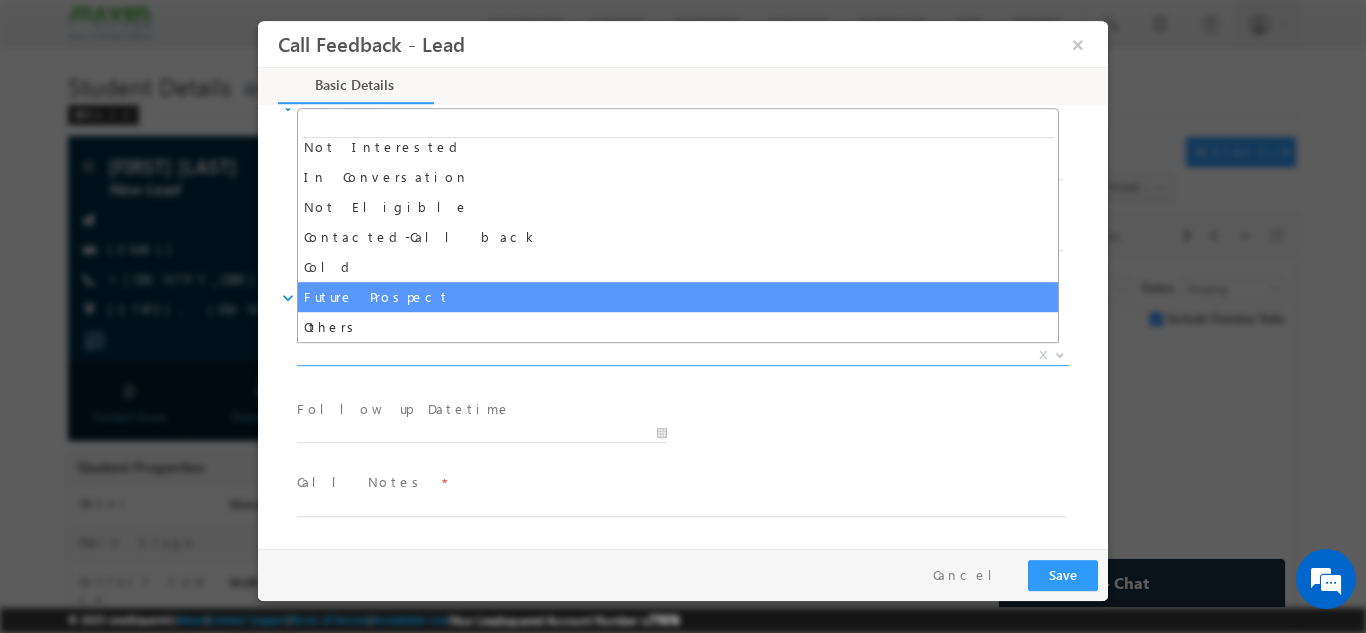 scroll, scrollTop: 0, scrollLeft: 0, axis: both 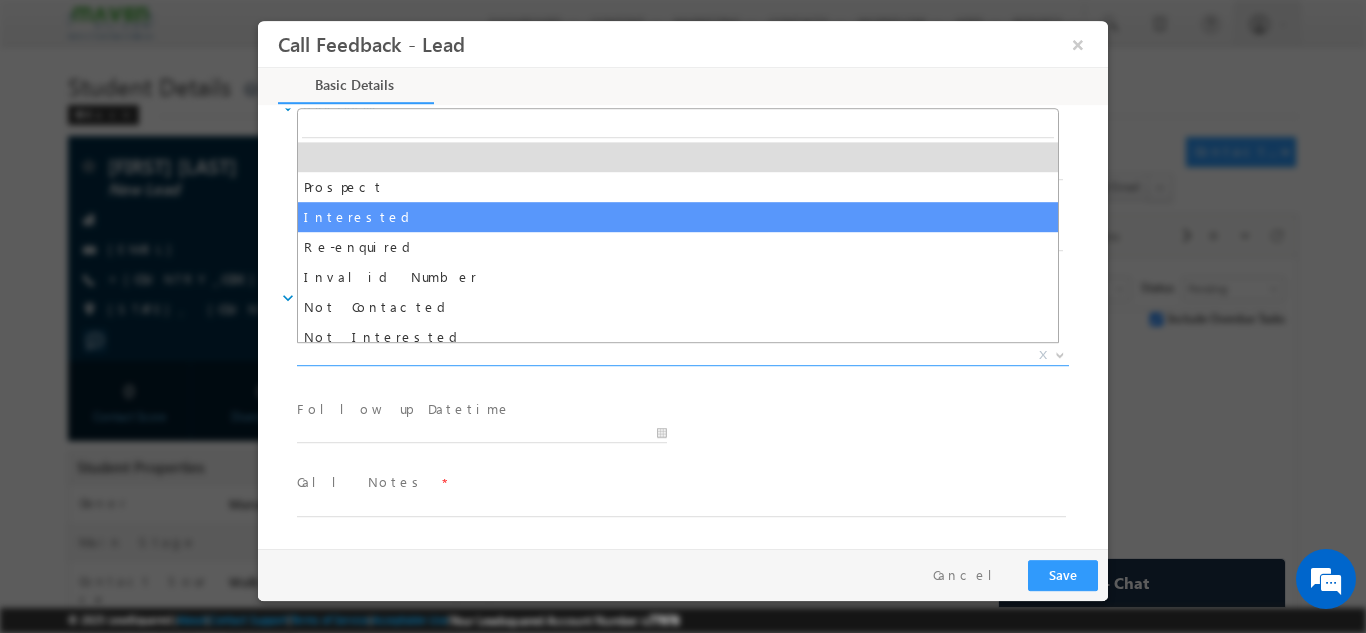 select on "Interested" 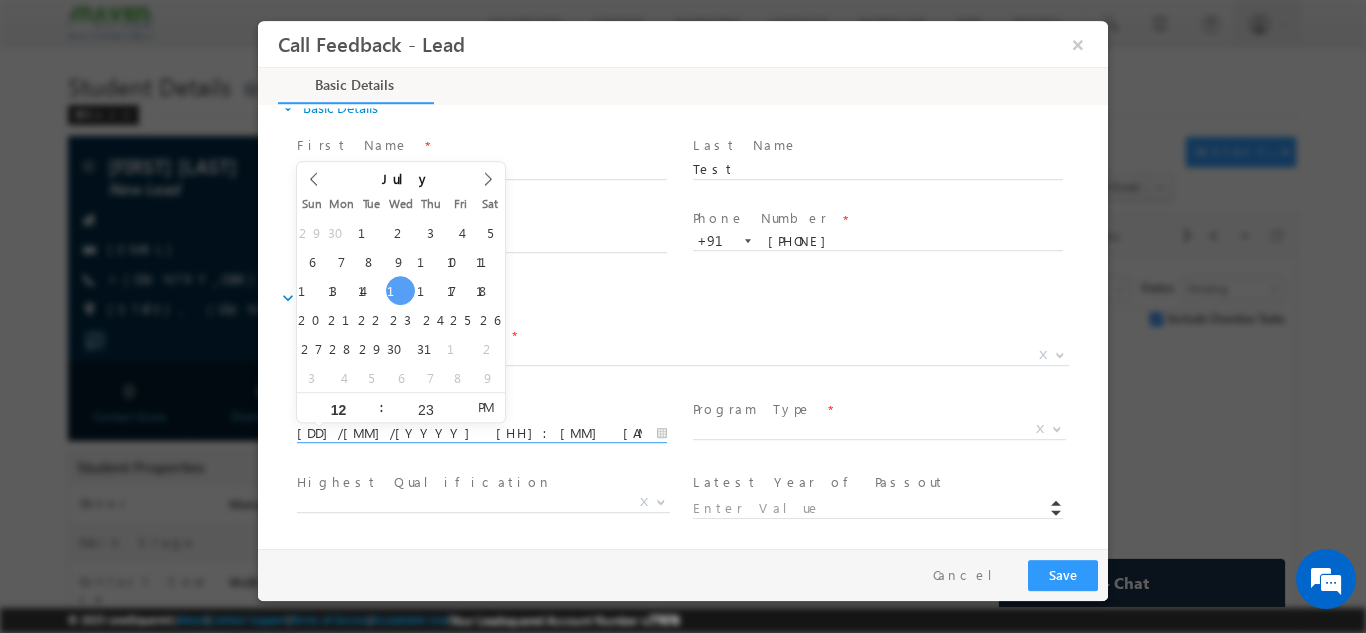 click on "16/07/2025 12:23 PM" at bounding box center [482, 433] 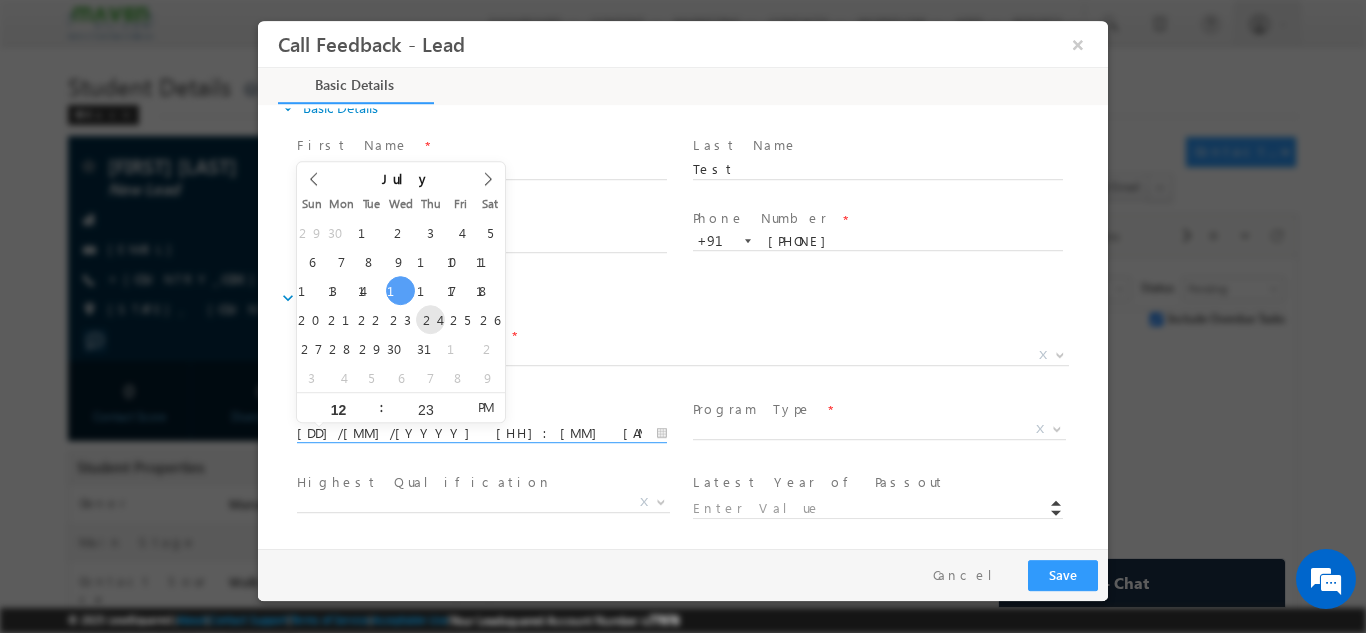 type on "24/07/2025 12:23 PM" 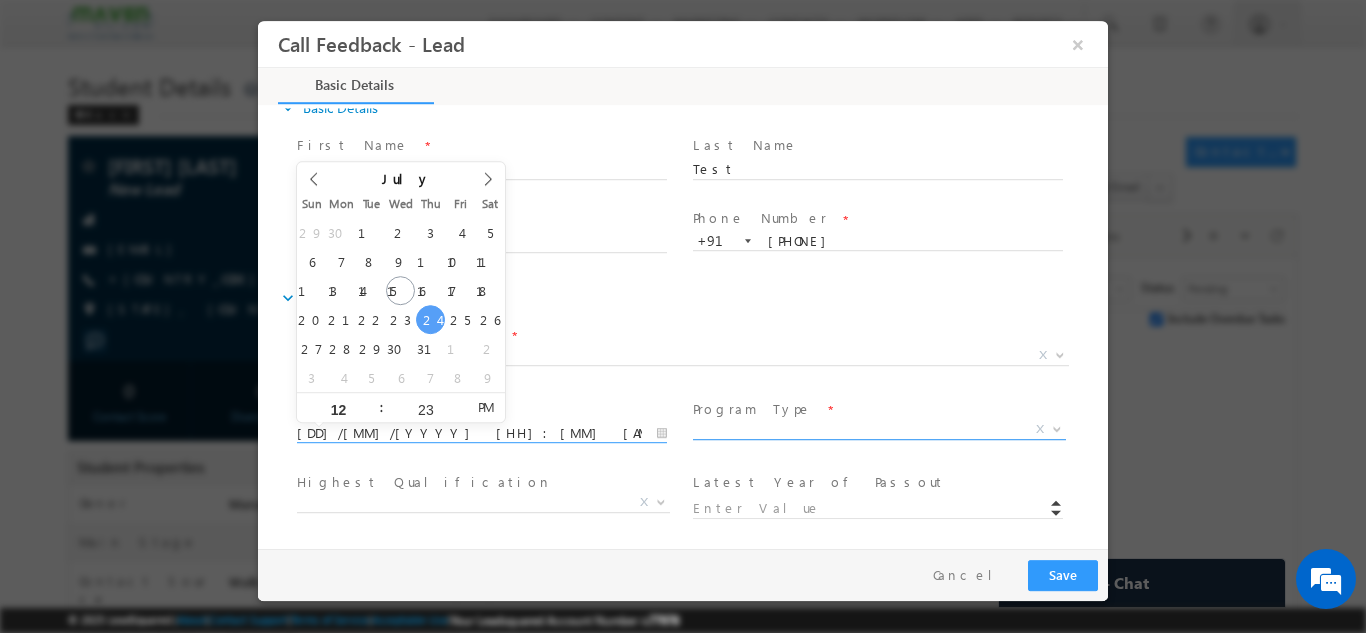 click on "X" at bounding box center [879, 429] 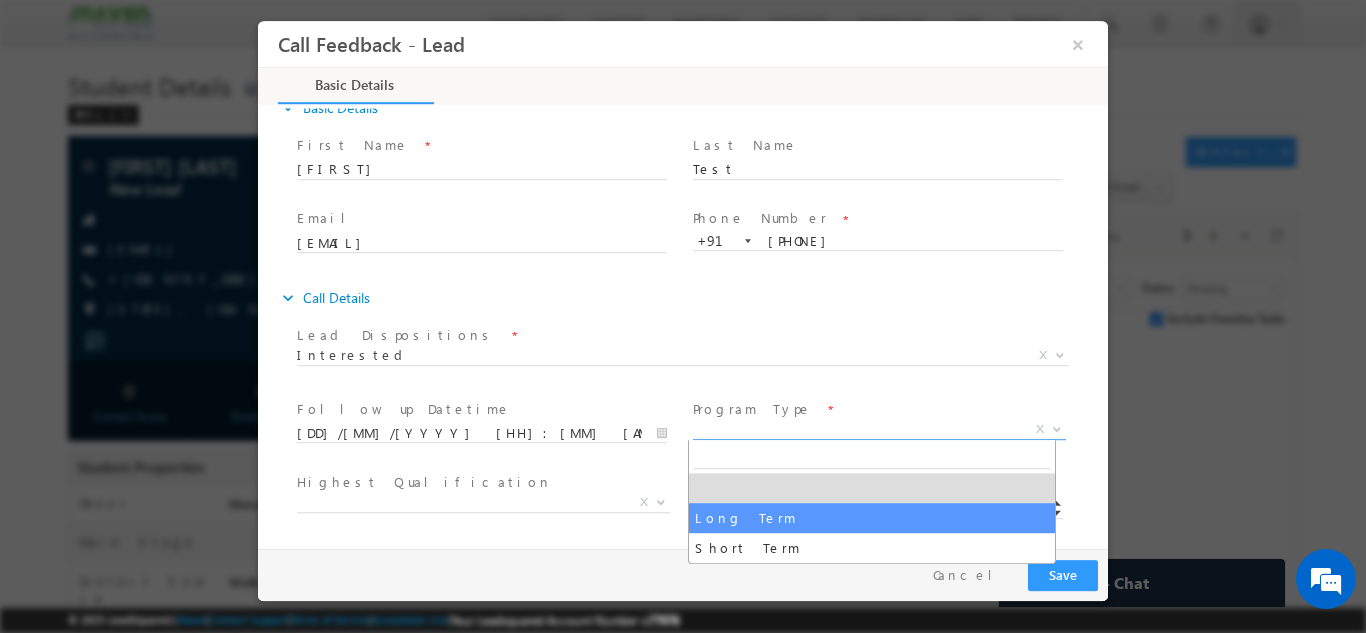 select on "Long Term" 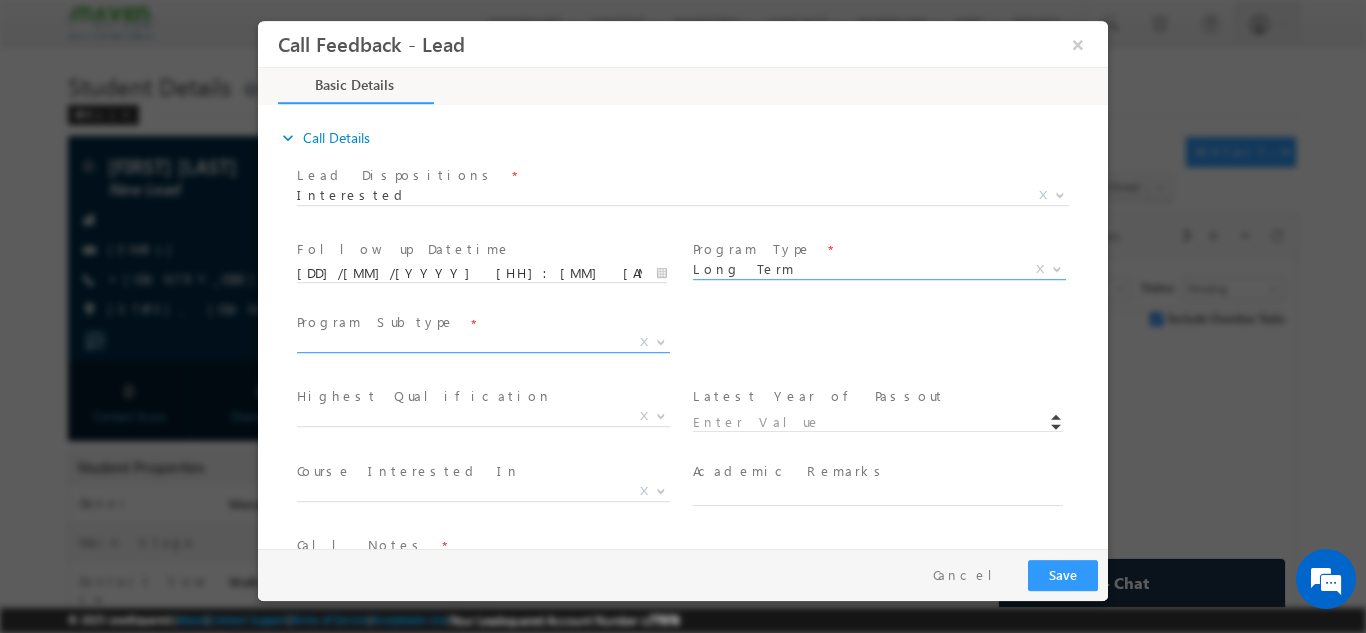 scroll, scrollTop: 193, scrollLeft: 0, axis: vertical 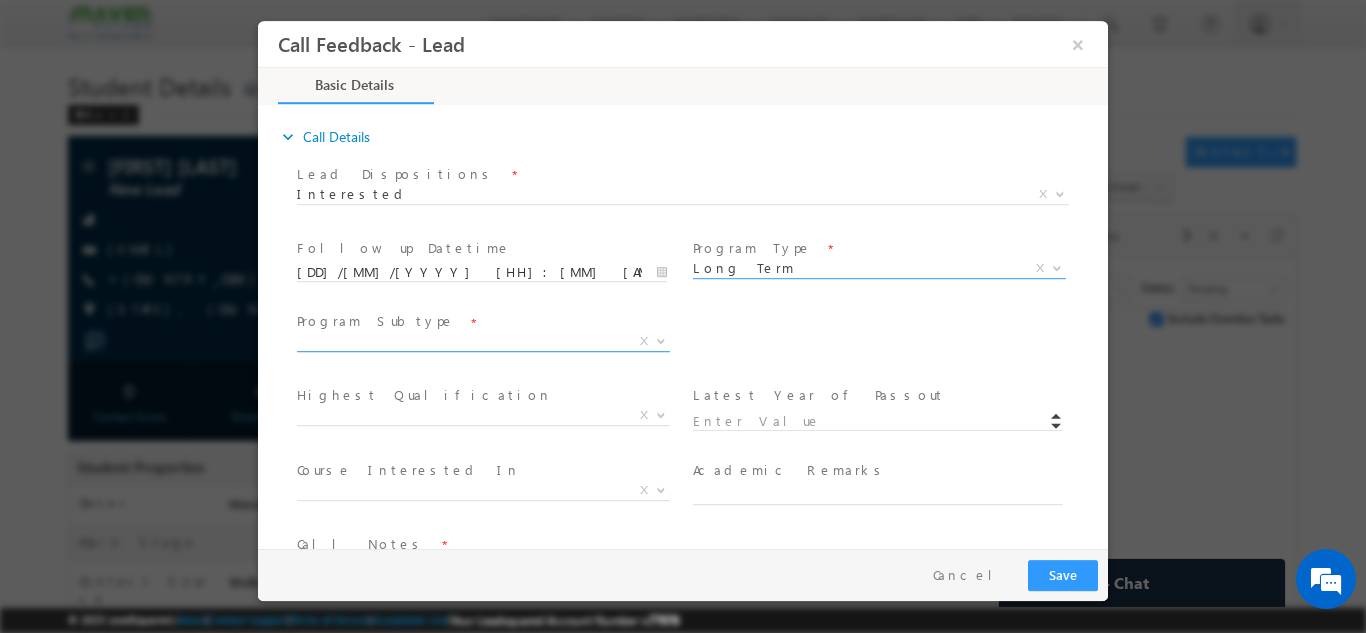 click on "X" at bounding box center (483, 341) 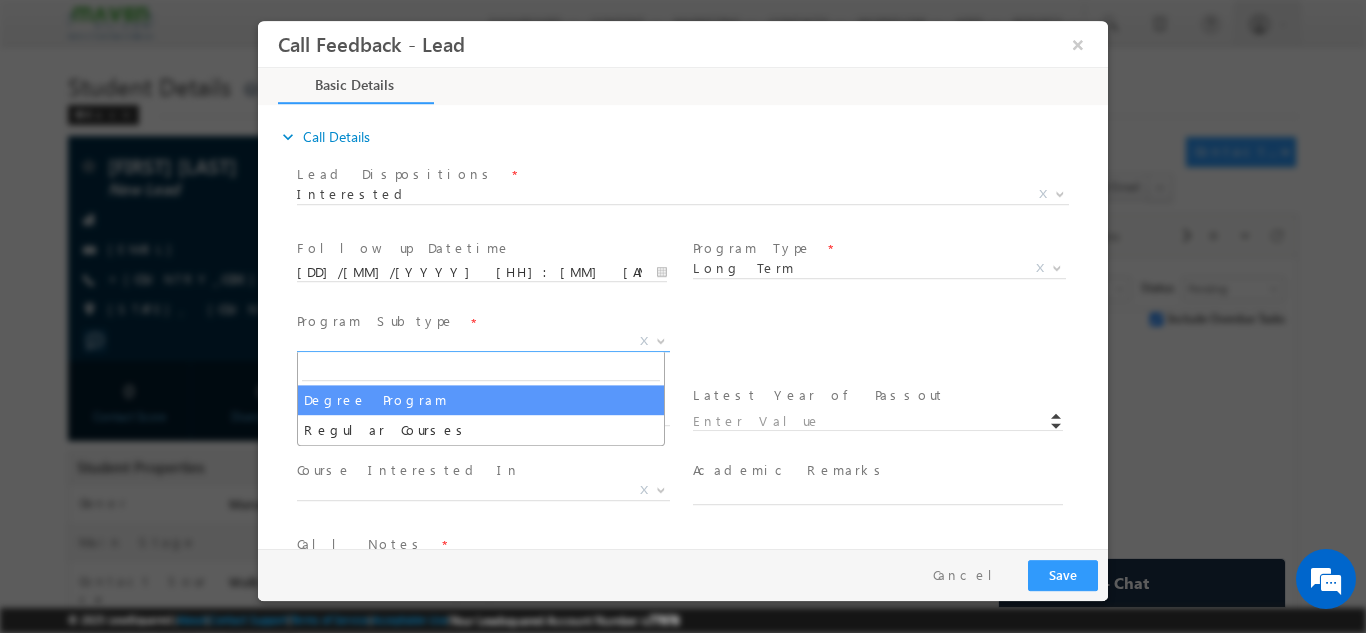 select on "Degree Program" 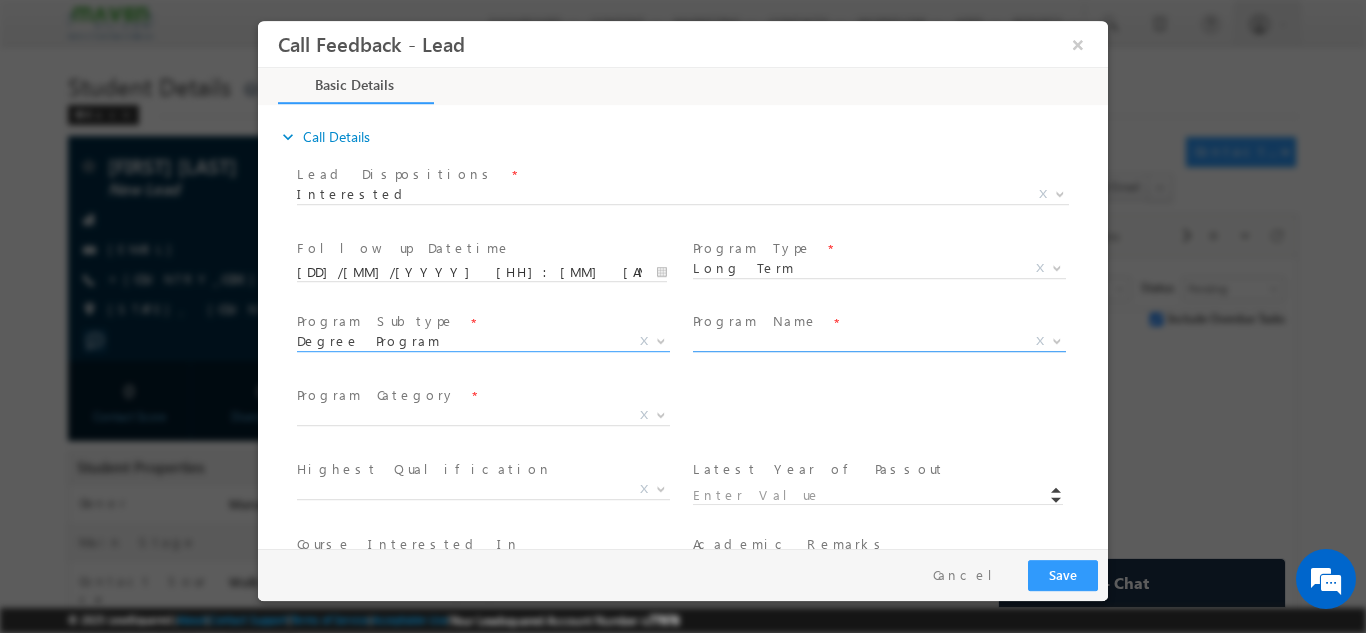 click on "X" at bounding box center (879, 341) 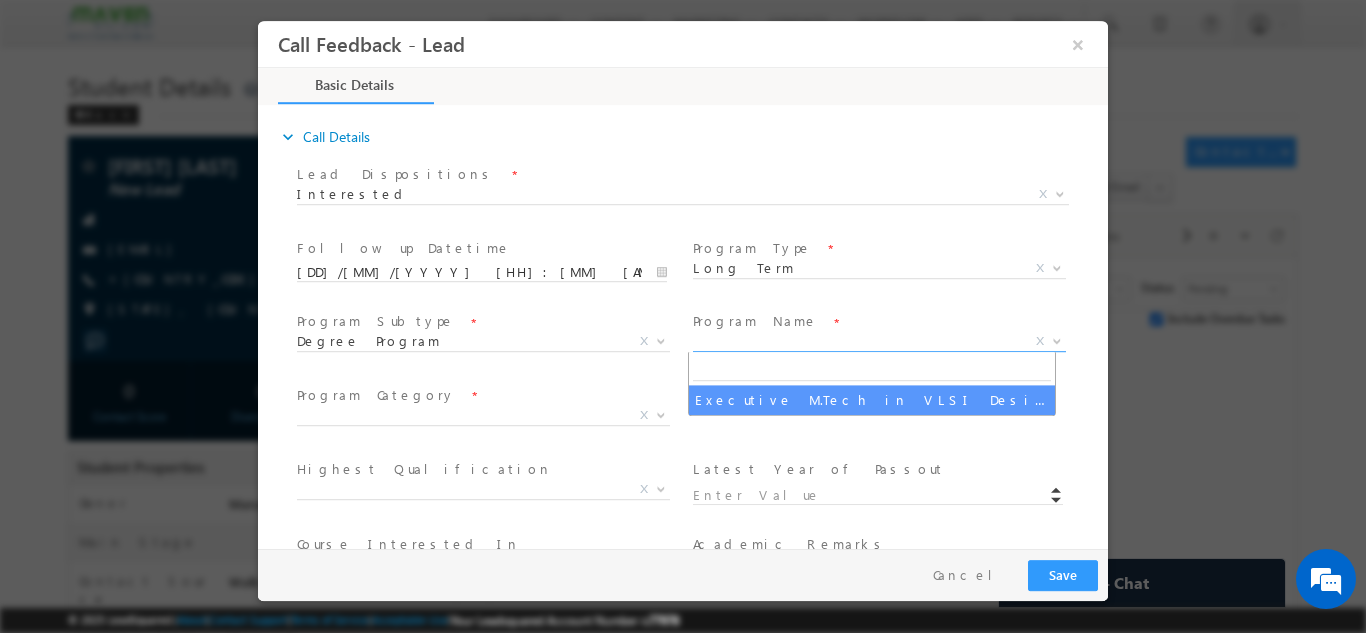 select on "Executive M.Tech in VLSI Design" 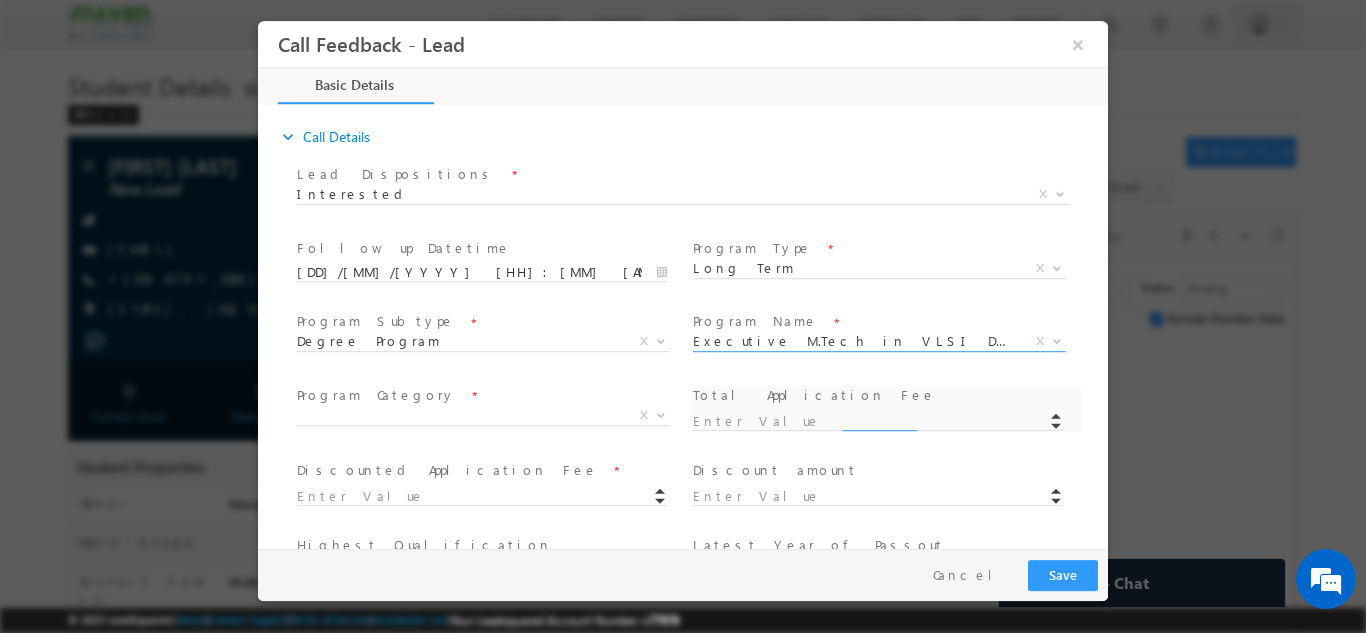 type on "1180" 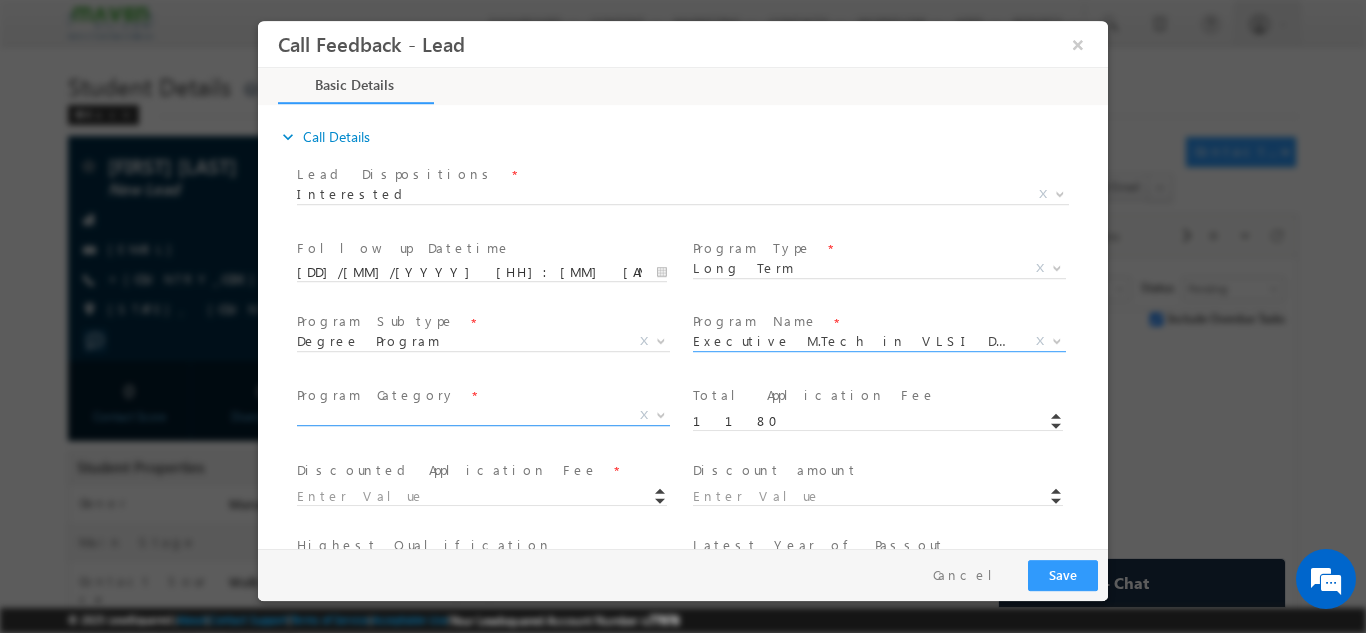 click on "X" at bounding box center [483, 415] 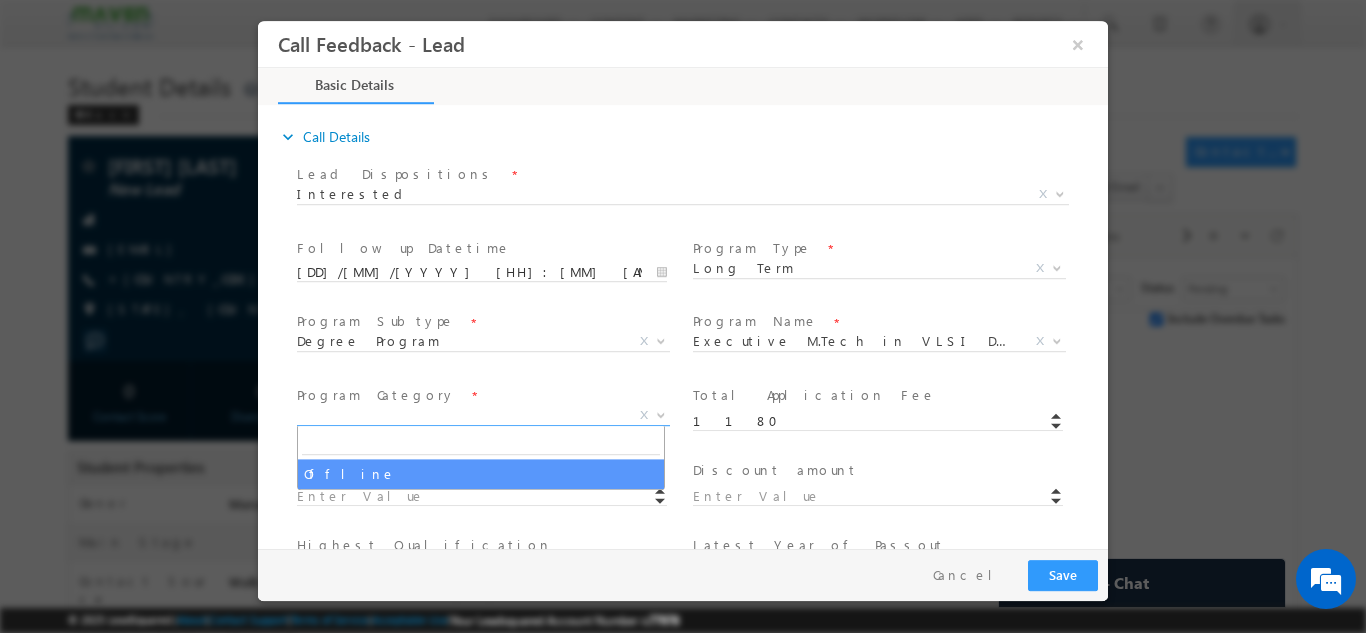 select on "Offline" 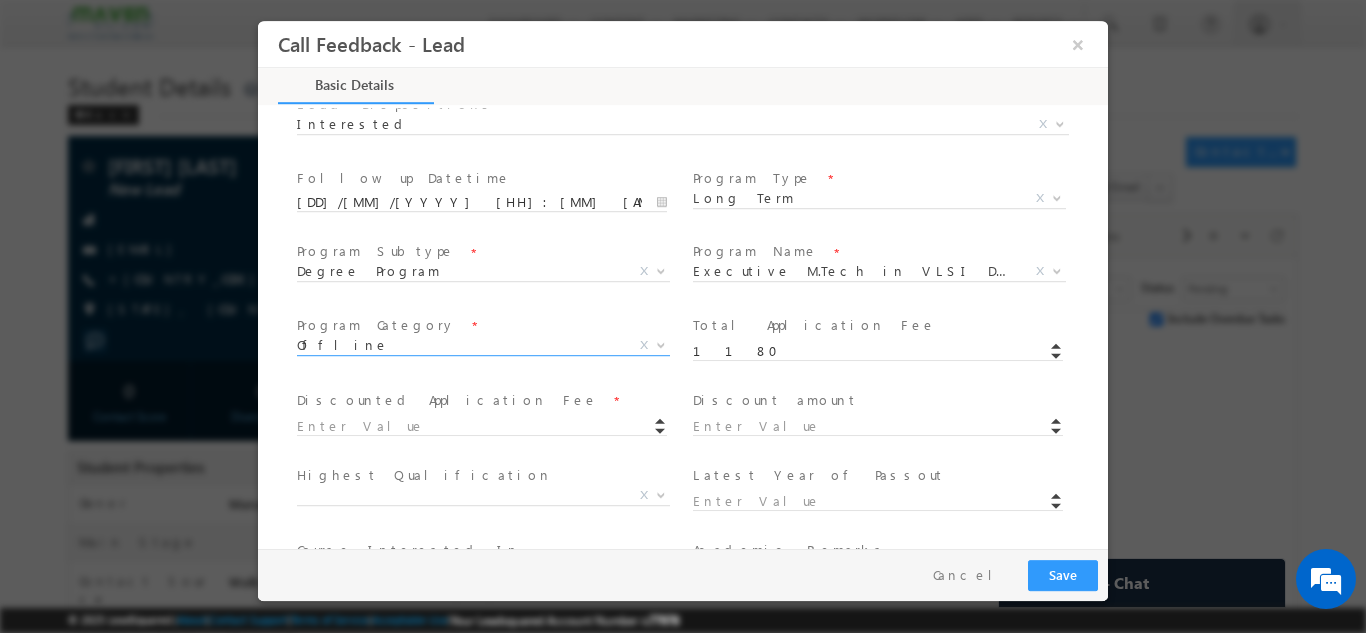 scroll, scrollTop: 264, scrollLeft: 0, axis: vertical 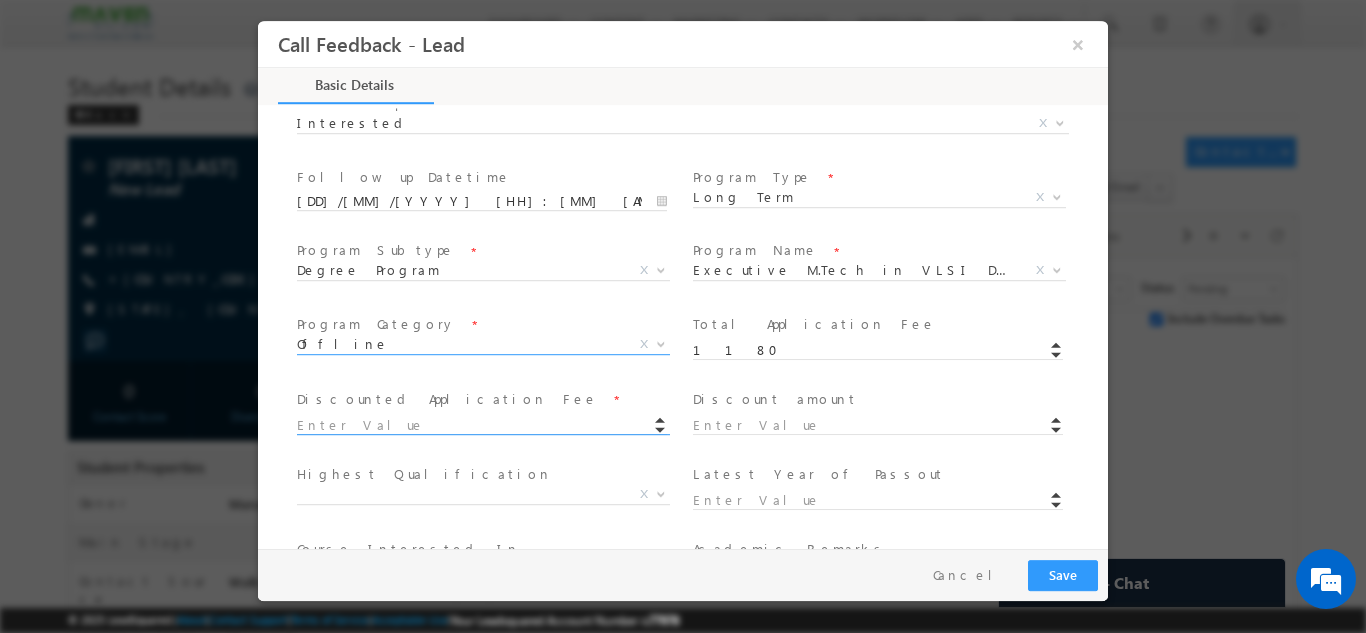 click at bounding box center (482, 425) 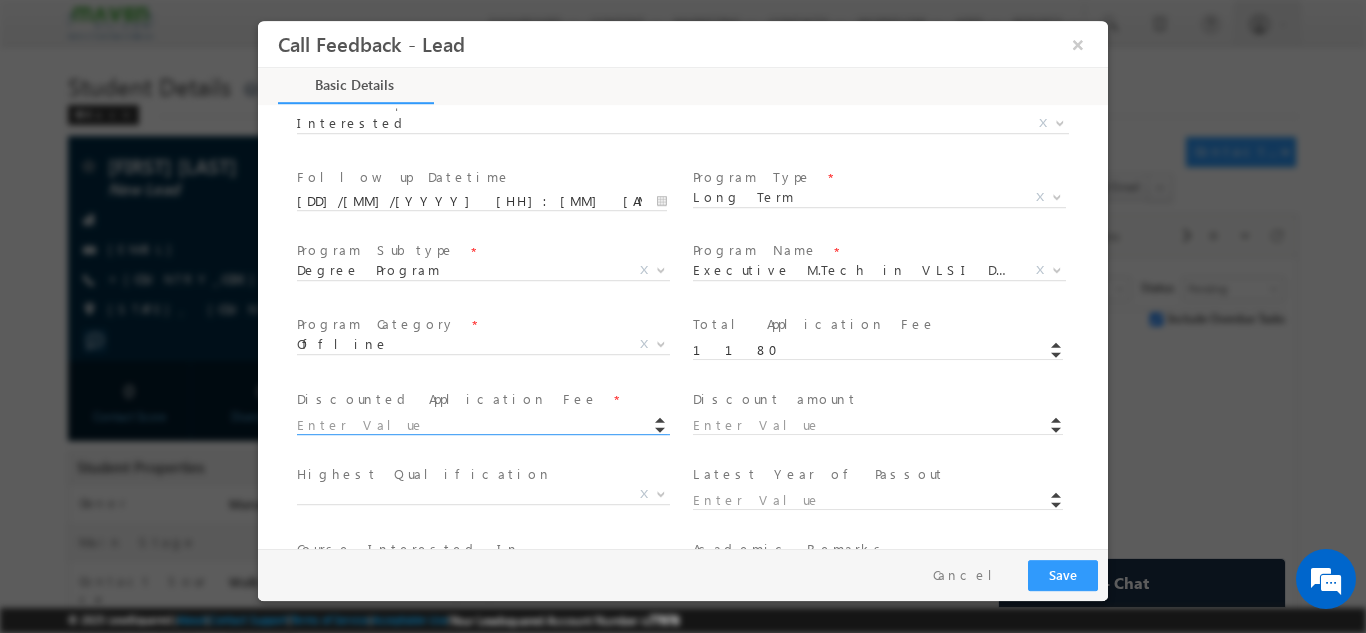 type on "0" 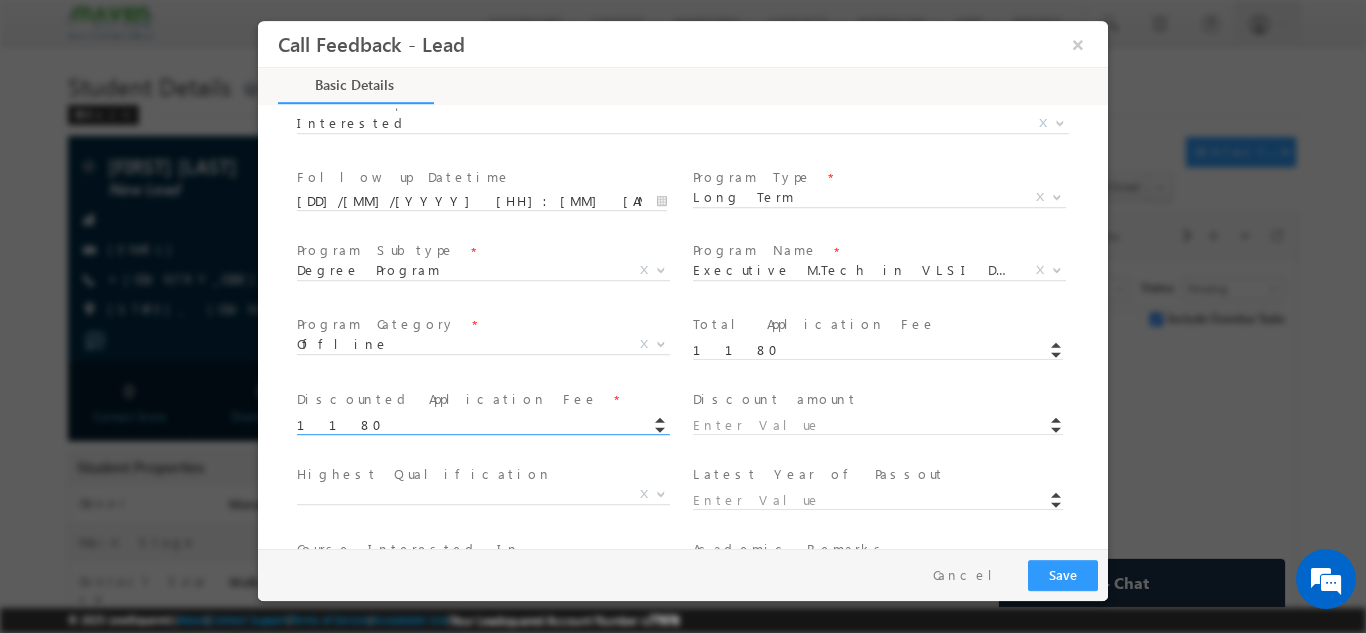type on "1180.00" 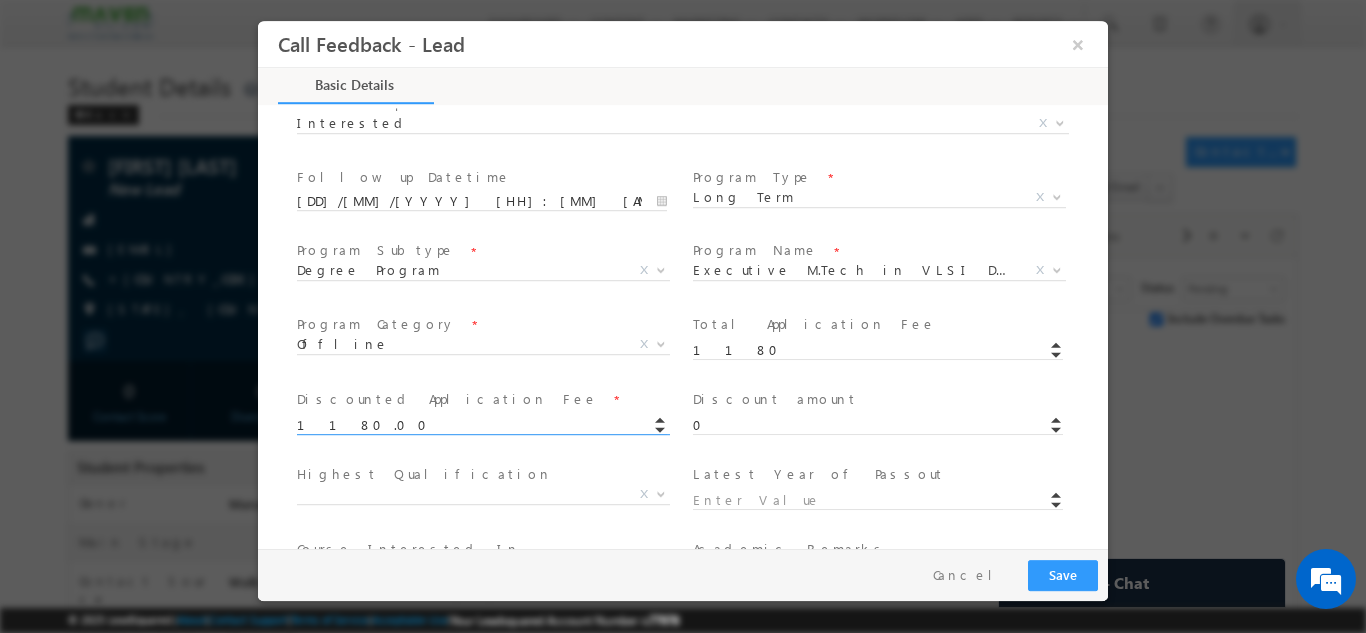 click on "Discount amount
*
0" at bounding box center [887, 411] 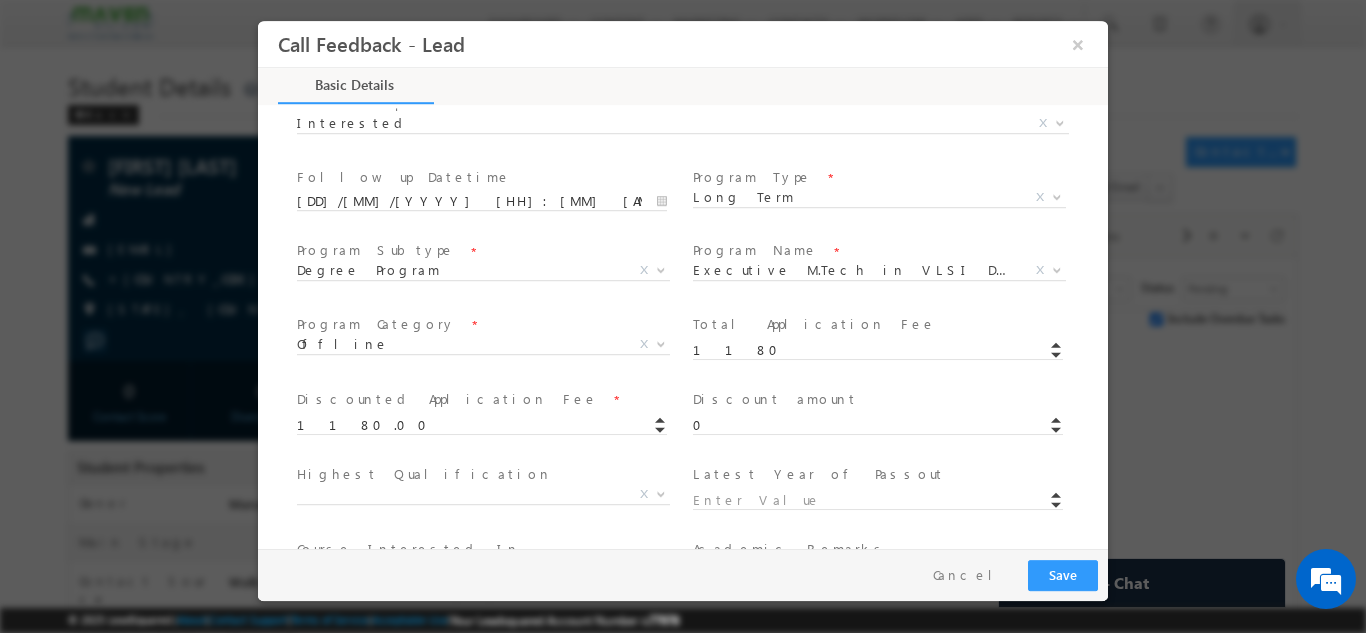 click on "X" at bounding box center [483, 494] 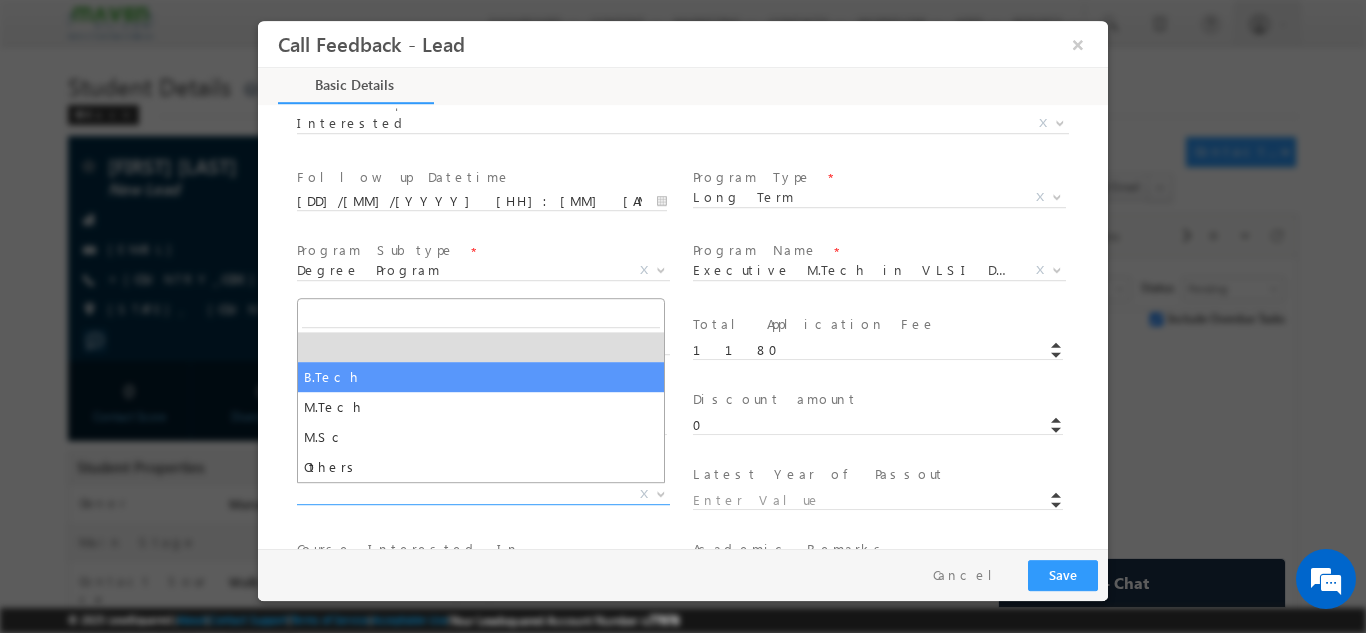 select on "B.Tech" 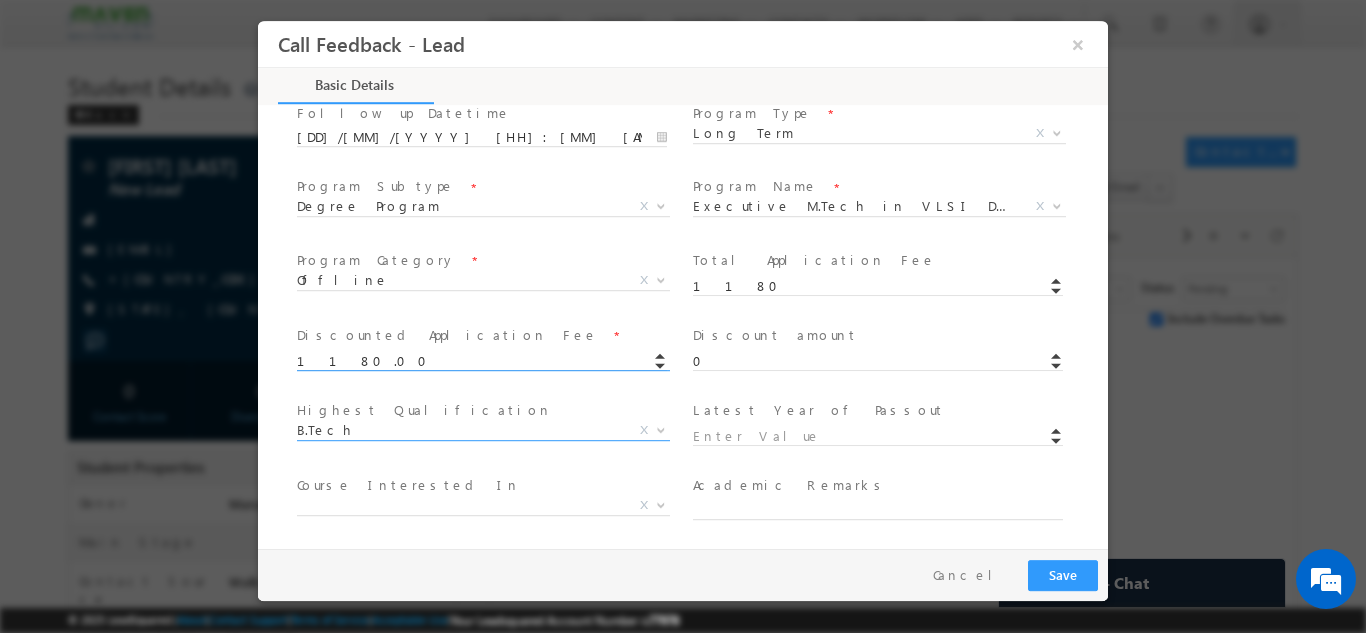 scroll, scrollTop: 329, scrollLeft: 0, axis: vertical 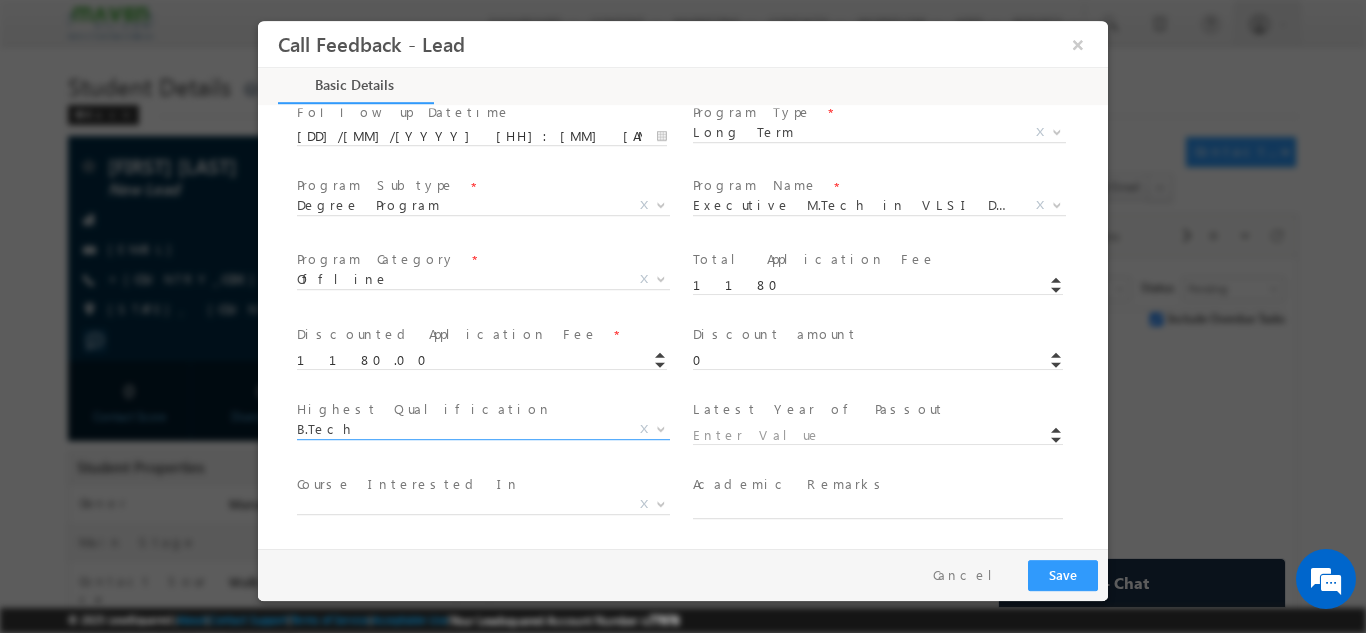 click at bounding box center (877, 454) 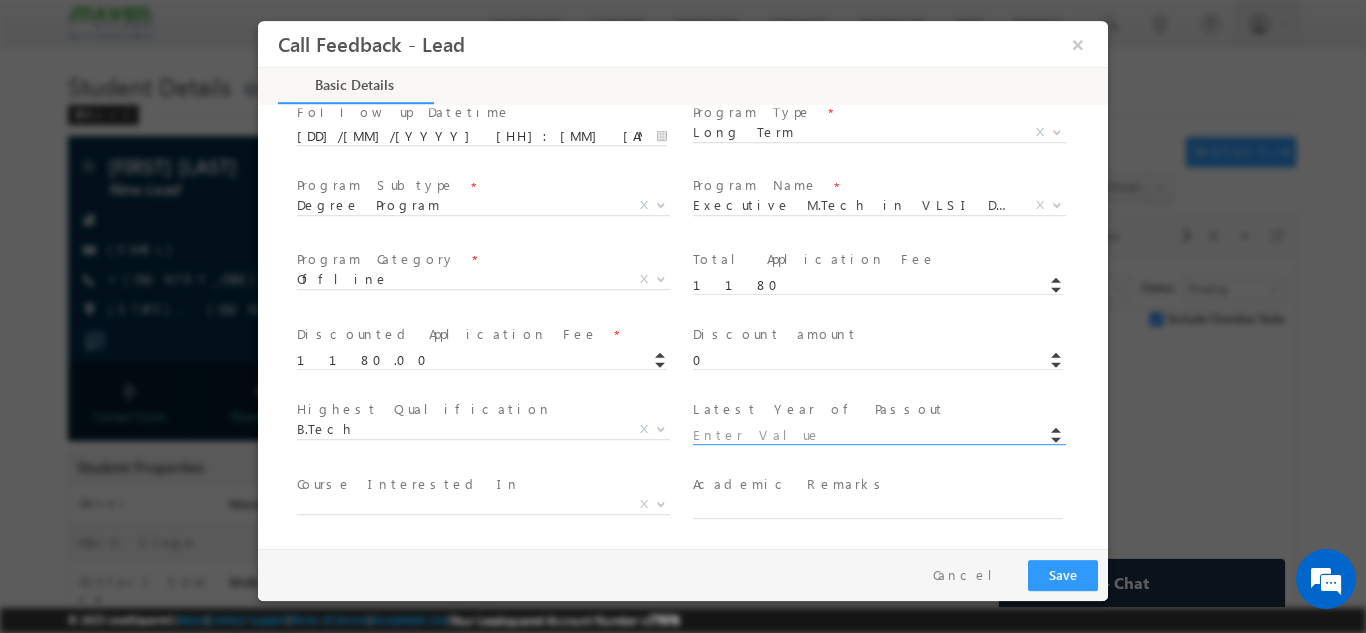 click at bounding box center [878, 435] 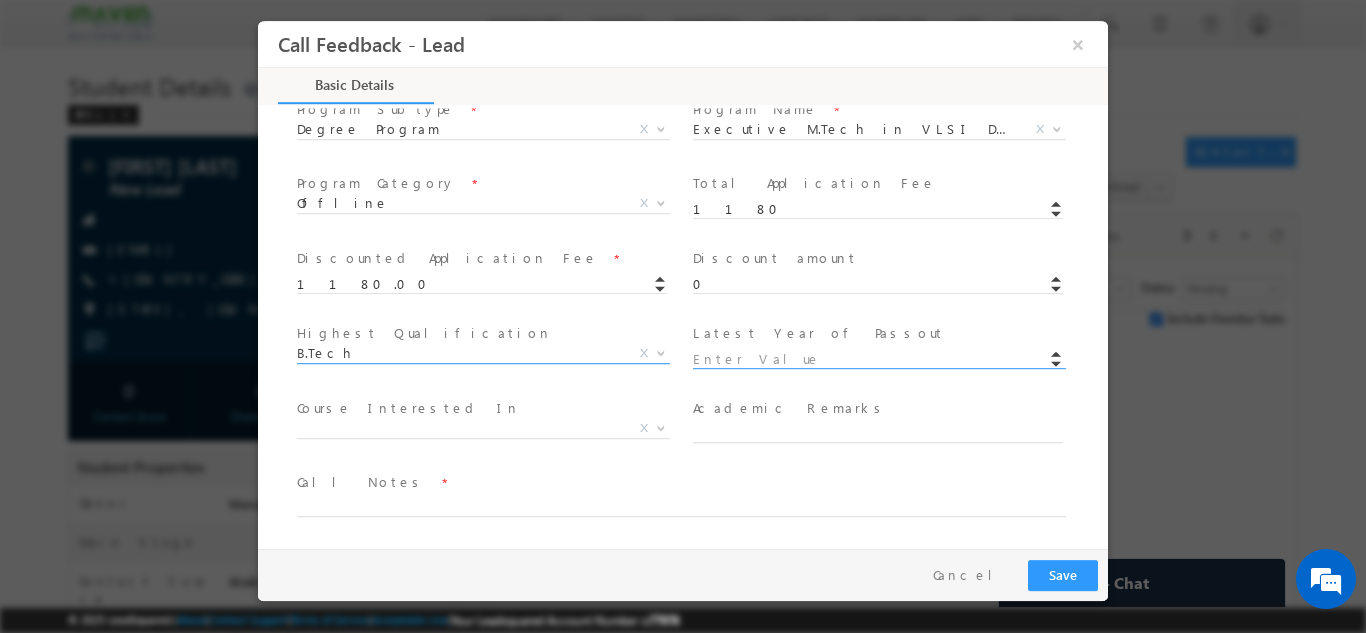 click on "B.Tech" at bounding box center (459, 352) 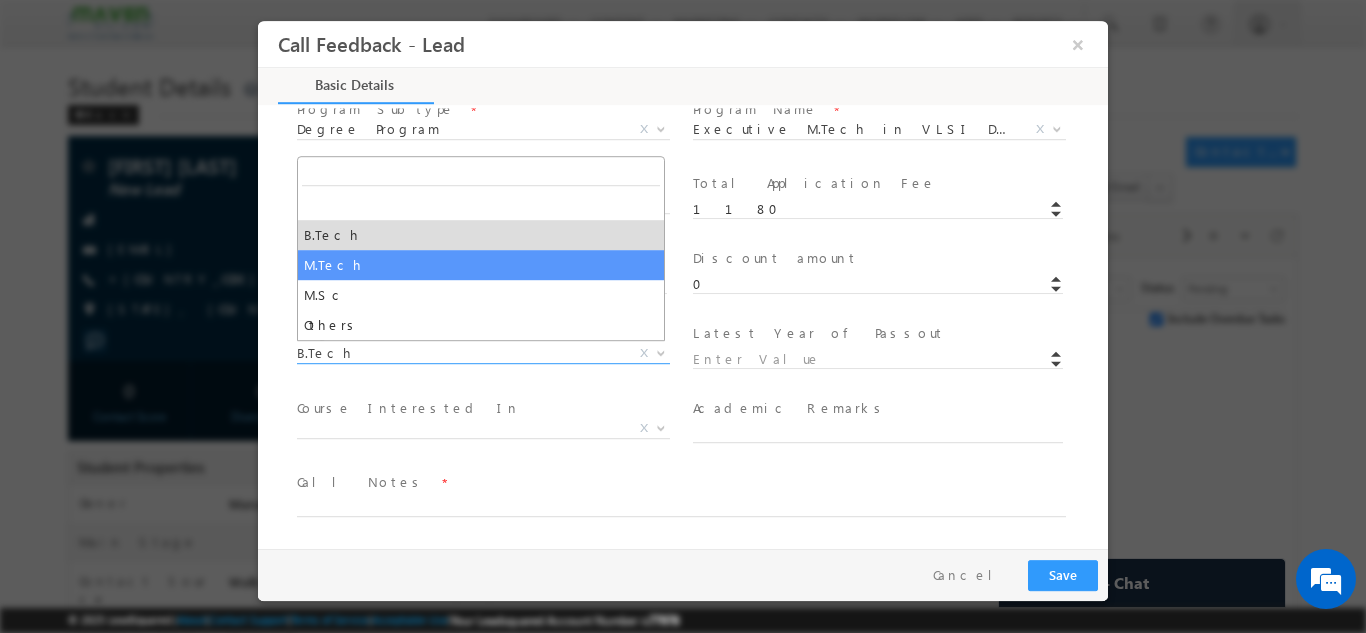 click at bounding box center [877, 228] 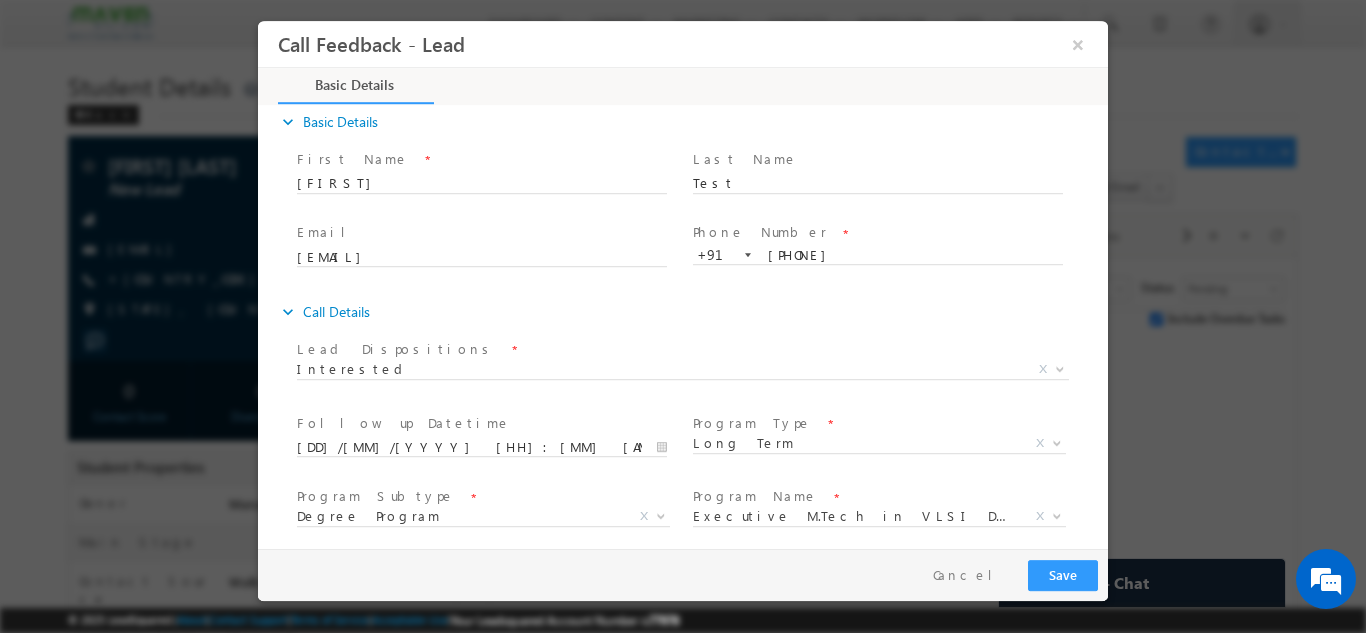 scroll, scrollTop: 0, scrollLeft: 0, axis: both 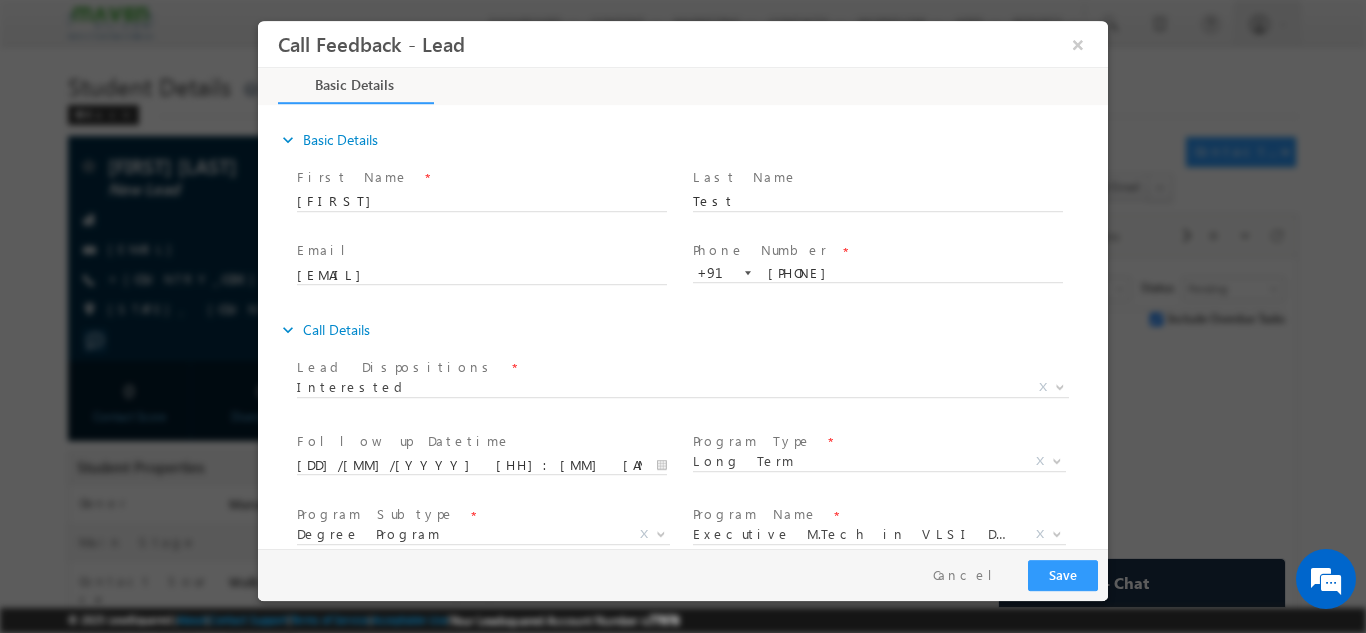 click on "Lead Dispositions" at bounding box center [396, 366] 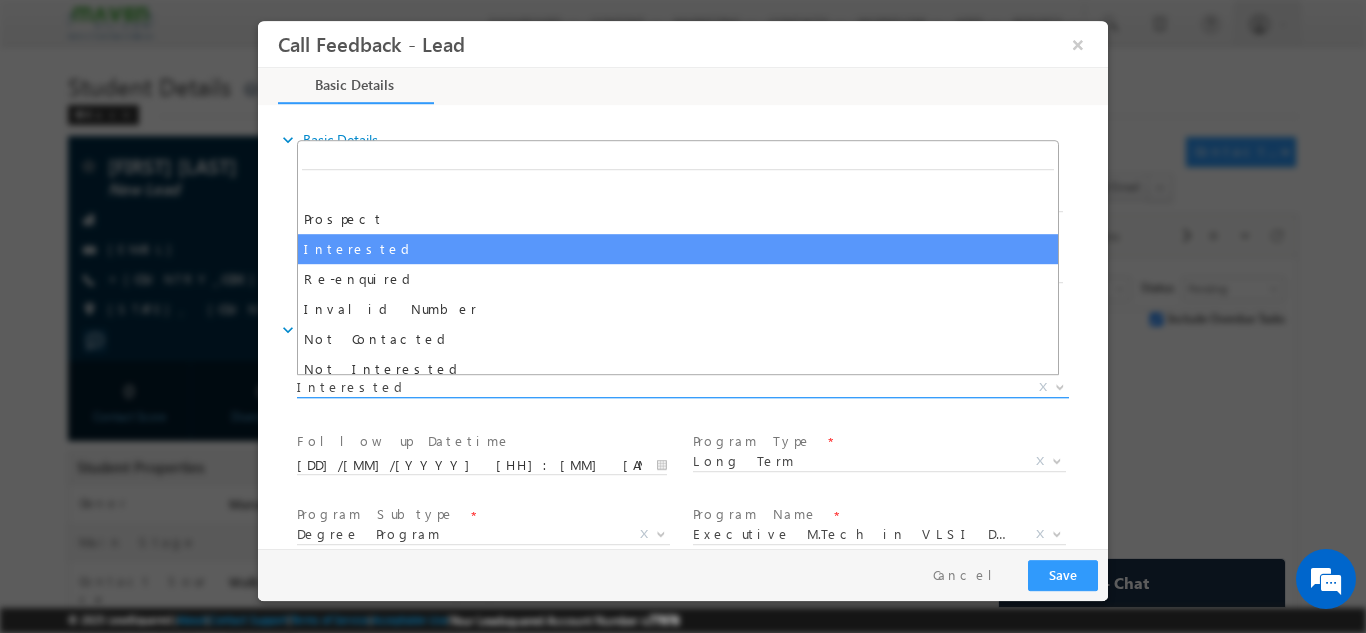 click on "Interested" at bounding box center (659, 386) 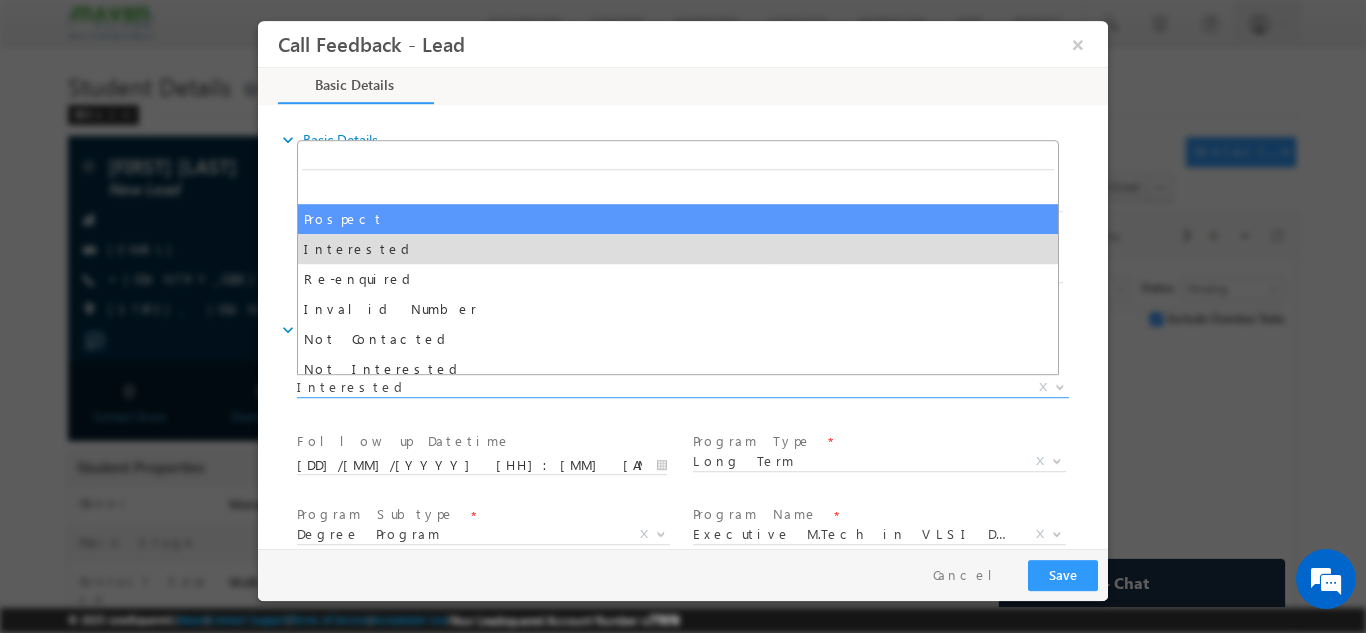 select on "Prospect" 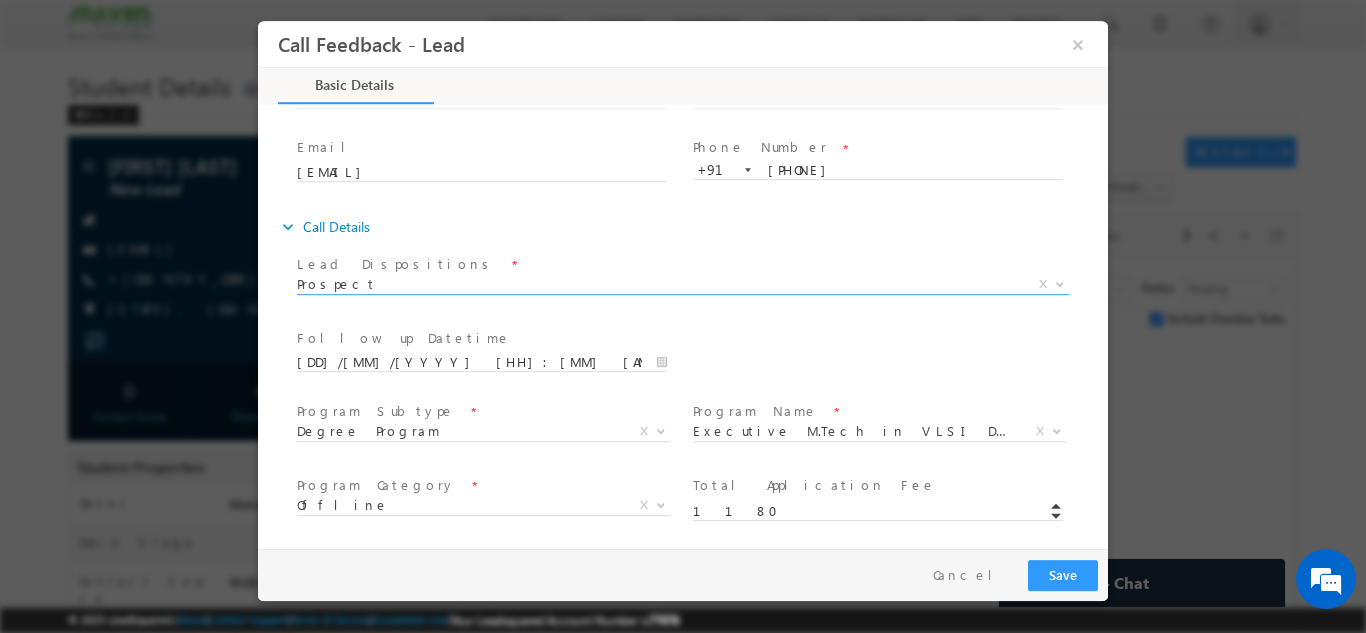 scroll, scrollTop: 256, scrollLeft: 0, axis: vertical 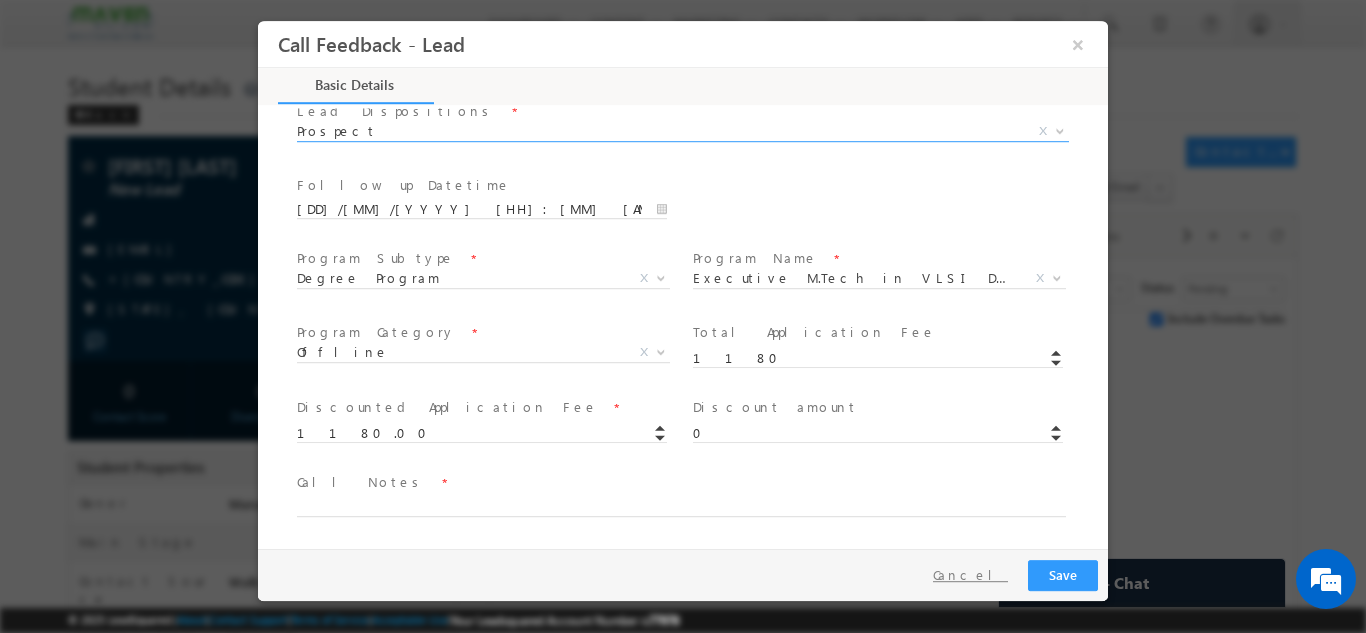 click on "Cancel" at bounding box center (970, 574) 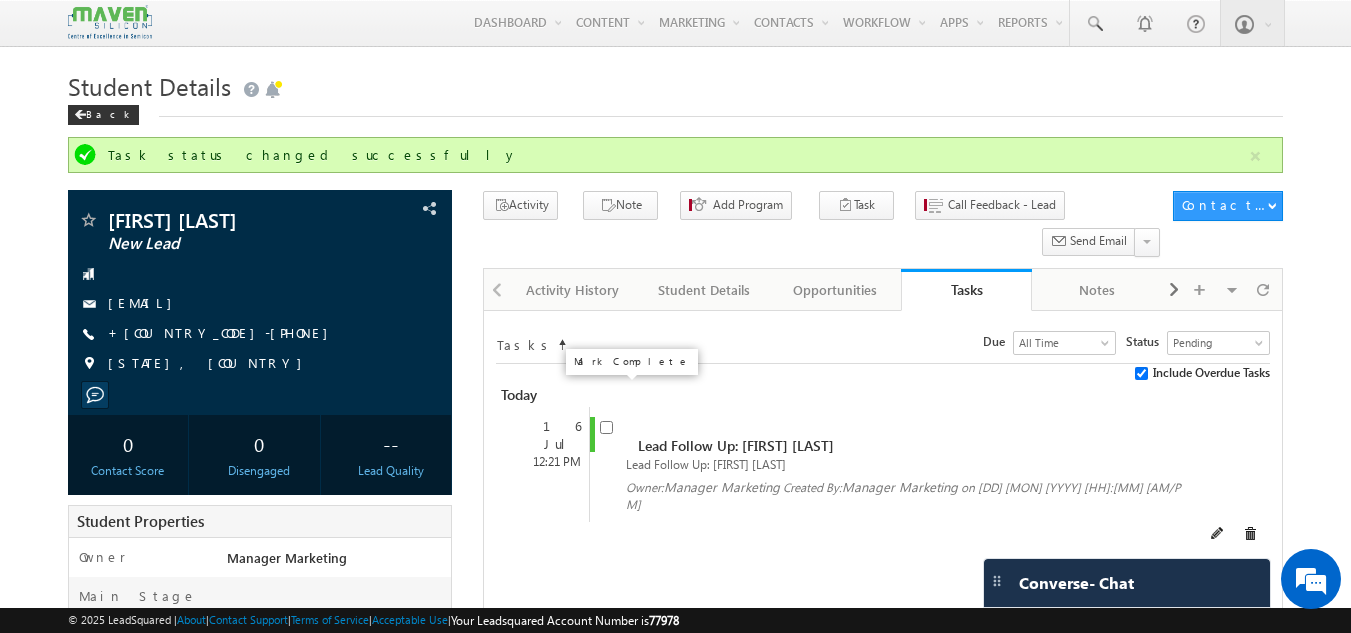 click at bounding box center [606, 427] 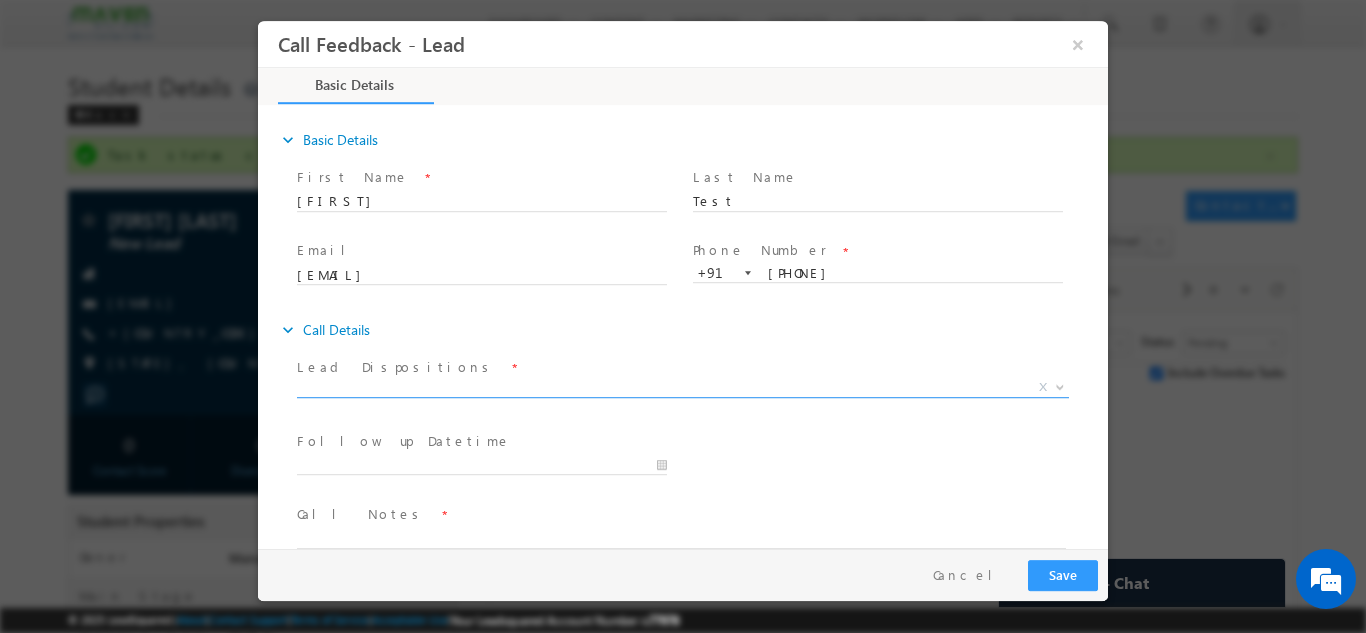 scroll, scrollTop: 0, scrollLeft: 0, axis: both 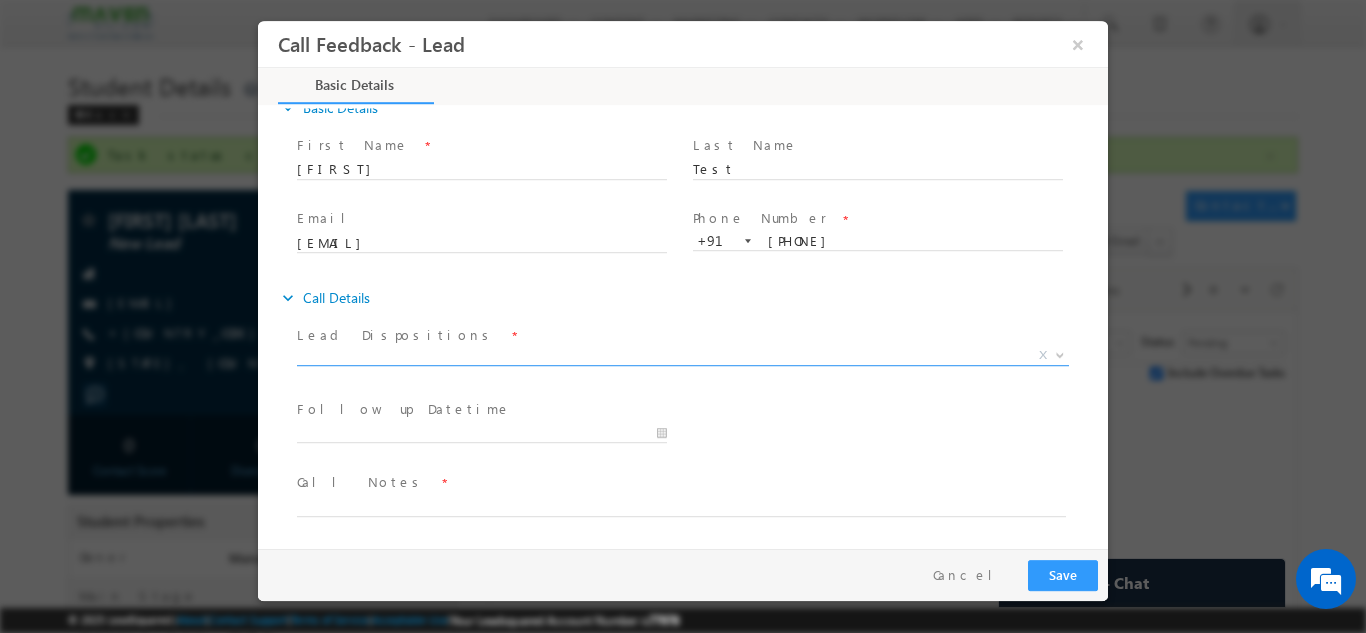 click on "X" at bounding box center (683, 355) 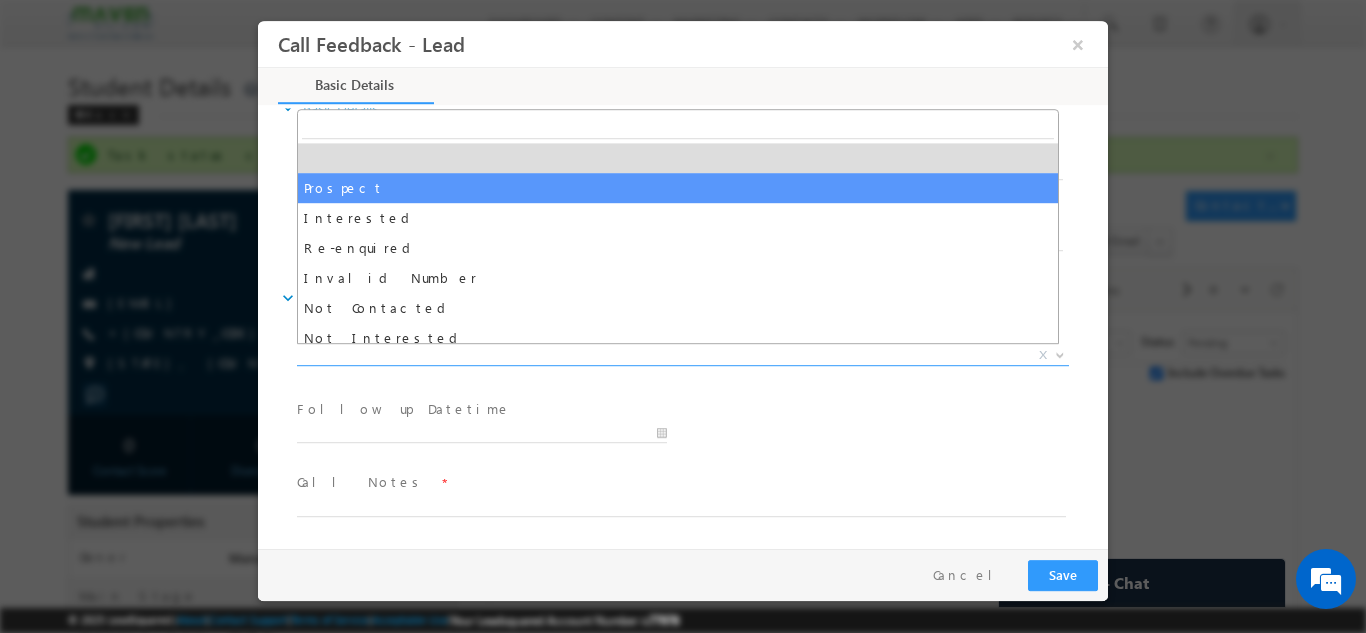 select on "Prospect" 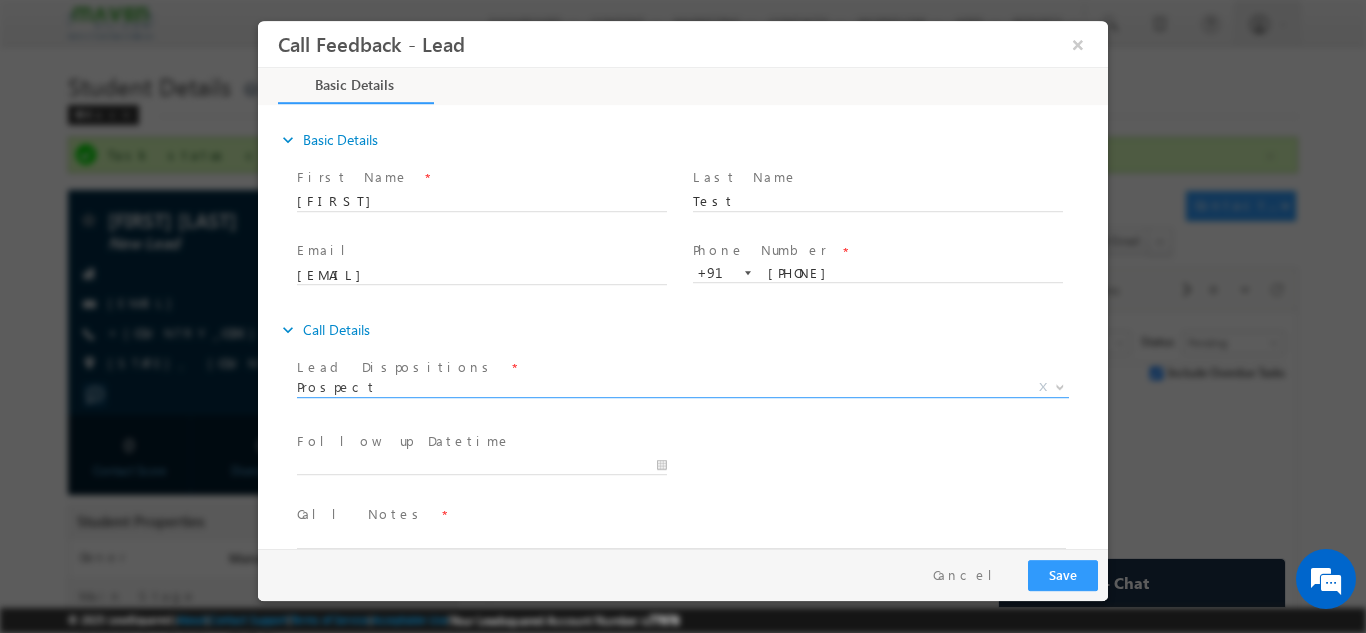 scroll, scrollTop: 32, scrollLeft: 0, axis: vertical 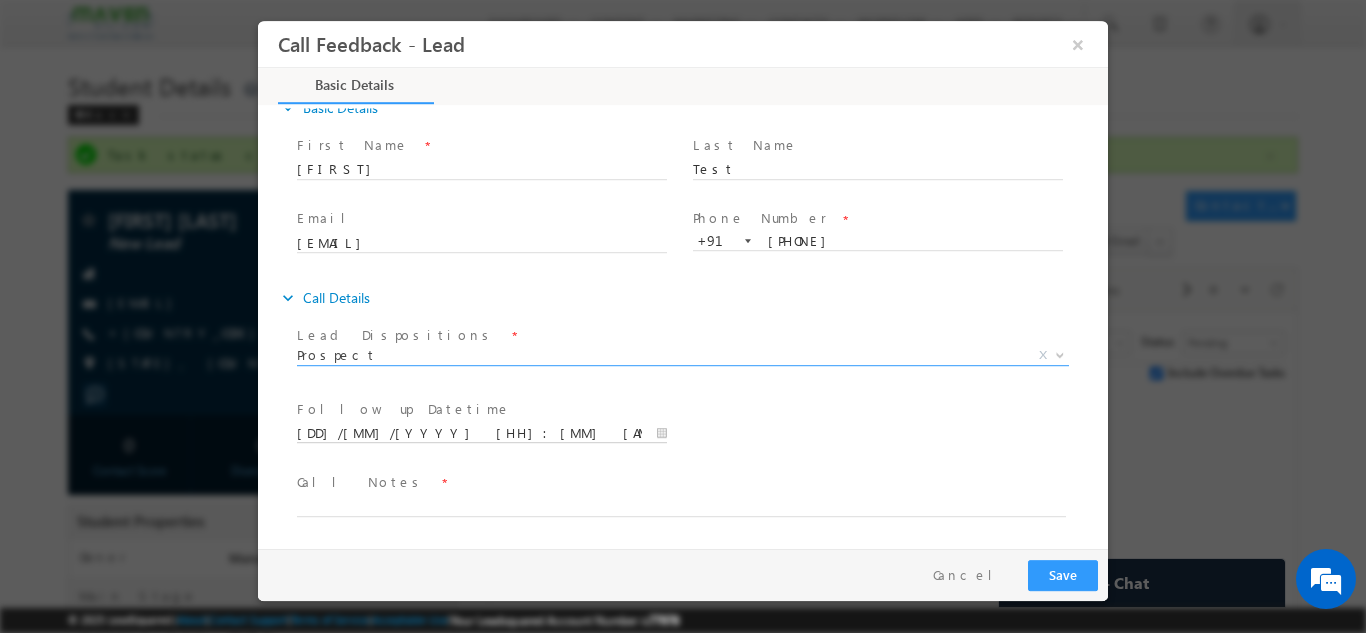 click on "16/07/2025 12:26 PM" at bounding box center (482, 433) 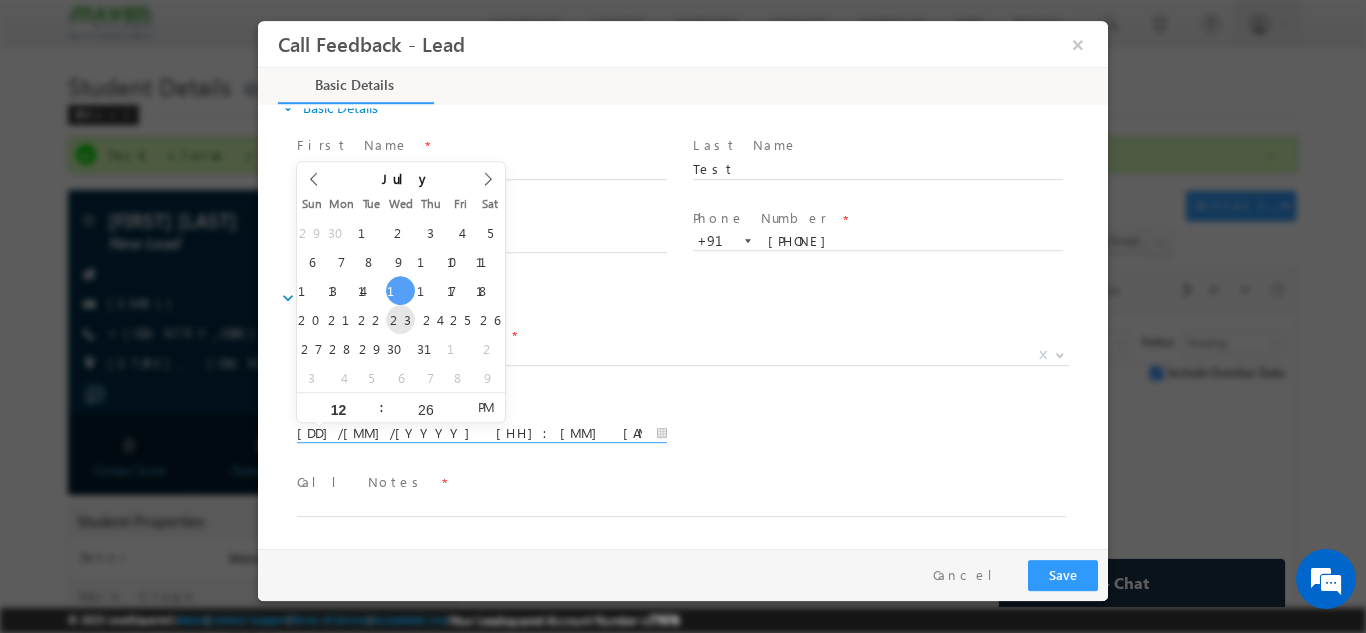 type on "23/07/2025 12:26 PM" 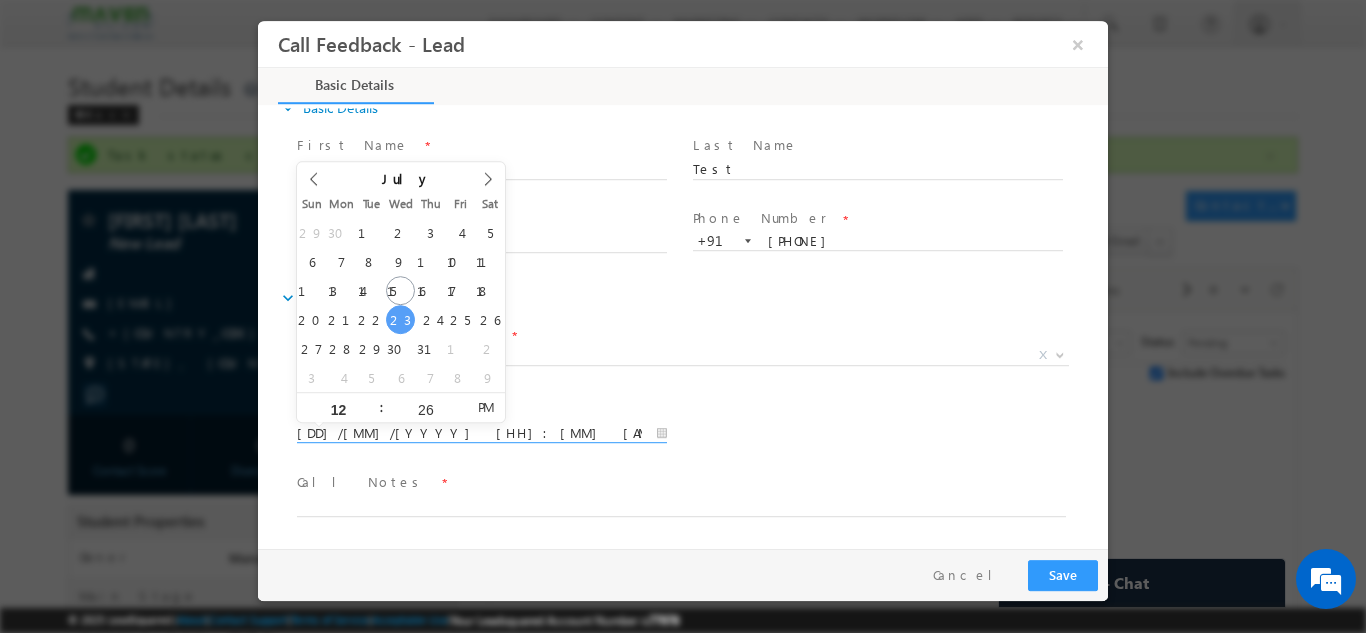 click on "Follow up Datetime
*
23/07/2025 12:26 PM
Program Type
*
Long Term
Short Term
X" at bounding box center [700, 431] 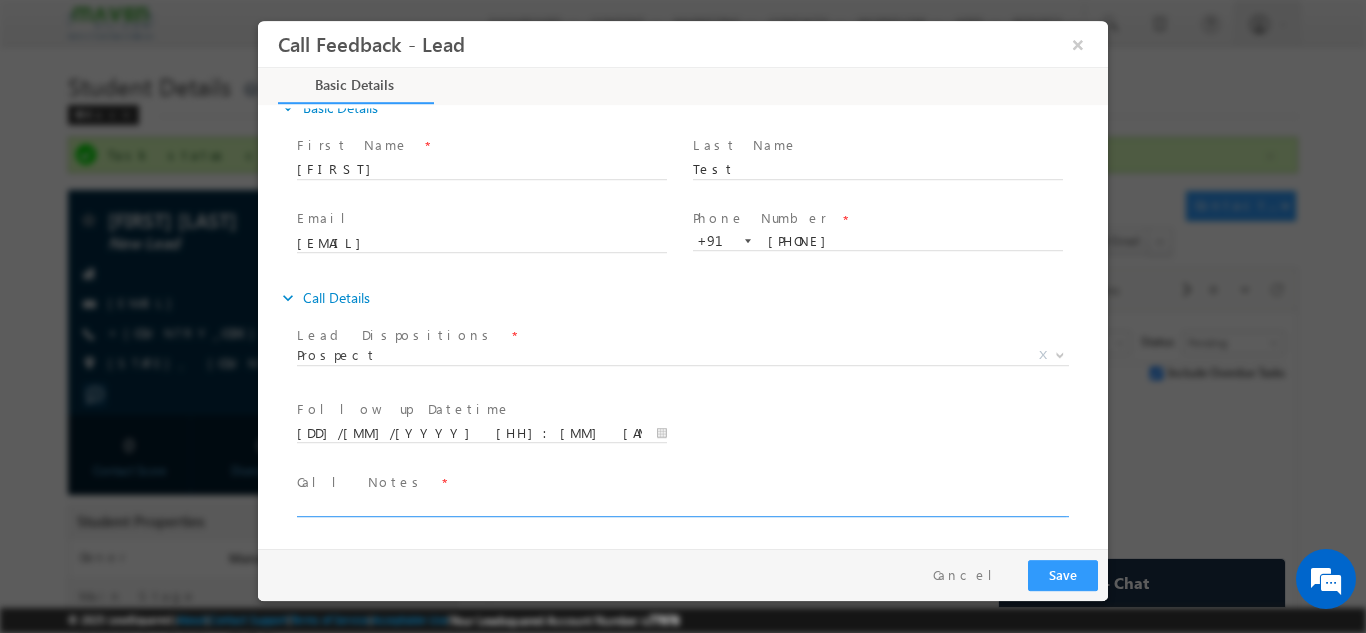 click at bounding box center [681, 504] 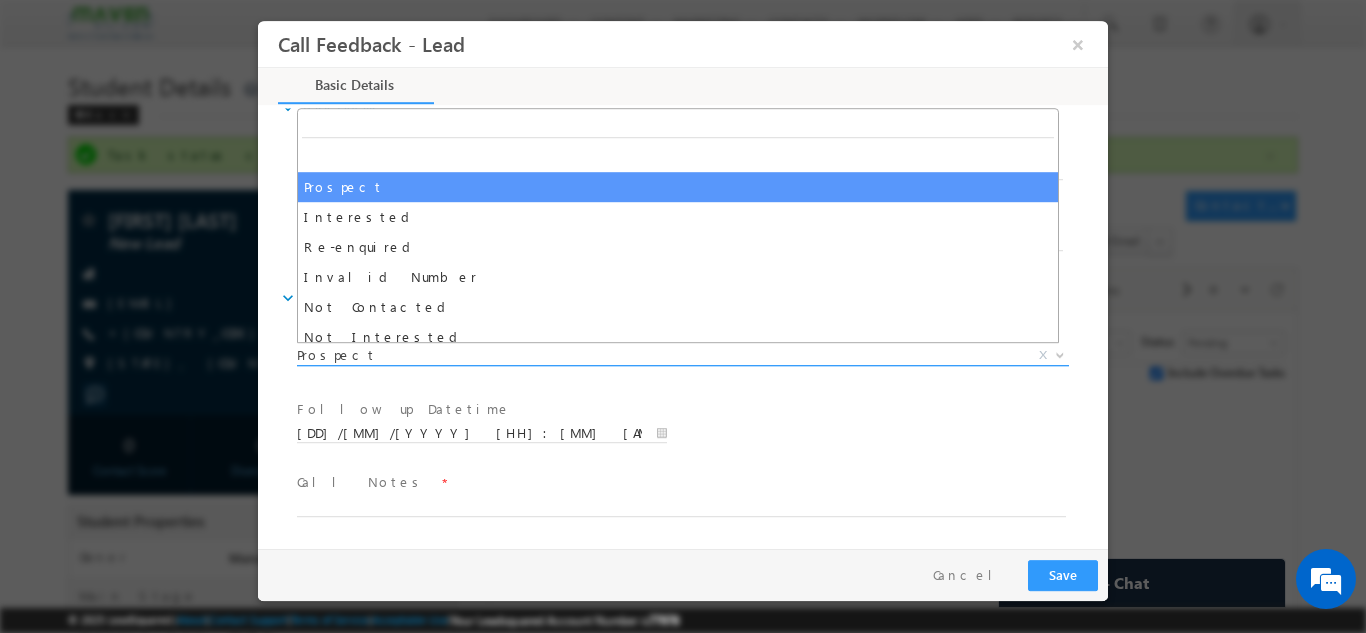 click on "Prospect" at bounding box center [659, 354] 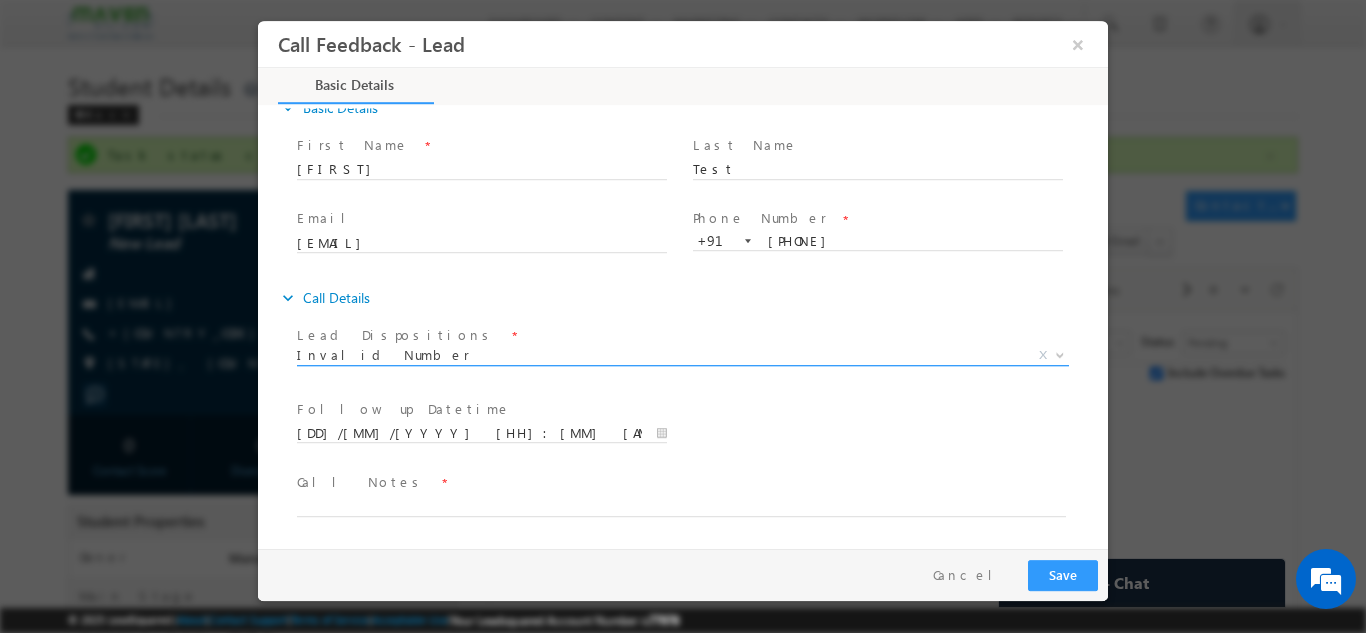click on "Prospect
Interested
Re-enquired
Invalid Number
Not Contacted
Not Interested
In Conversation
Not Eligible
Contacted-Call back
Cold
Future Prospect
Others
Invalid Number X" at bounding box center [690, 358] 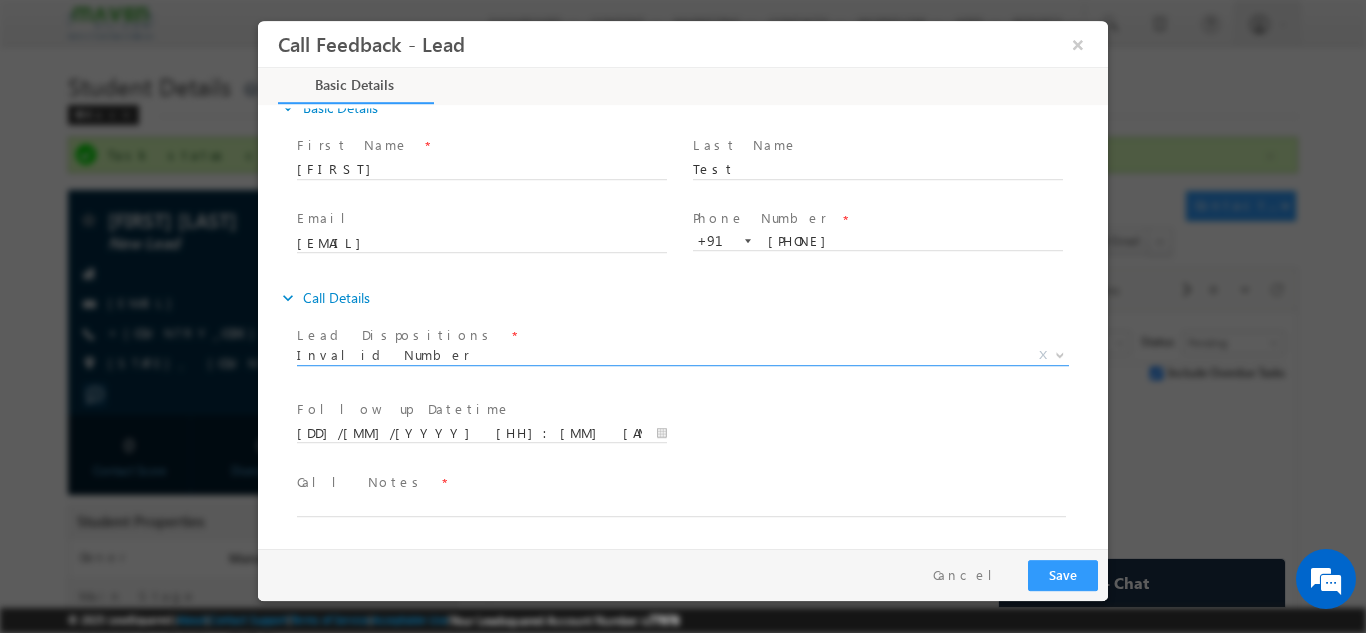 click on "Prospect
Interested
Re-enquired
Invalid Number
Not Contacted
Not Interested
In Conversation
Not Eligible
Contacted-Call back
Cold
Future Prospect
Others
Invalid Number X" at bounding box center [690, 358] 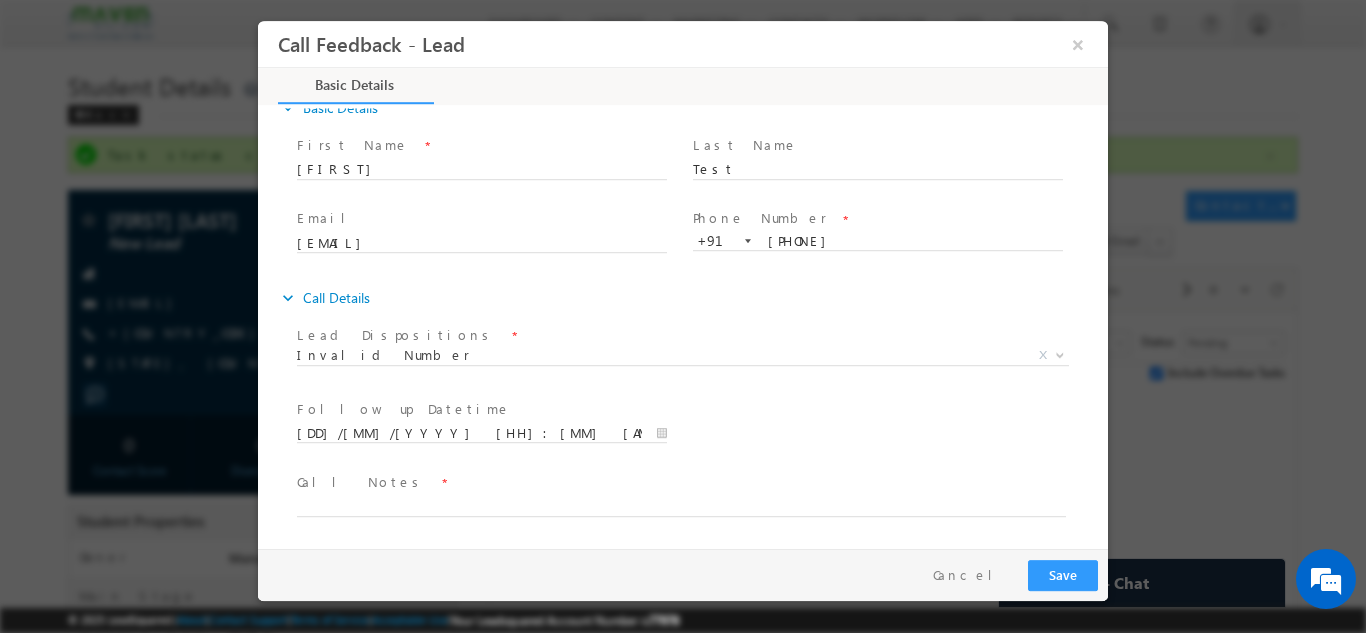 click on "Lead Dispositions
*" at bounding box center [670, 335] 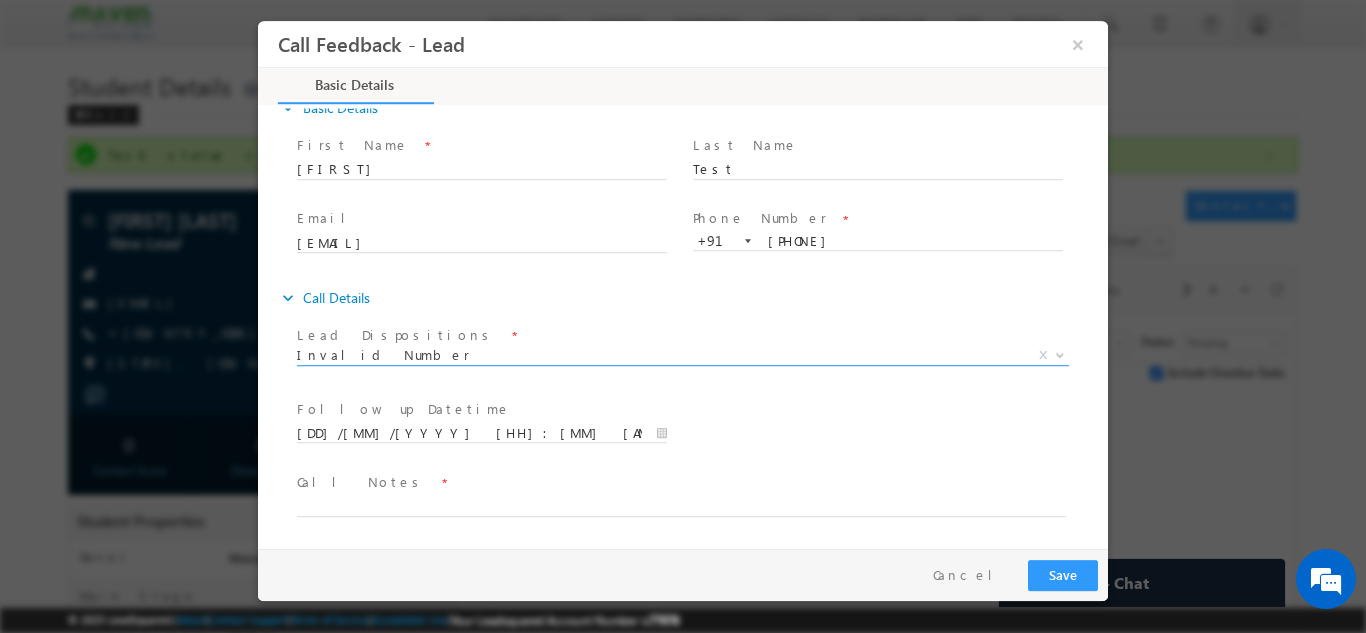 click on "Invalid Number X" at bounding box center [683, 359] 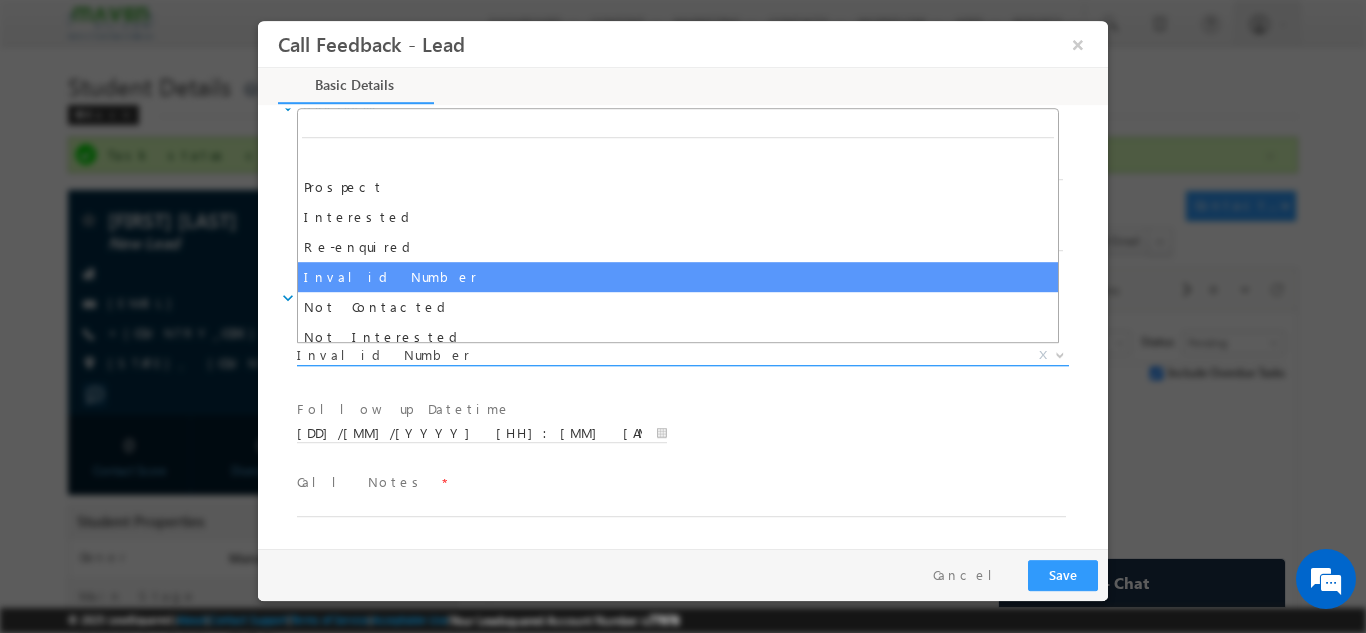 click on "Invalid Number" at bounding box center (659, 354) 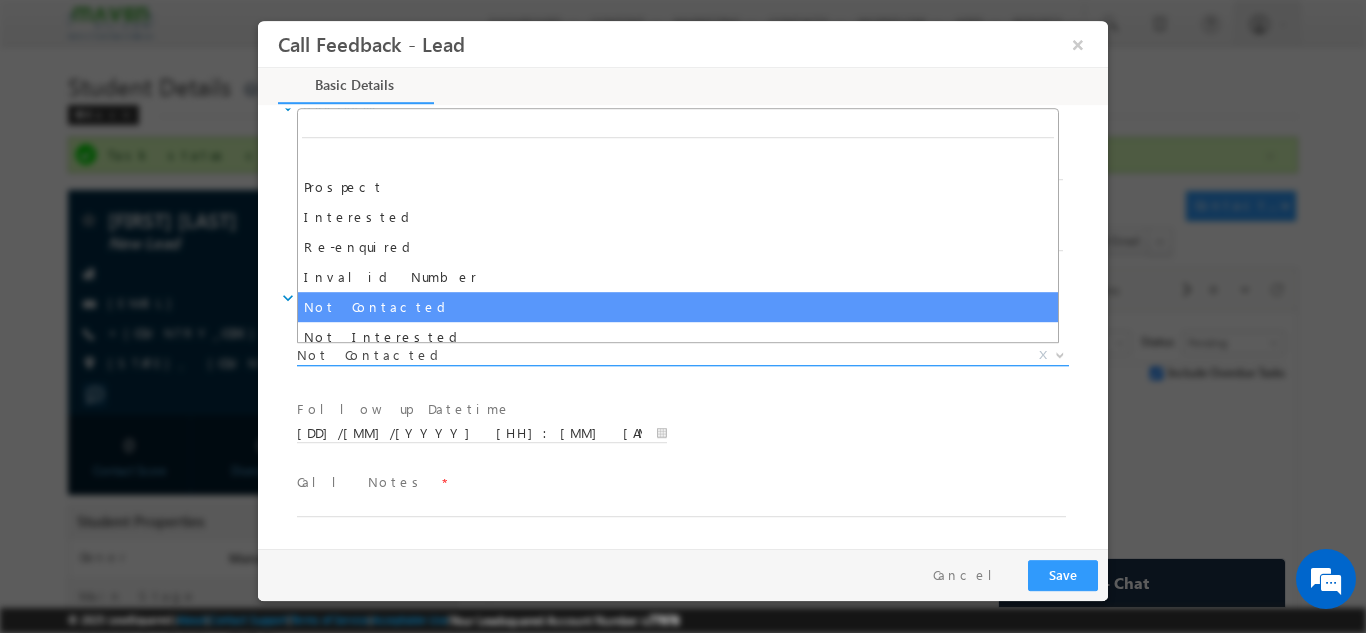 click on "Not Contacted" at bounding box center (659, 354) 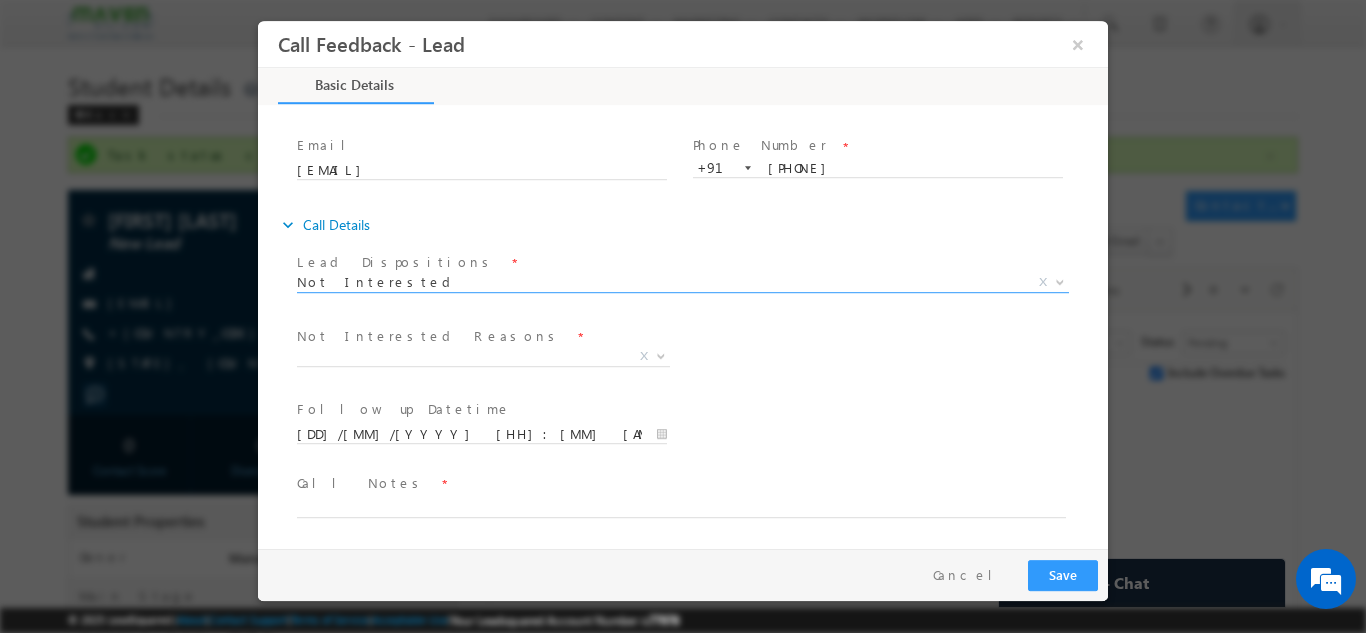 scroll, scrollTop: 106, scrollLeft: 0, axis: vertical 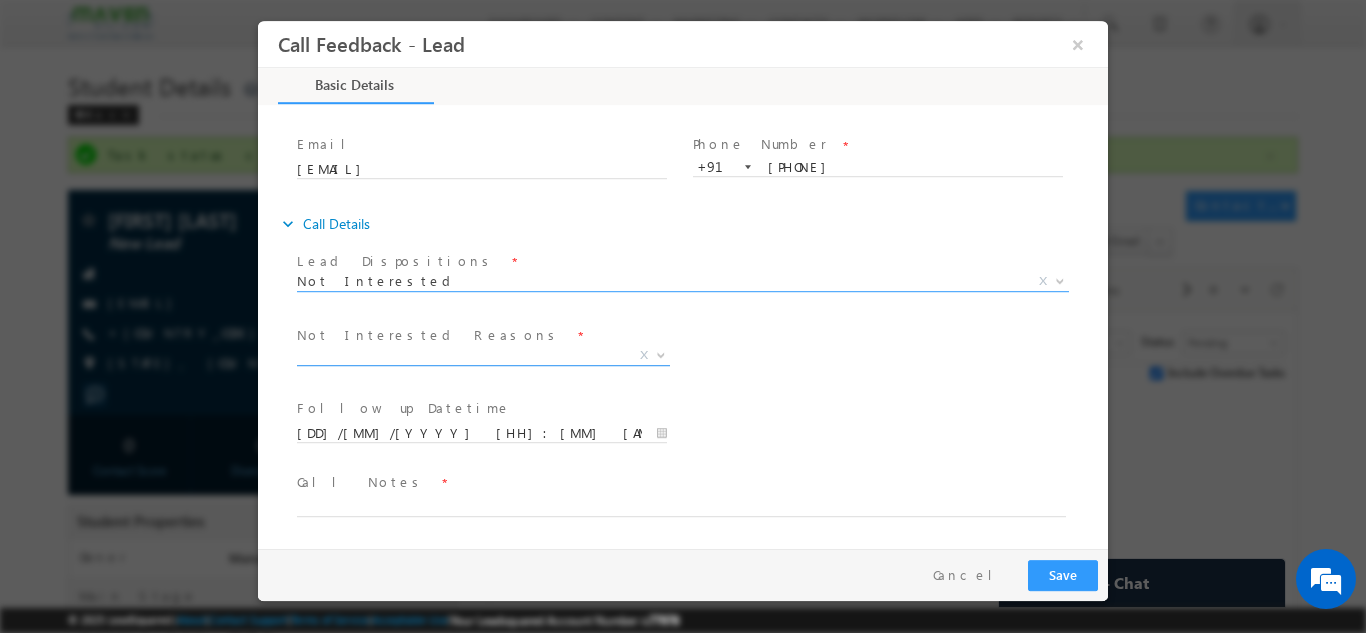 click on "X" at bounding box center [483, 355] 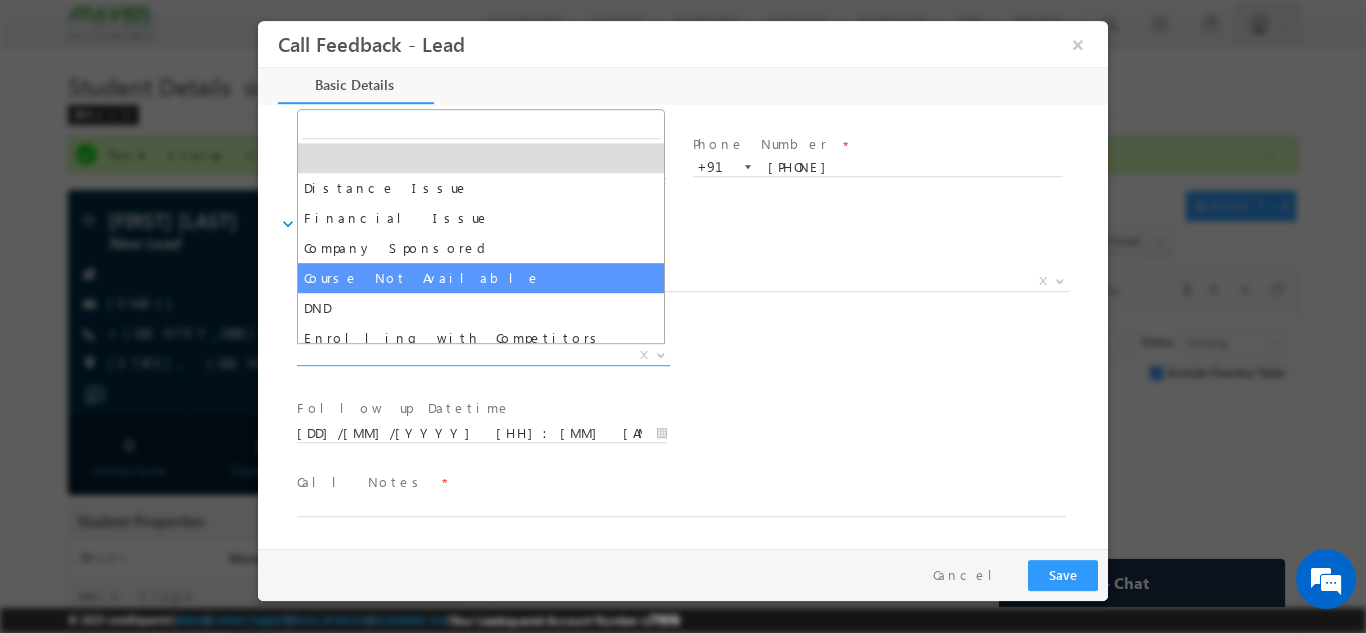 scroll, scrollTop: 40, scrollLeft: 0, axis: vertical 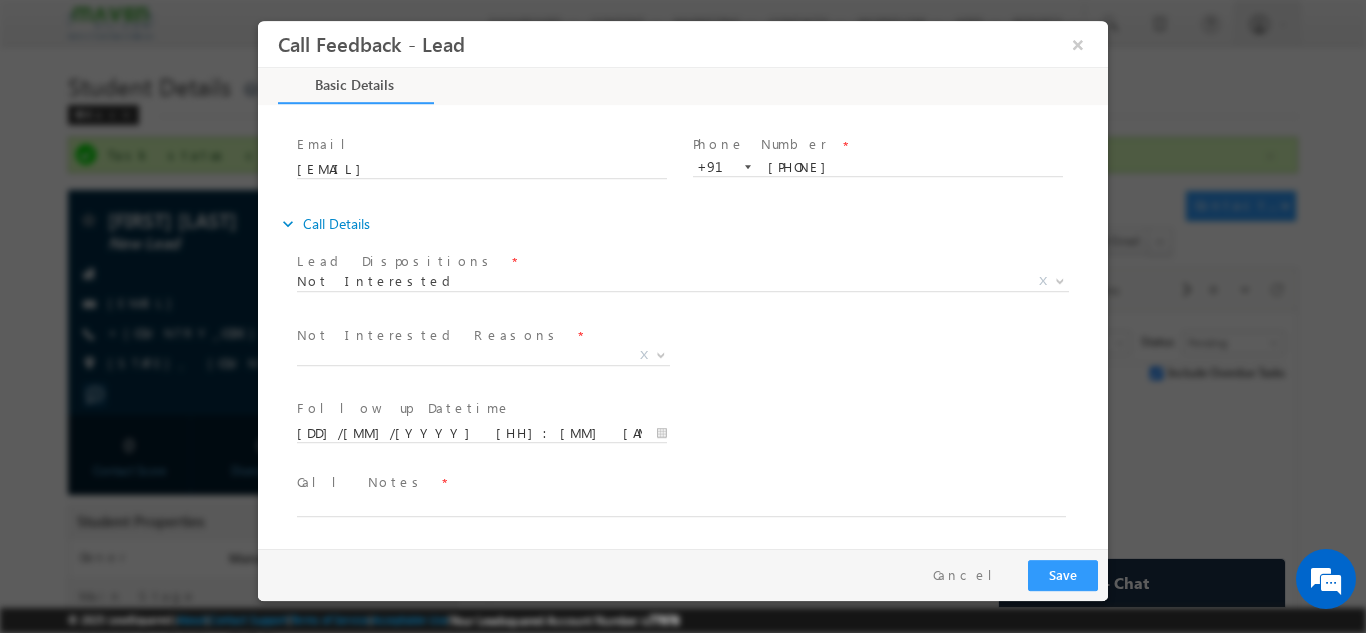 click on "Follow up Datetime
*
23/07/2025 12:26 PM
Program Type
*
Long Term
Short Term
X" at bounding box center [700, 431] 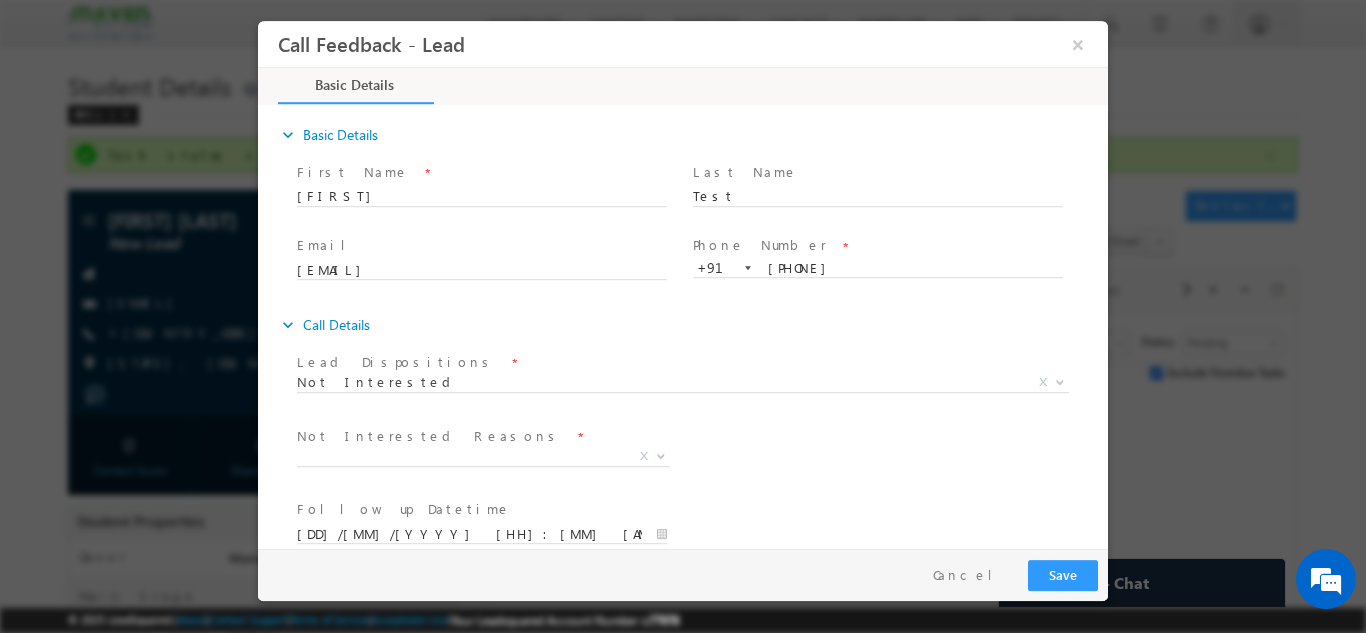 scroll, scrollTop: 0, scrollLeft: 0, axis: both 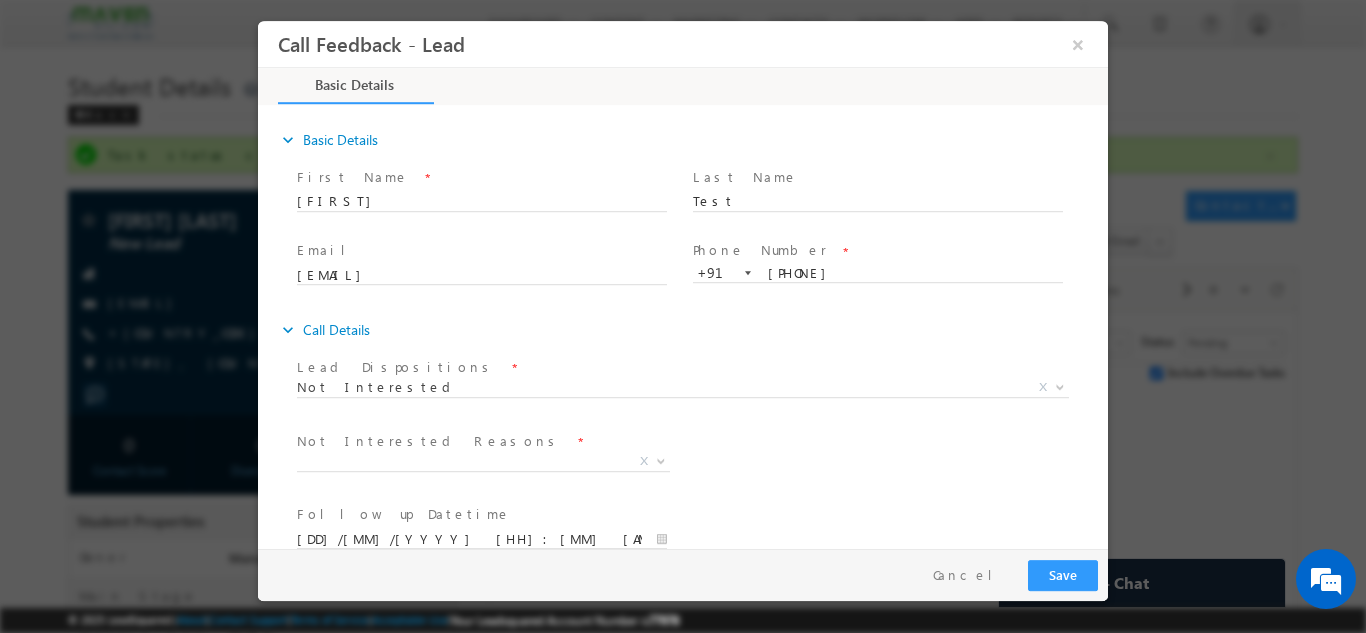 click on "Not Interested X" at bounding box center [683, 391] 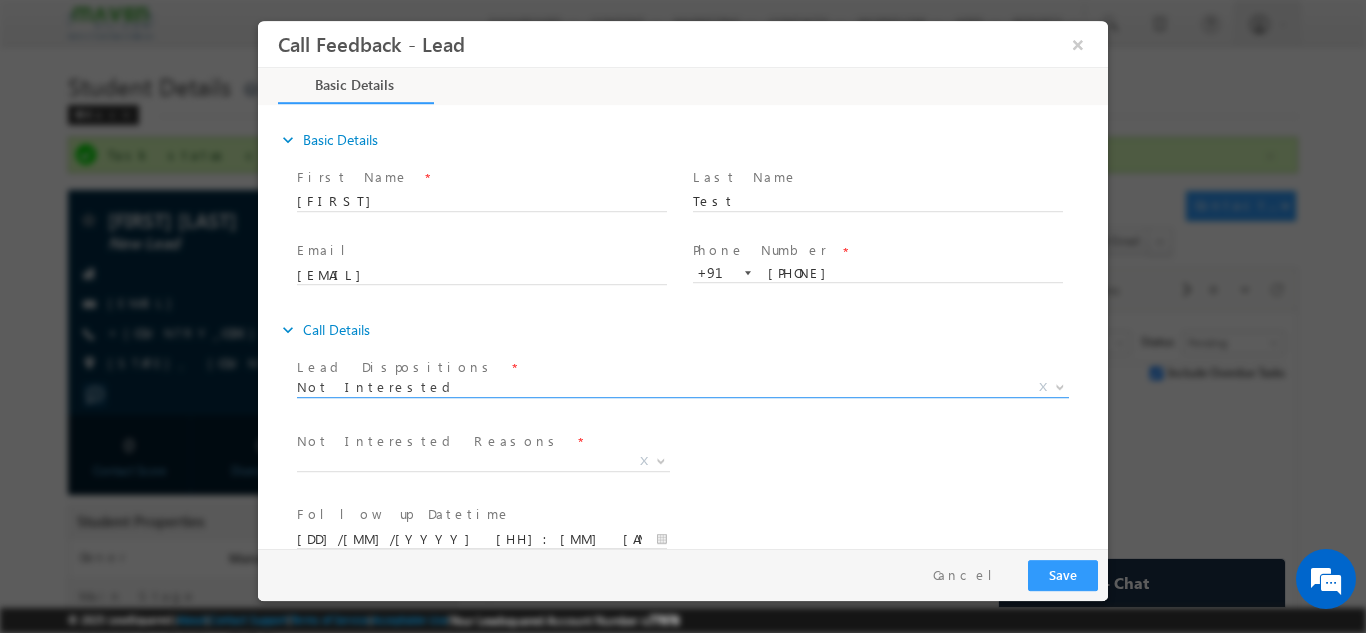 click on "Not Interested X" at bounding box center (683, 391) 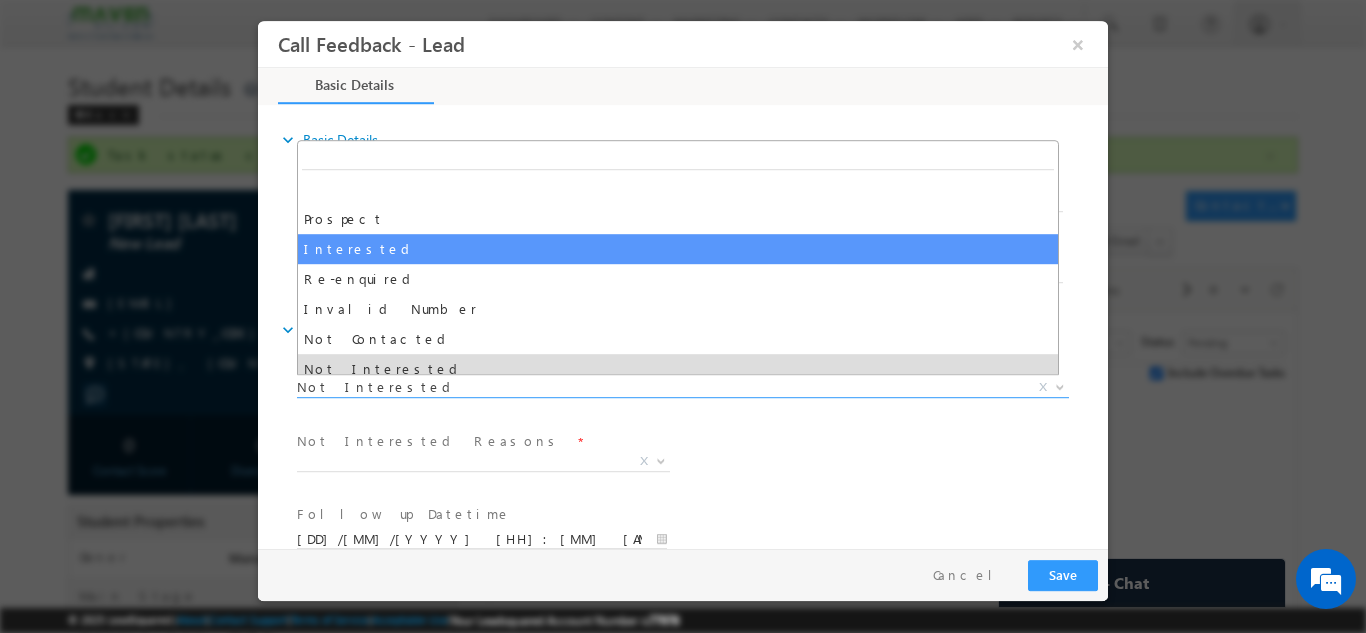 select on "Interested" 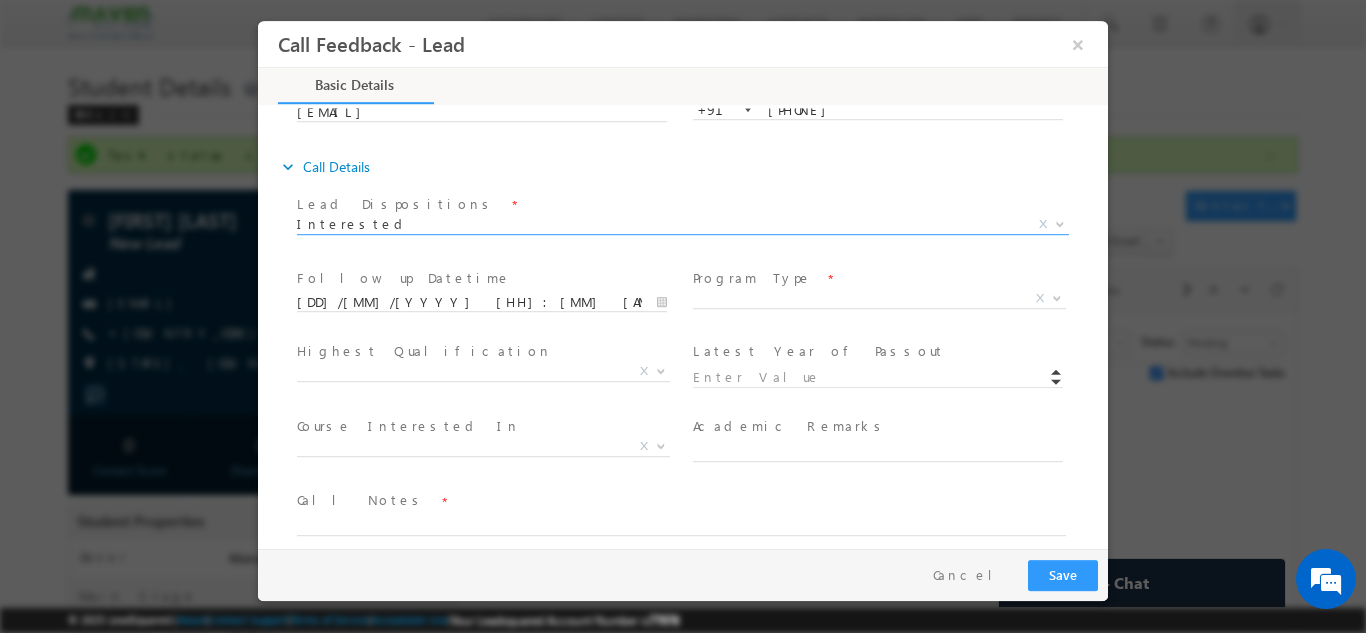 scroll, scrollTop: 172, scrollLeft: 0, axis: vertical 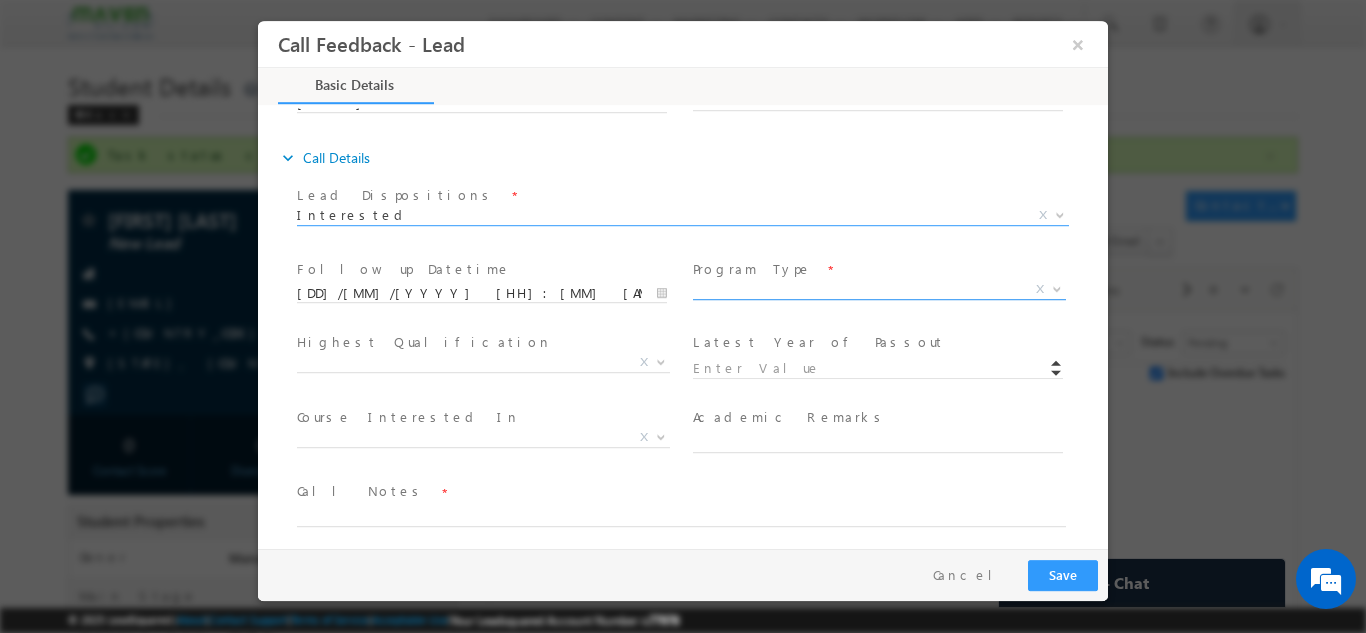 click on "X" at bounding box center [879, 289] 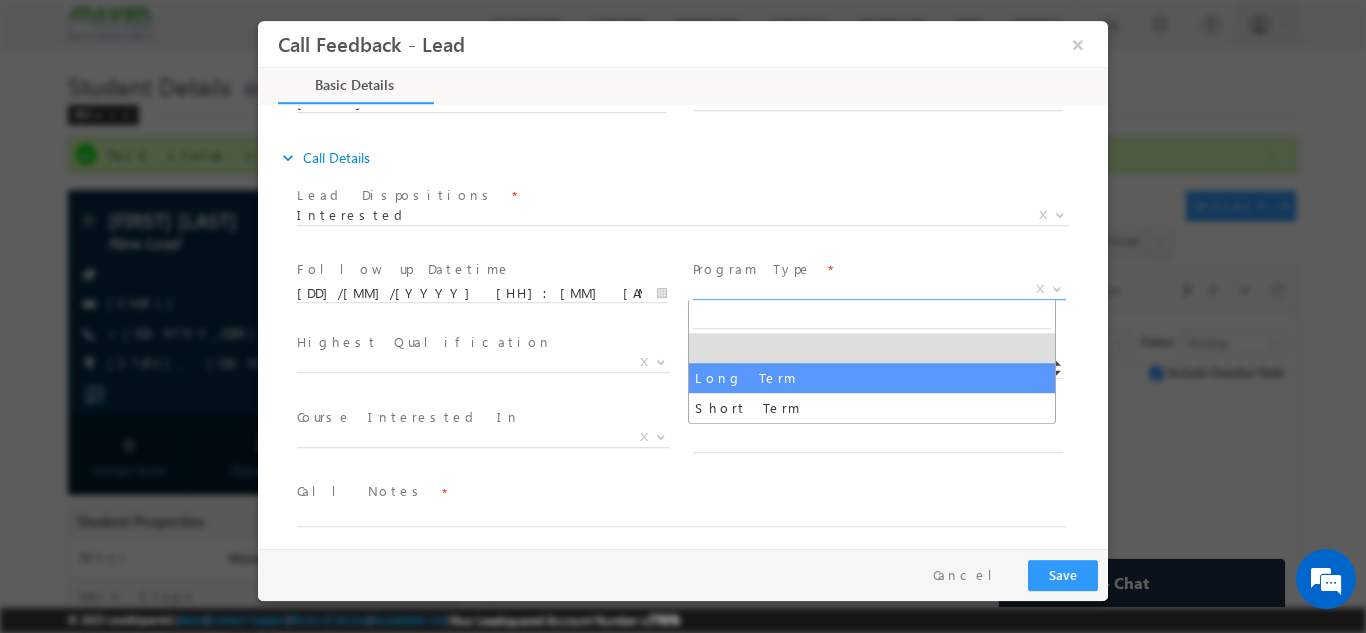 select on "Long Term" 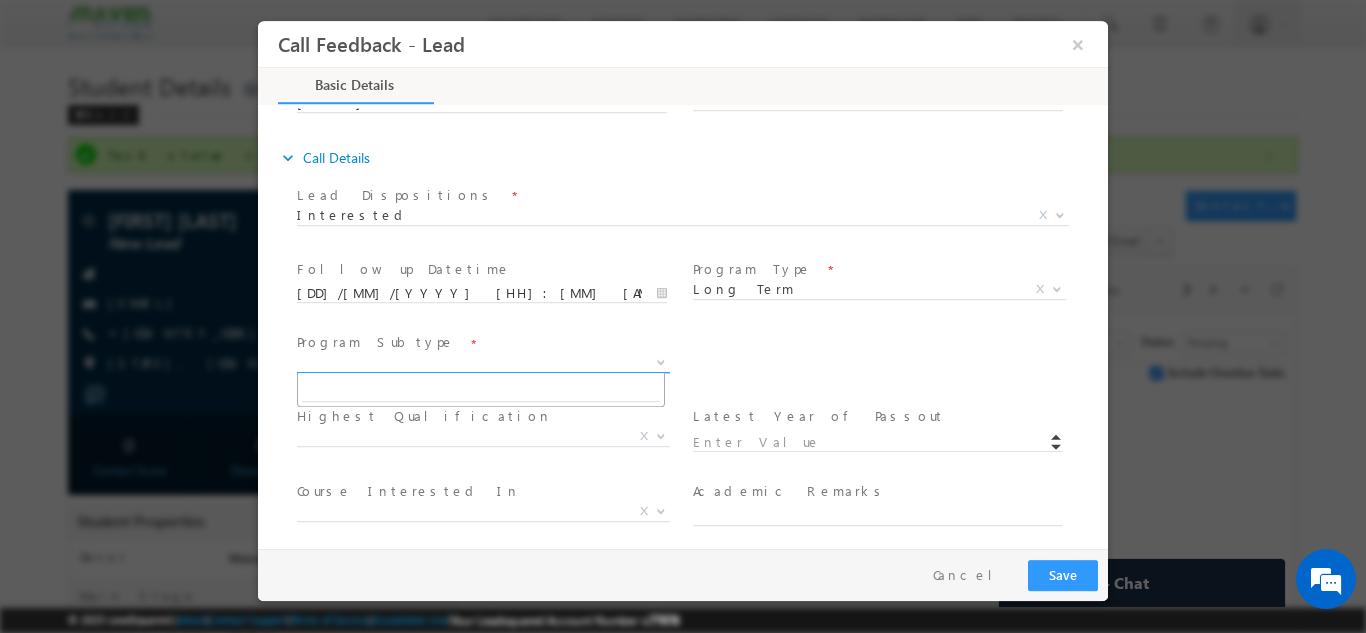 click on "X" at bounding box center (483, 362) 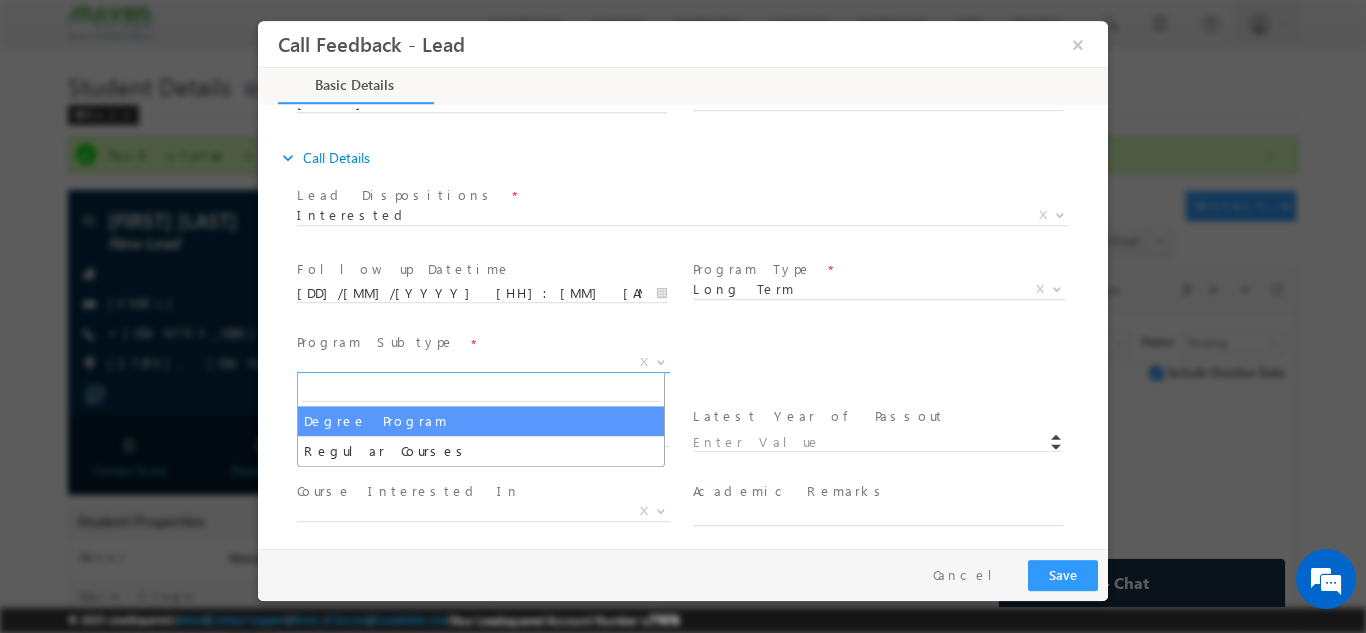 select on "Degree Program" 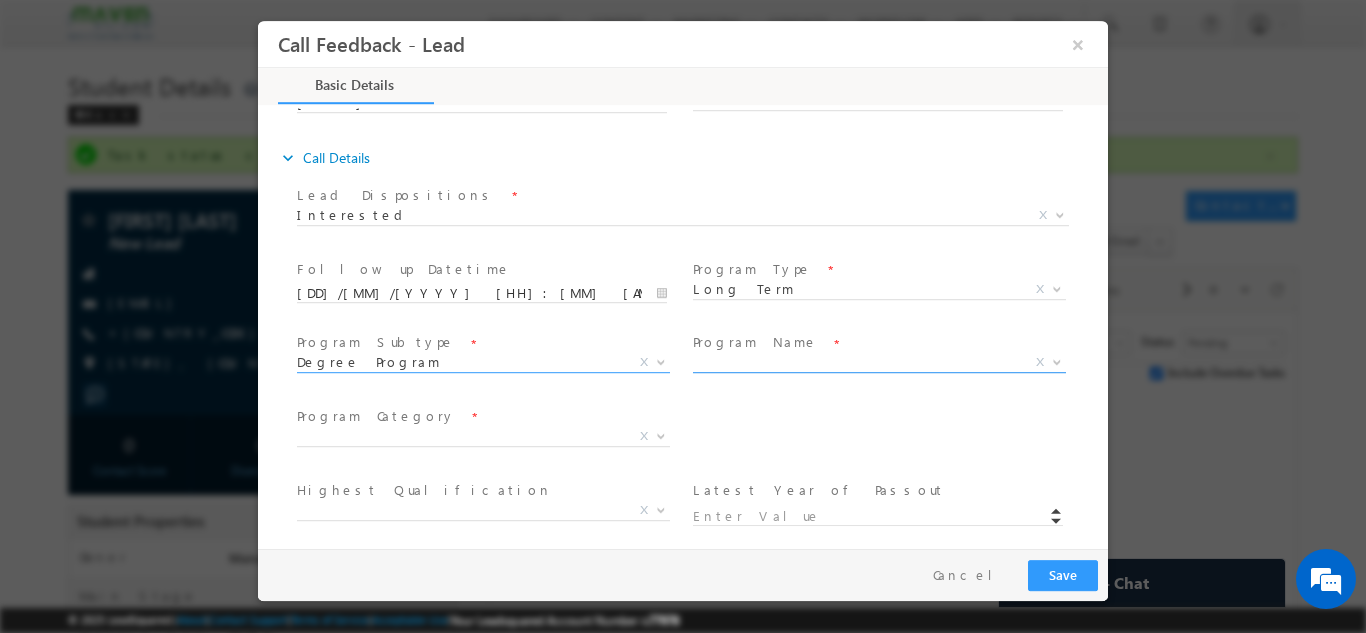 click on "X" at bounding box center (879, 362) 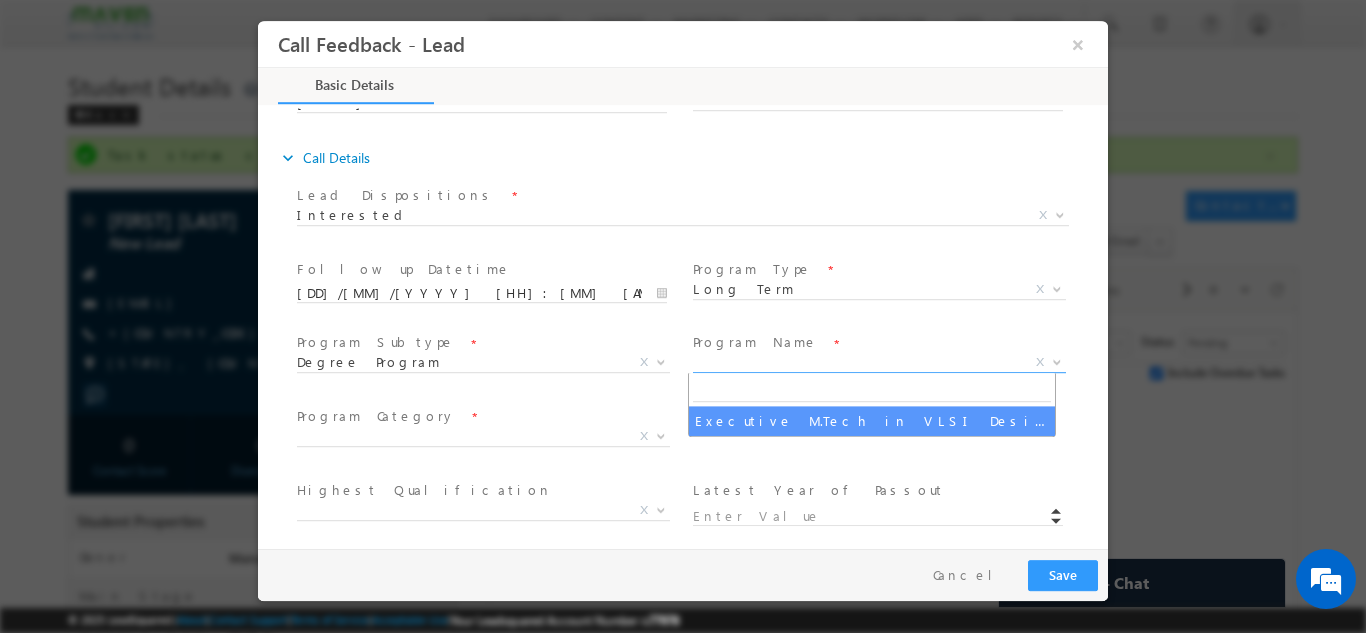 select on "Executive M.Tech in VLSI Design" 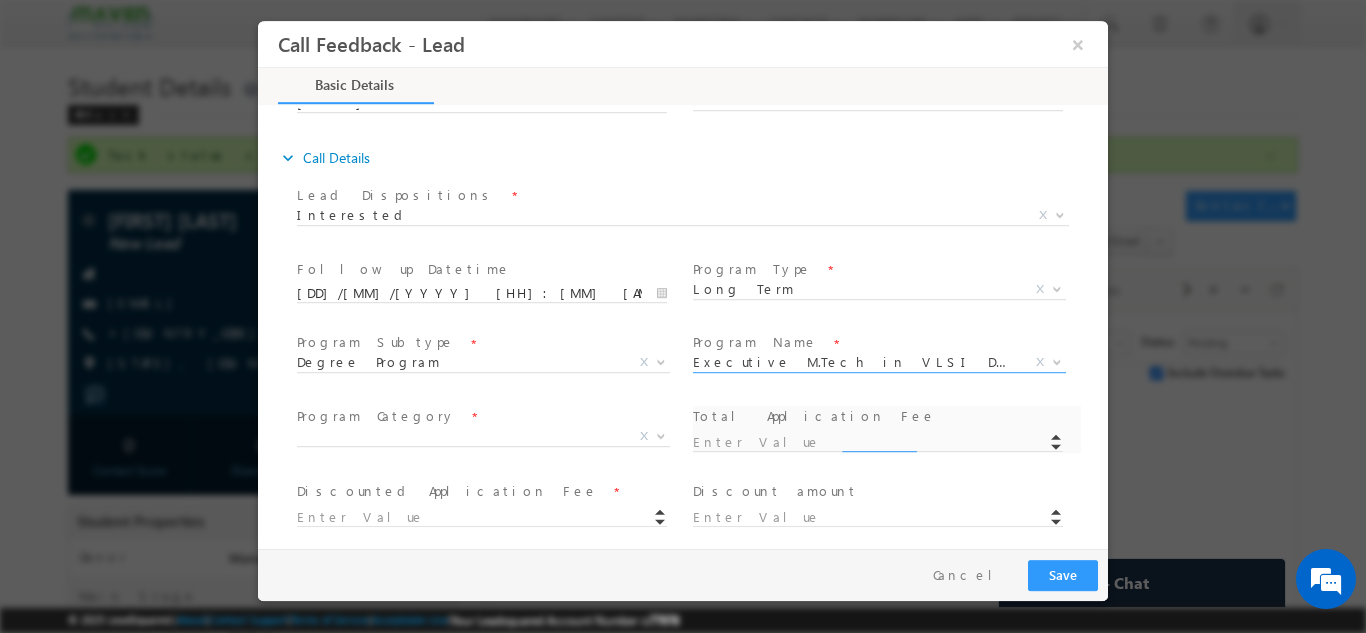 type on "1180" 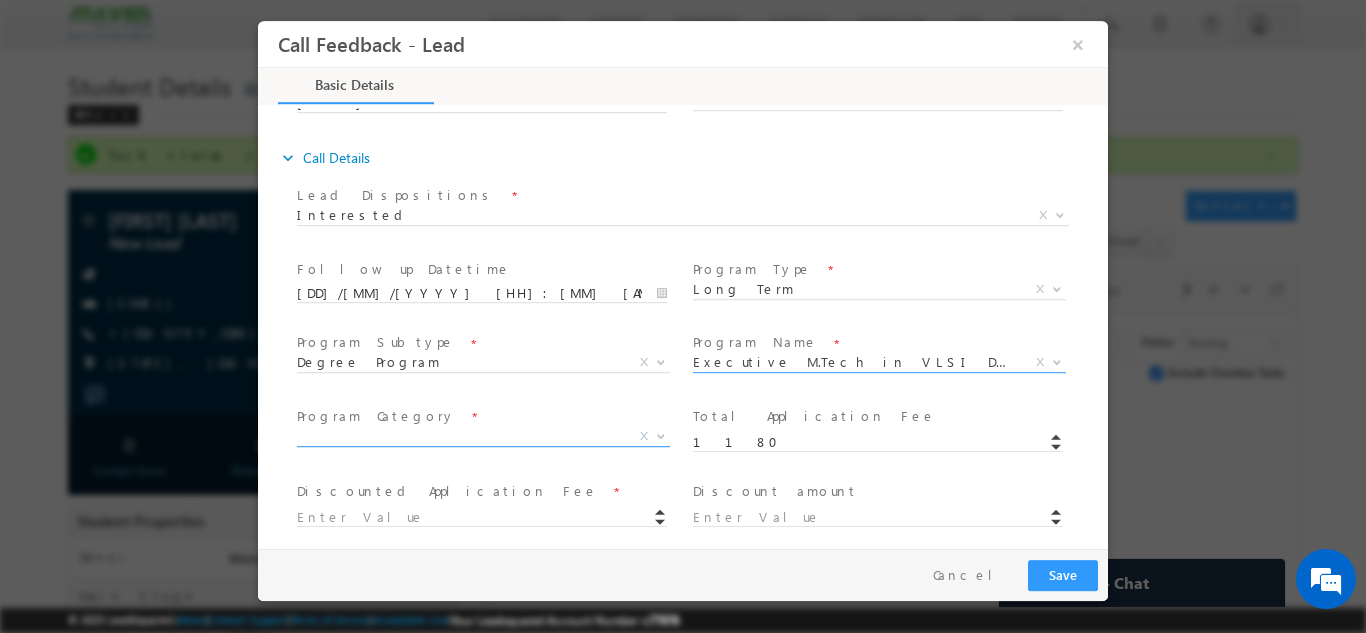 click on "X" at bounding box center (483, 436) 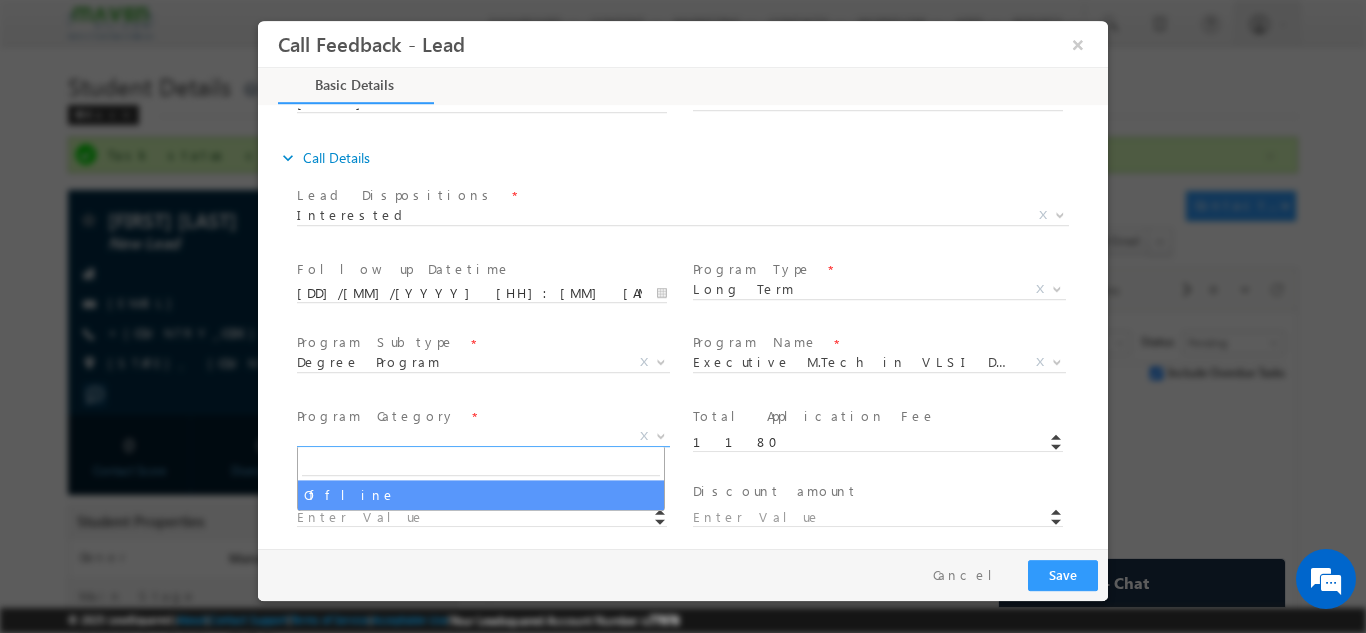 select on "Offline" 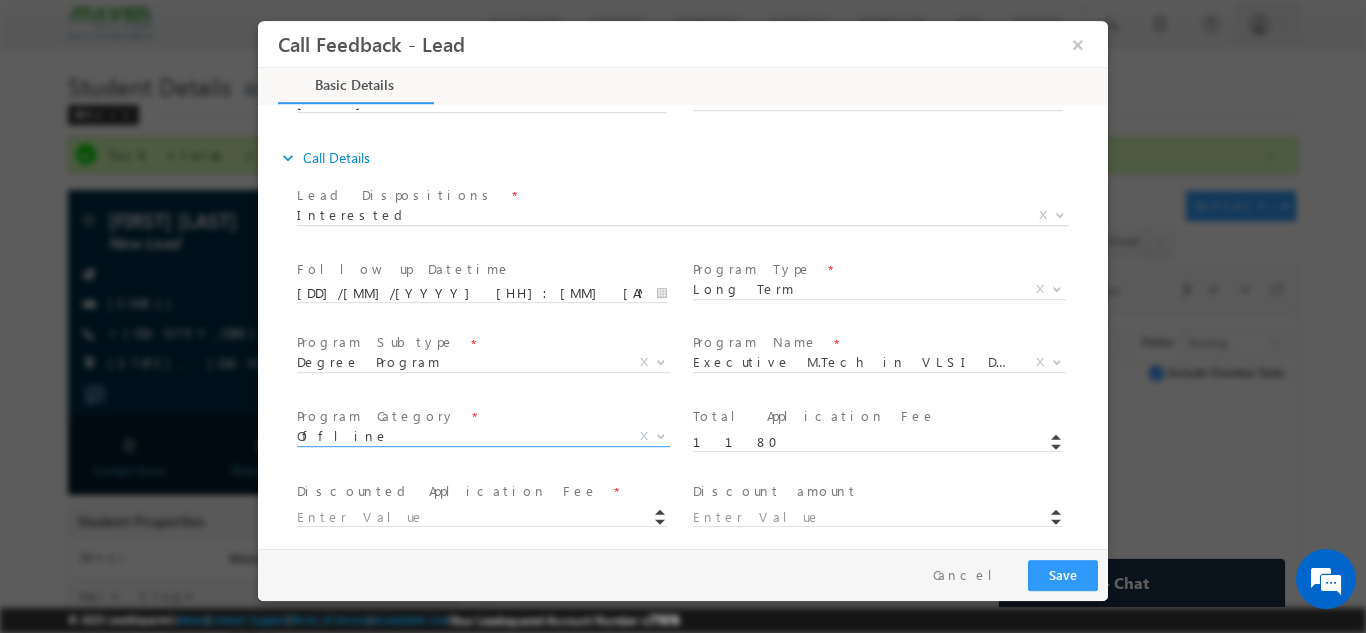 click on "Discounted Application Fee
*" at bounding box center (491, 503) 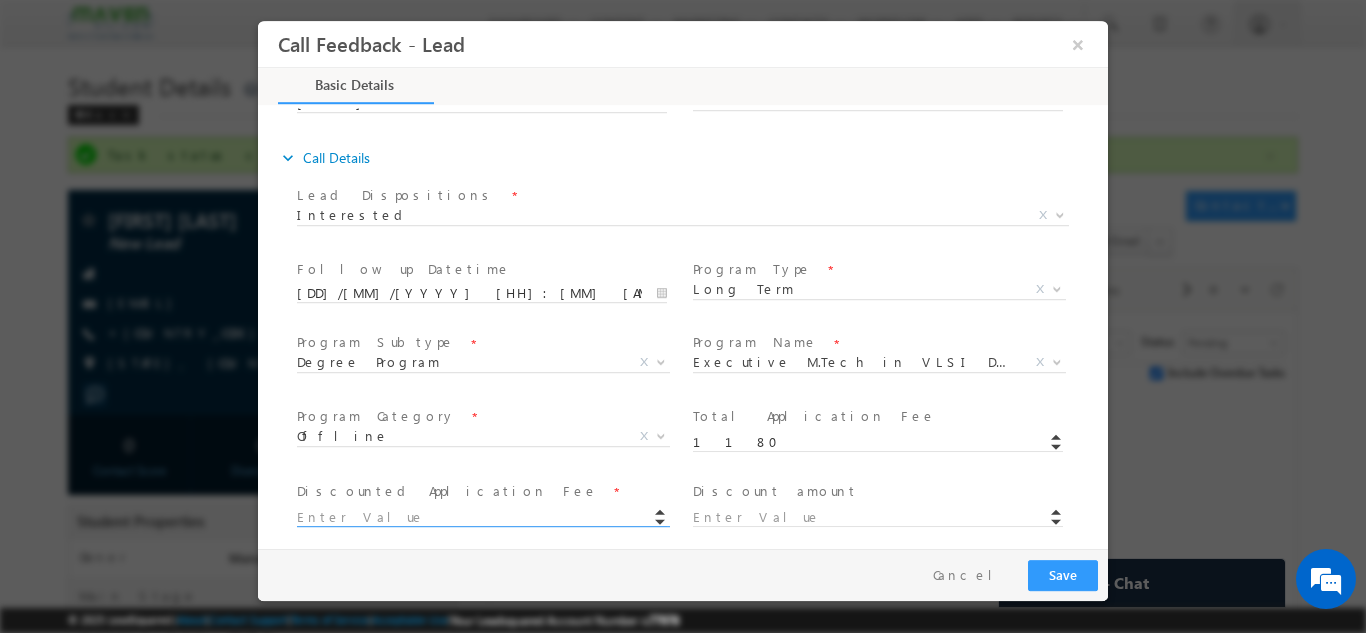 click at bounding box center [482, 517] 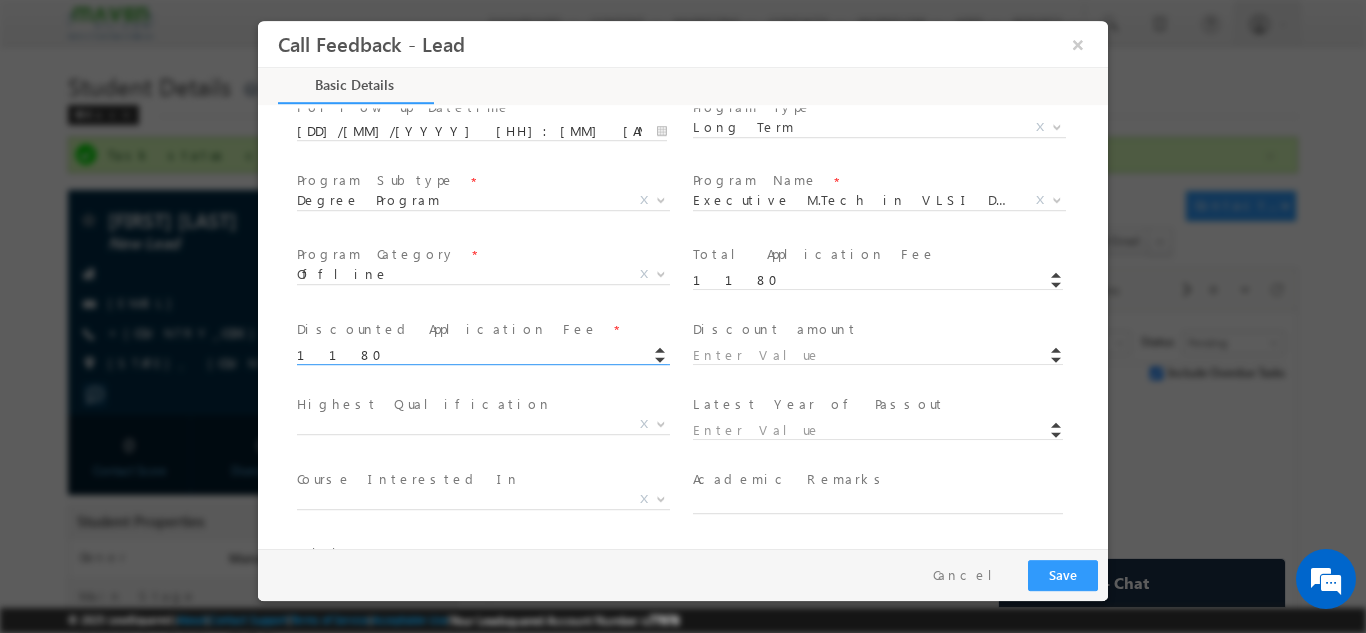 scroll, scrollTop: 405, scrollLeft: 0, axis: vertical 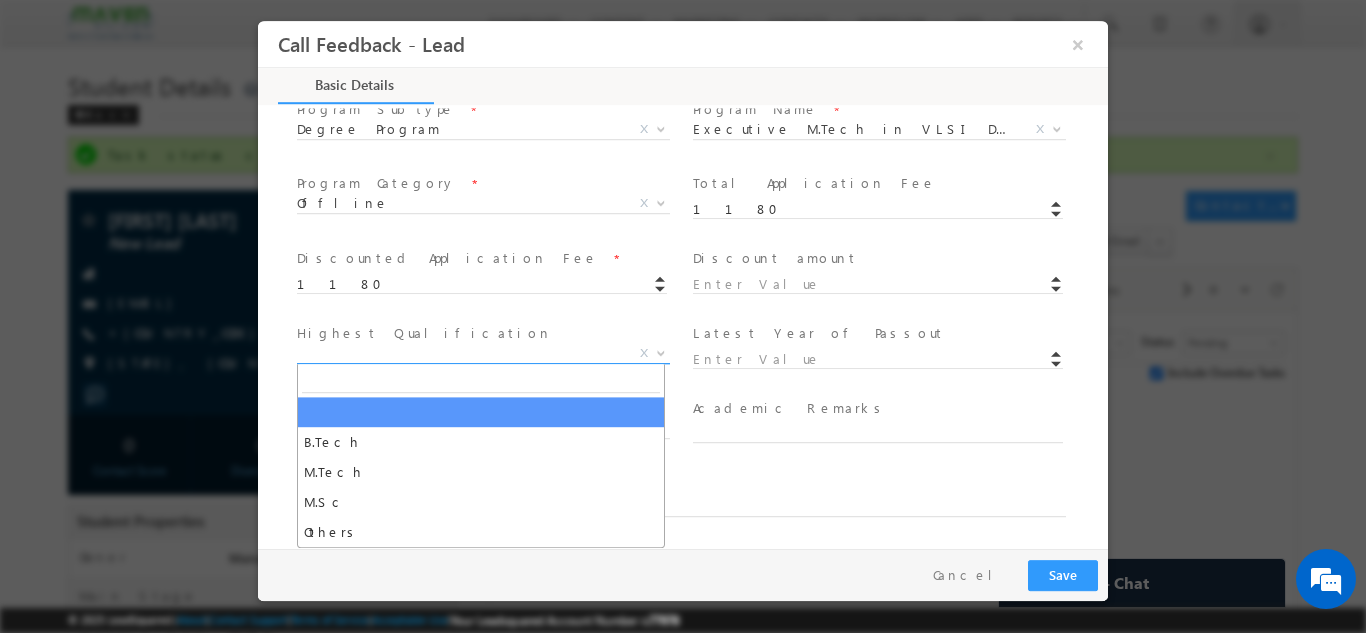 type on "1180.00" 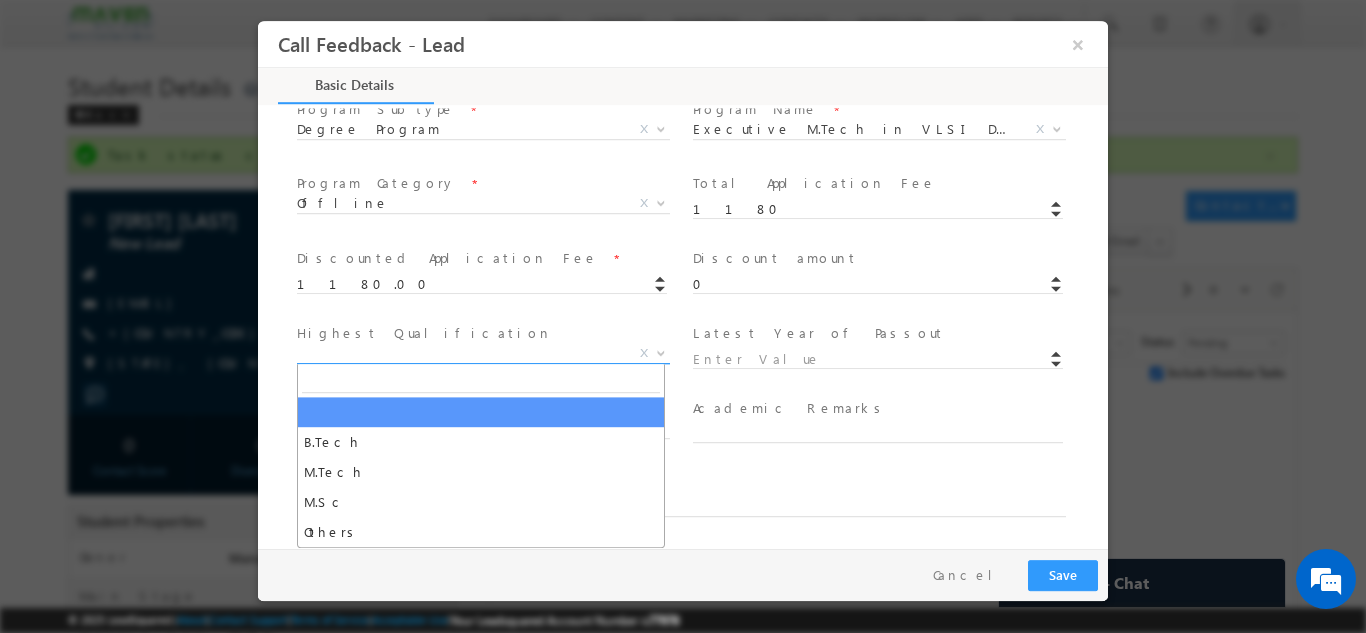 click on "X" at bounding box center (483, 353) 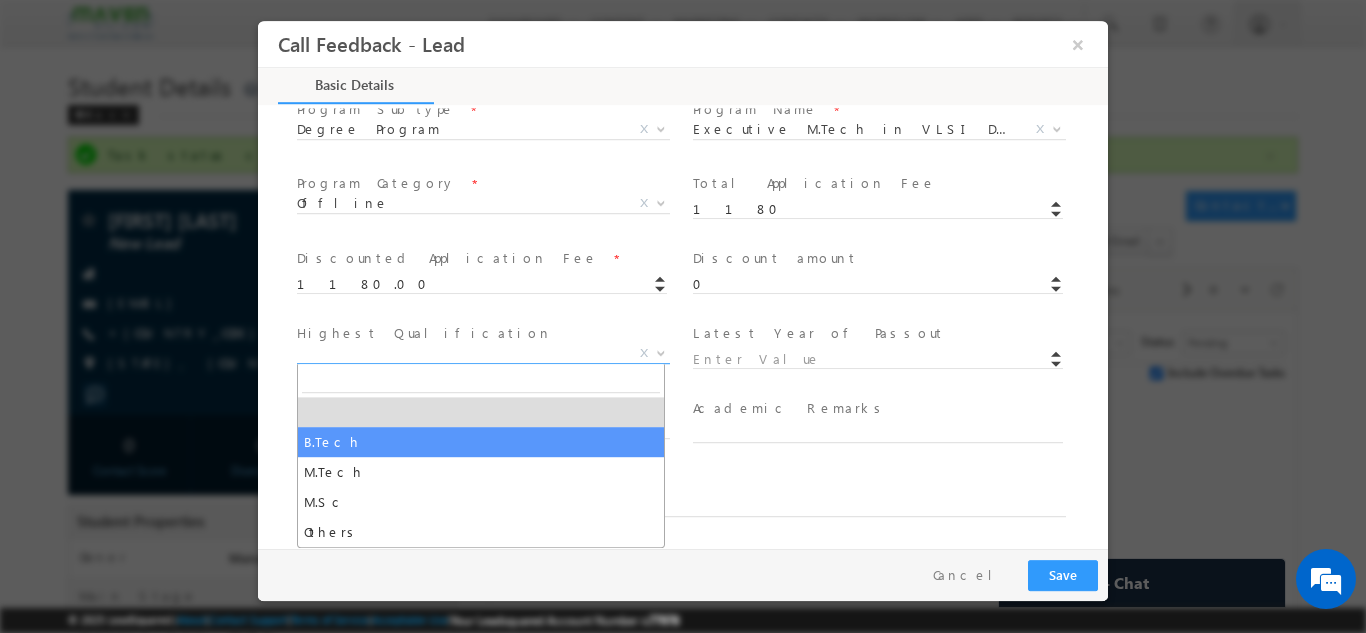 select on "B.Tech" 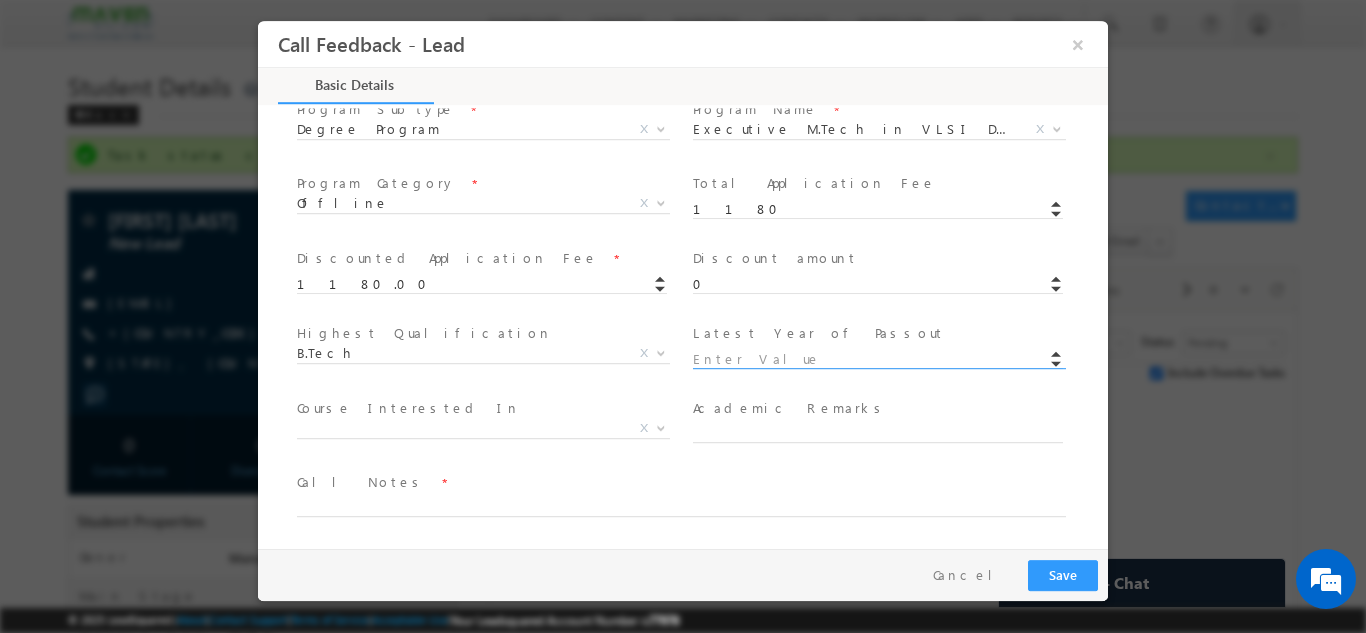 click at bounding box center [878, 359] 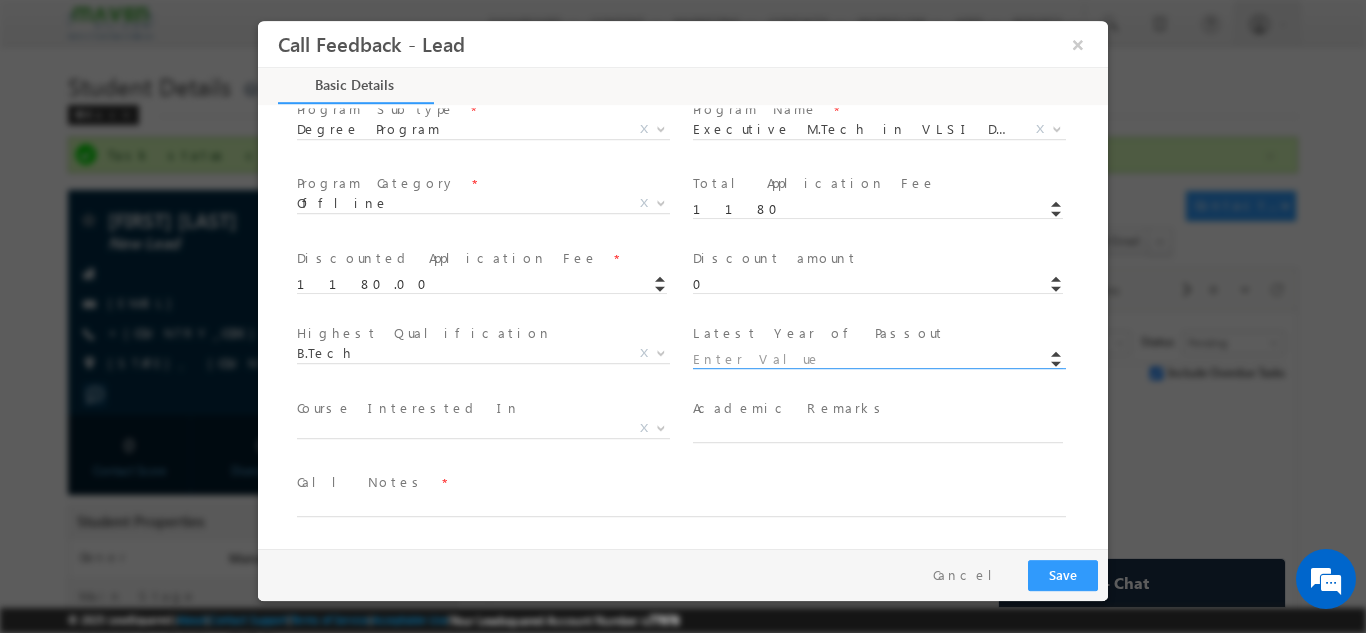 click at bounding box center (878, 359) 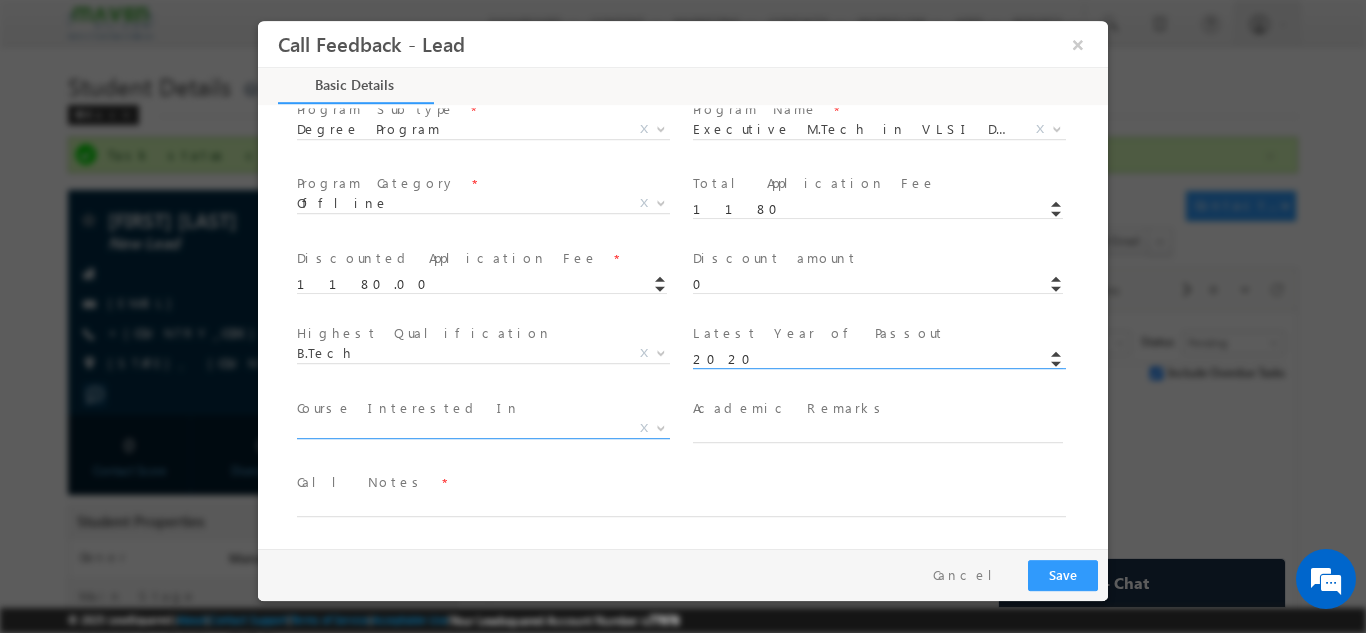 type on "2020" 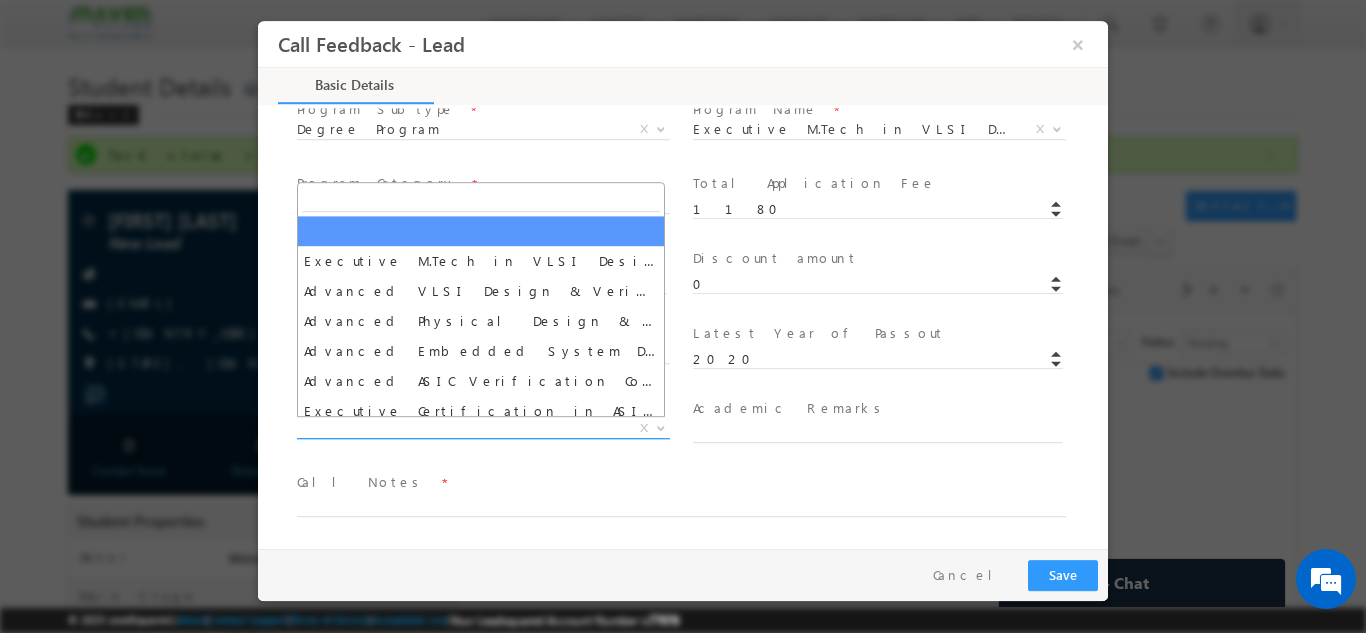 click on "X" at bounding box center (483, 428) 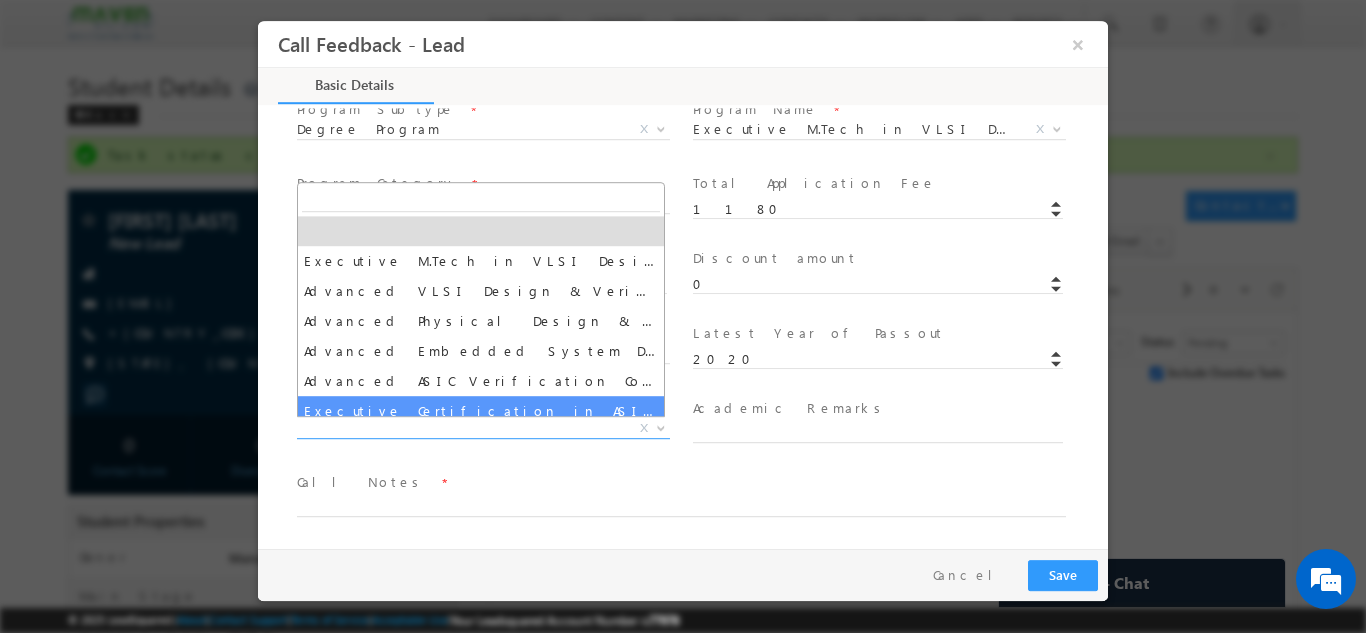 click on "Call Notes
*" at bounding box center (690, 504) 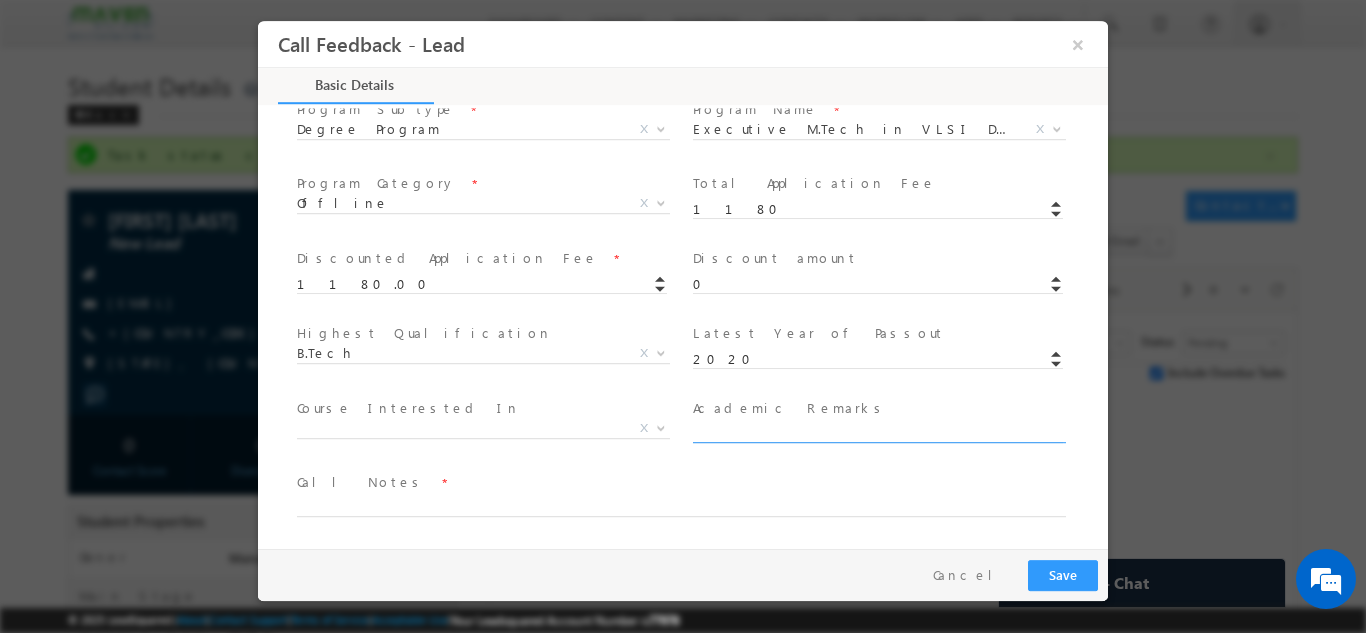 click at bounding box center (878, 430) 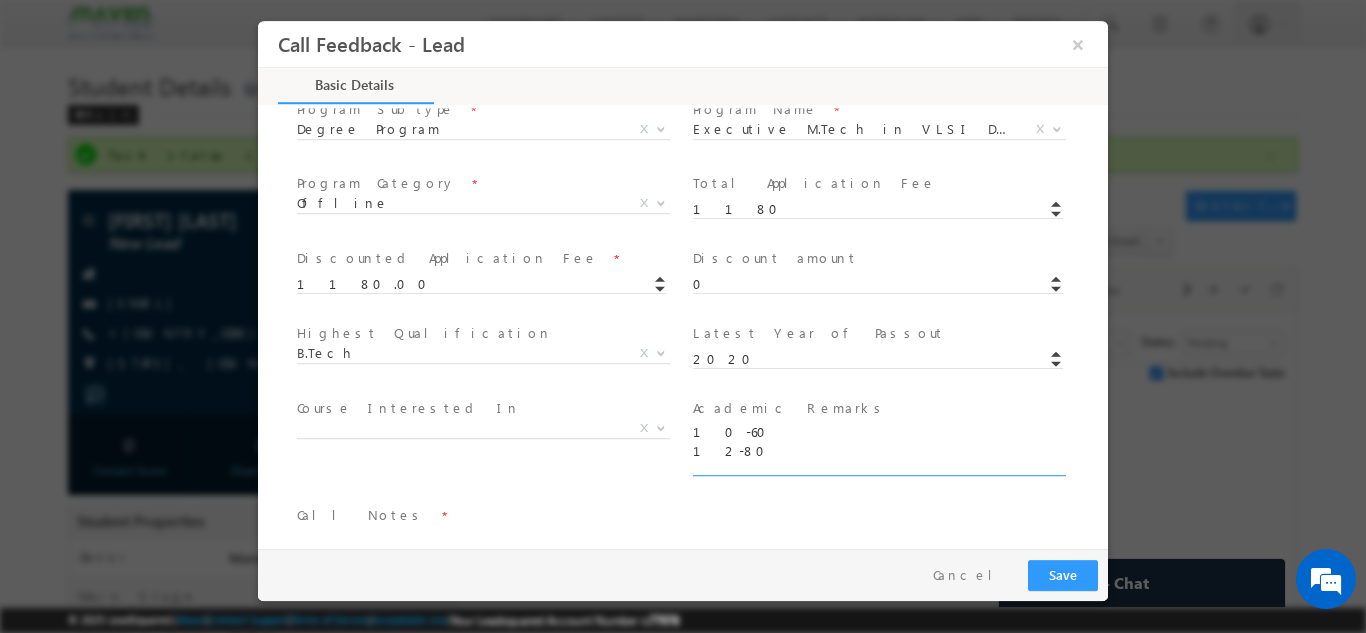 scroll, scrollTop: 4, scrollLeft: 0, axis: vertical 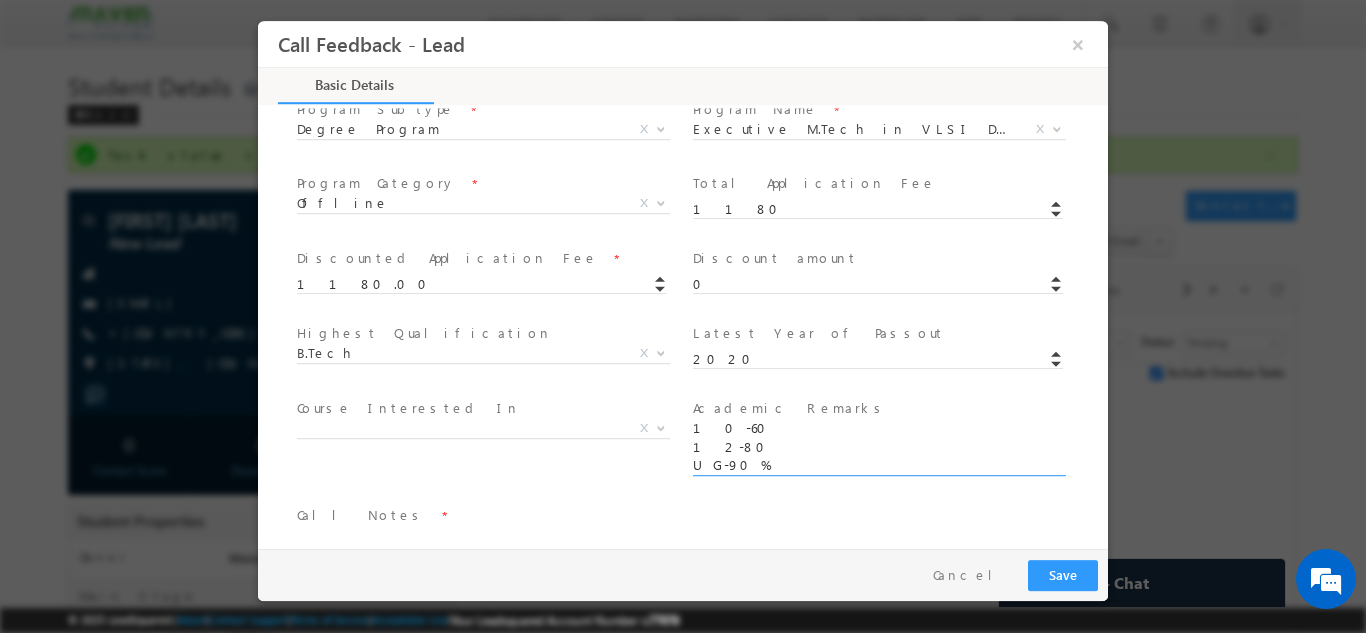 click on "Academic Remarks" at bounding box center [790, 407] 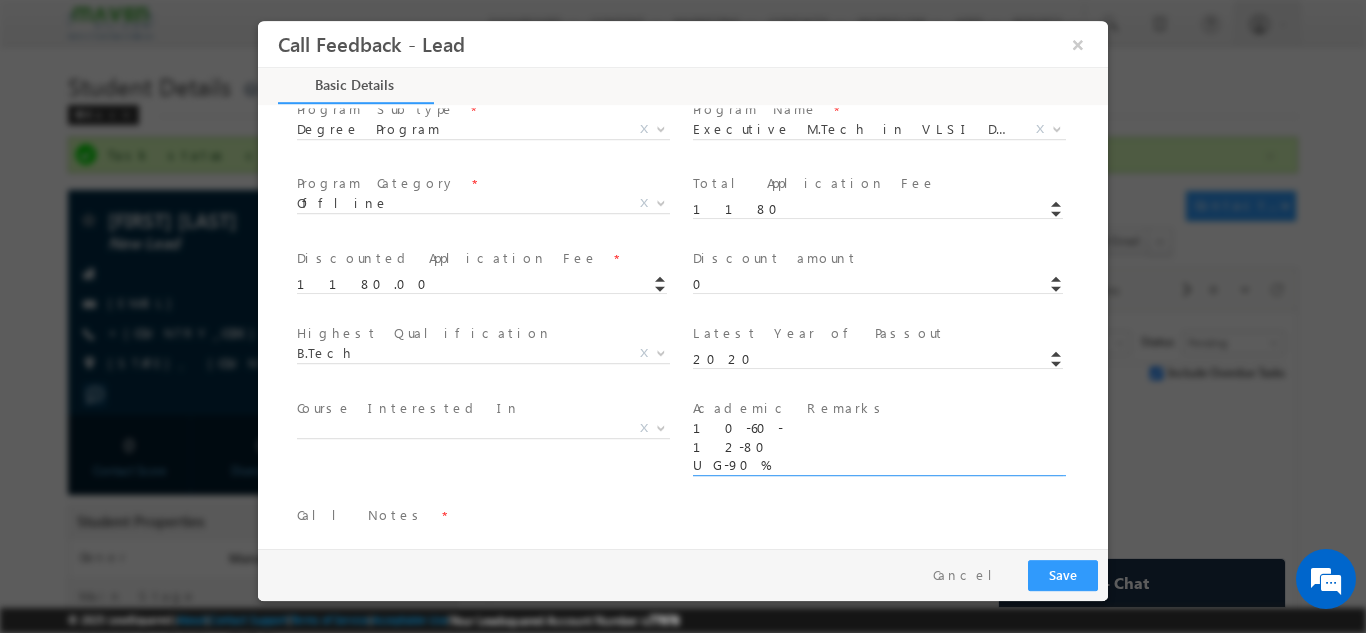 scroll, scrollTop: 3, scrollLeft: 0, axis: vertical 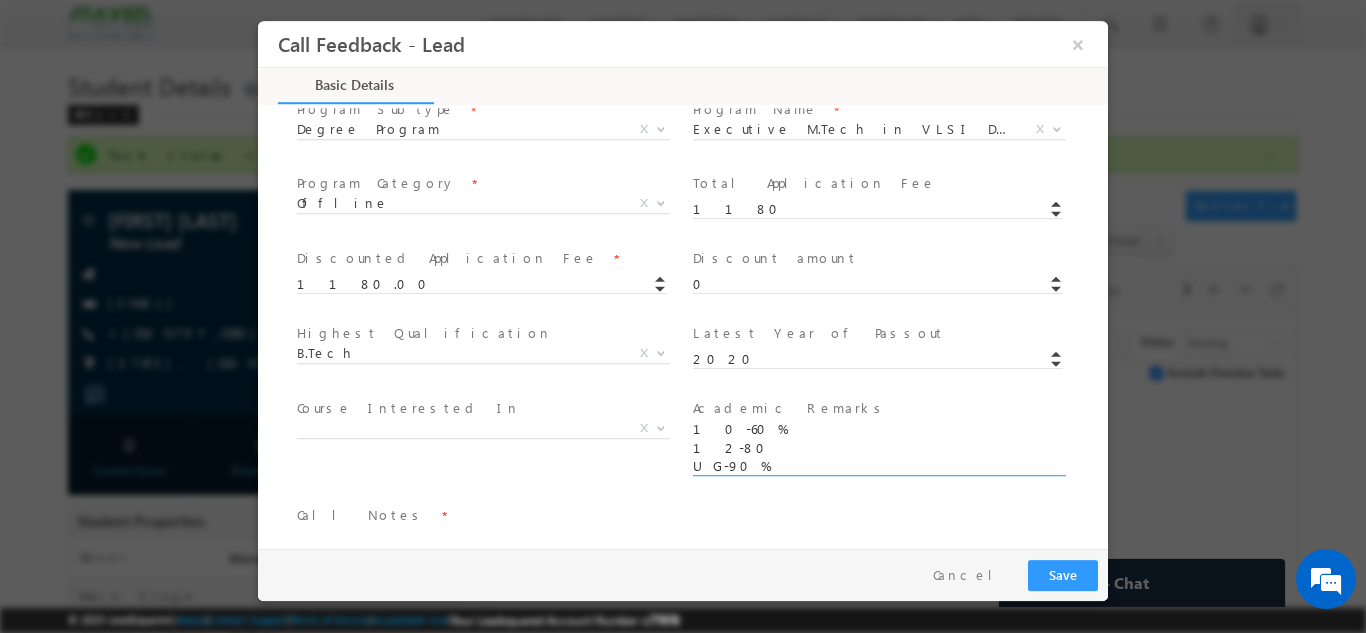 click on "10-60%
12-80
UG-90%" at bounding box center (878, 447) 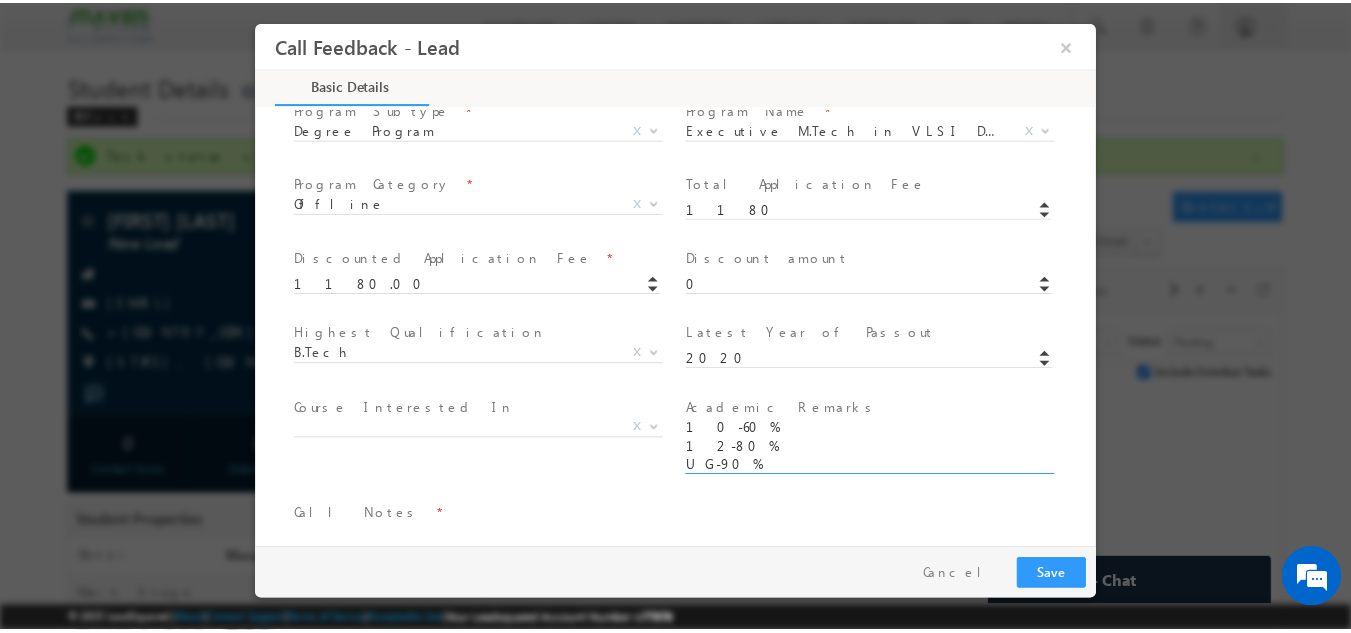 scroll, scrollTop: 438, scrollLeft: 0, axis: vertical 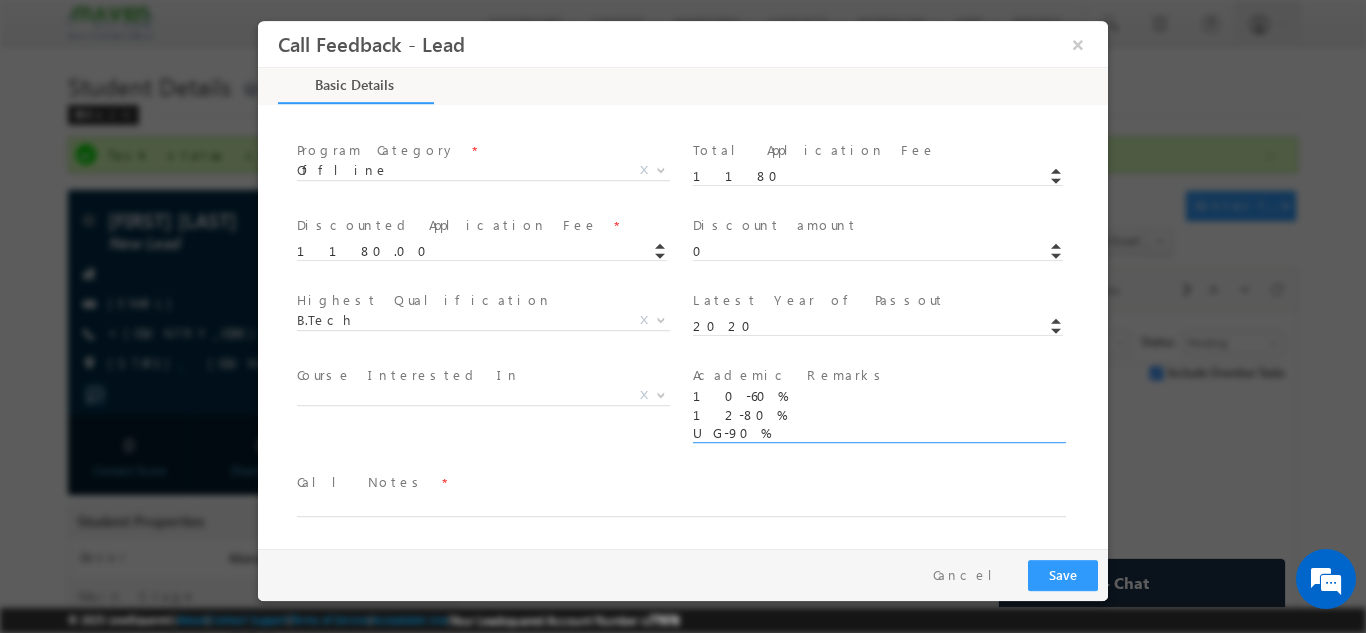 click on "10-60%
12-80%
UG-90%" at bounding box center [878, 414] 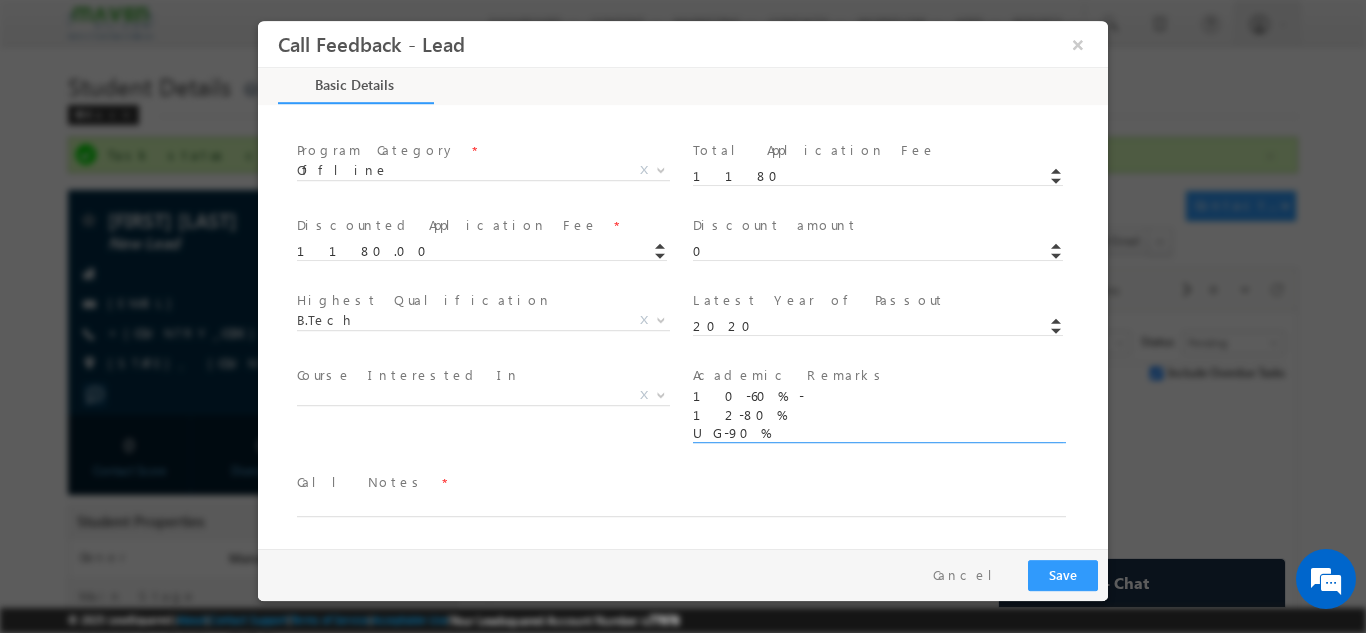 click on "10-60% -
12-80%
UG-90%" at bounding box center [878, 414] 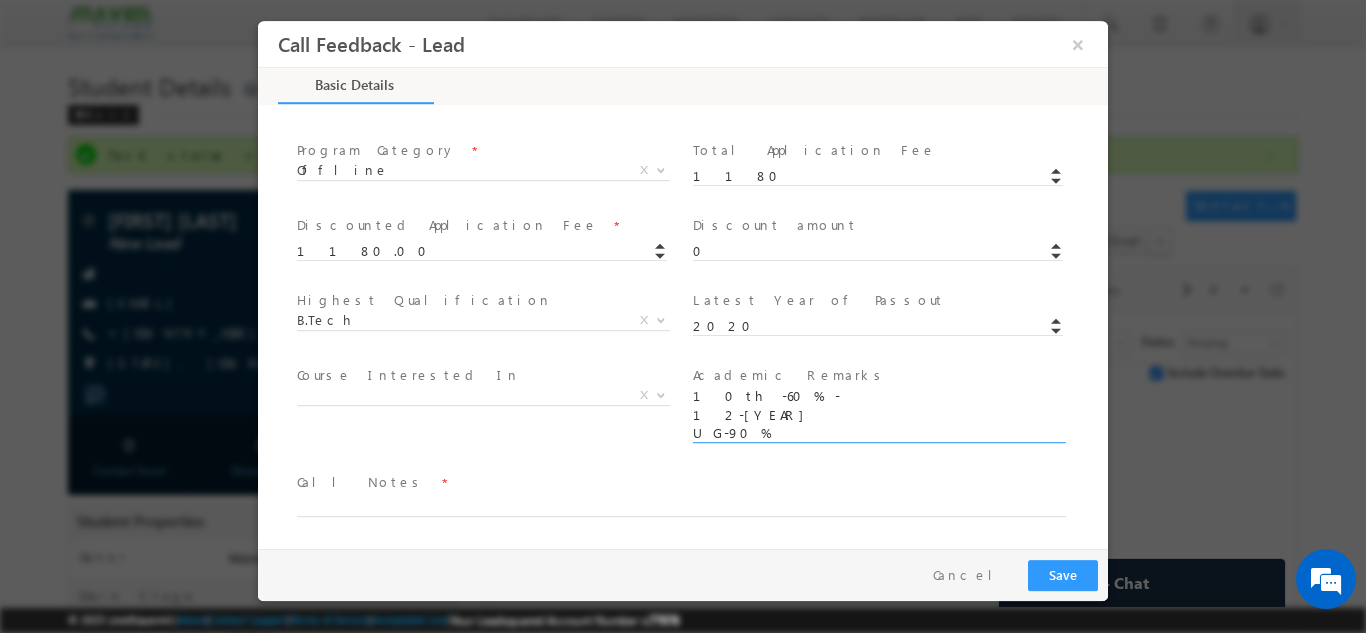 click on "10th -60% -
12-80%
UG-90%" at bounding box center [878, 414] 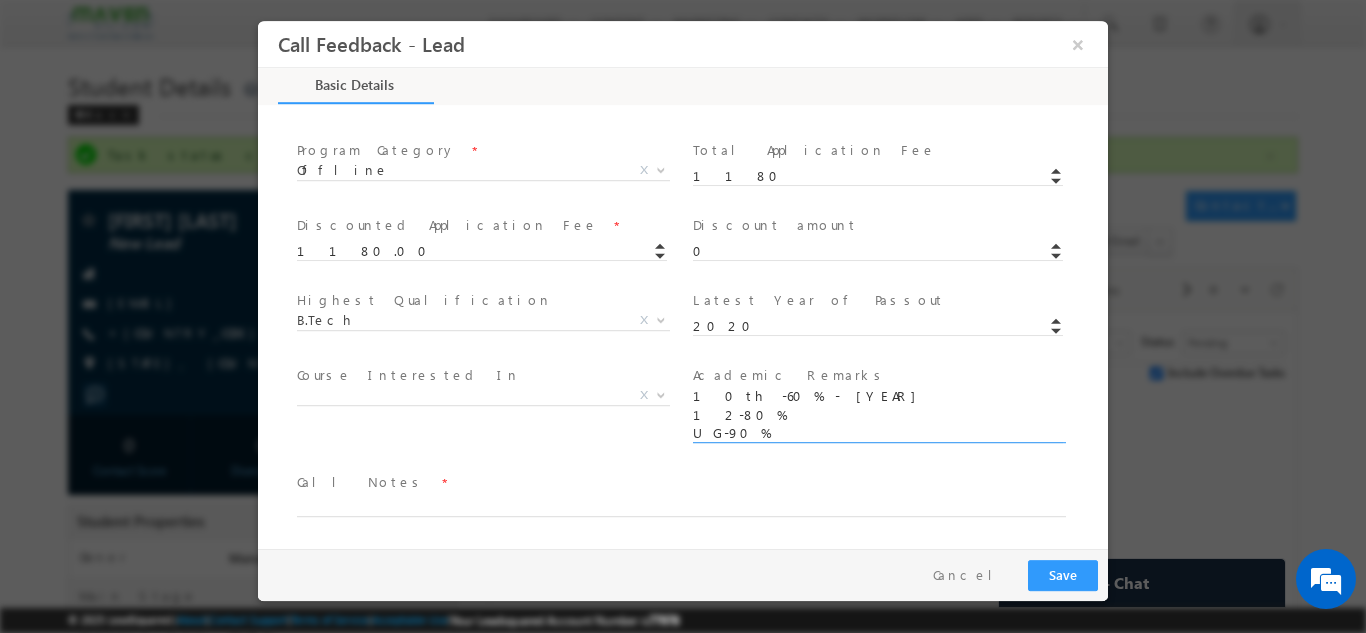 click on "10th -60% - 2002
12-80%
UG-90%" at bounding box center (878, 414) 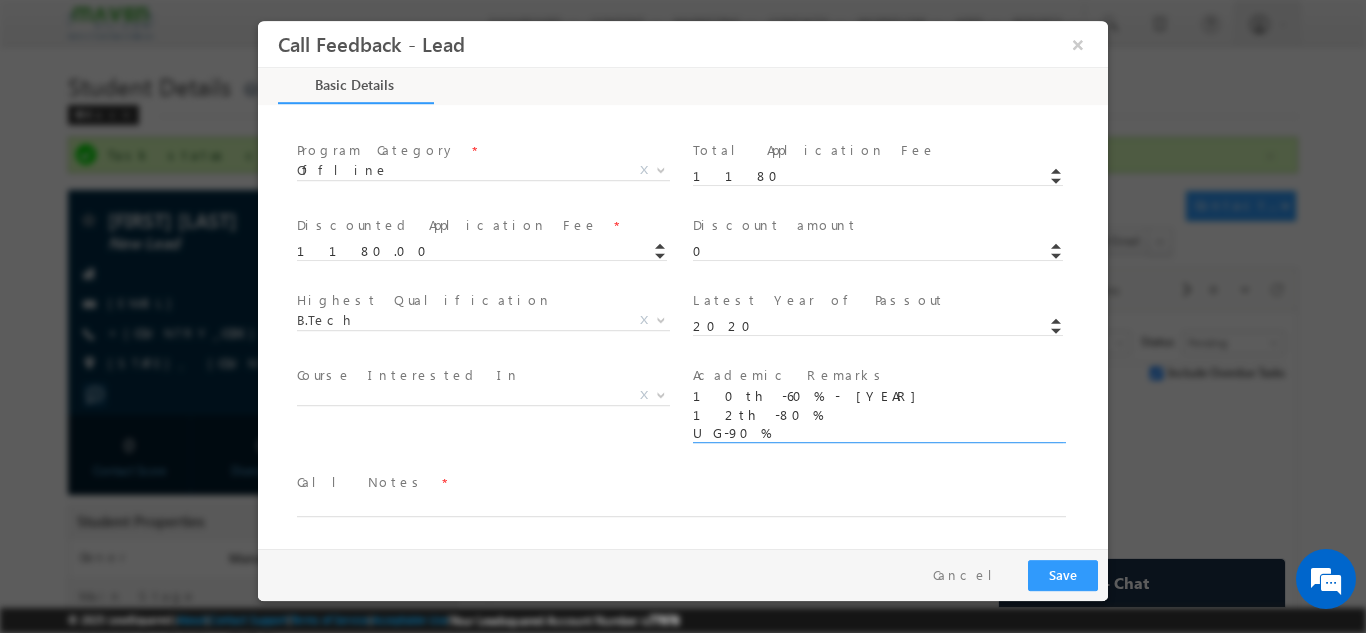 click on "10th -60% - 2002
12th -80%
UG-90%" at bounding box center [878, 414] 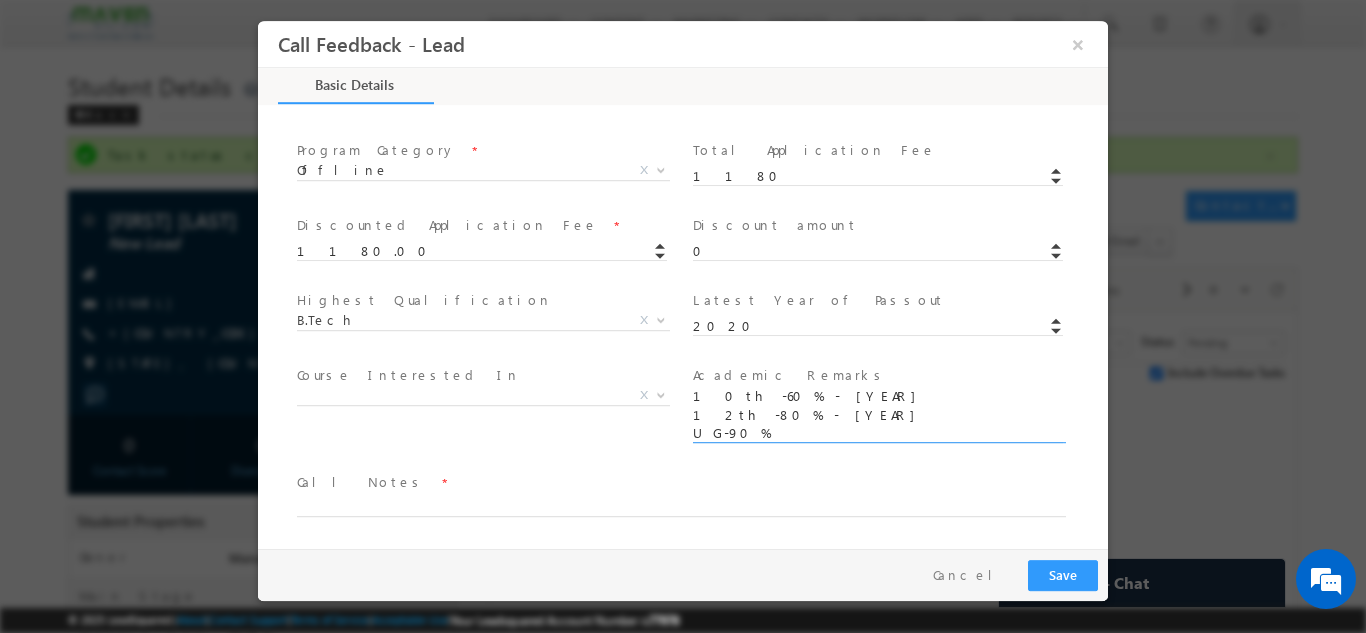 click on "10th -60% - 2002
12th -80% - 2004
UG-90%" at bounding box center [878, 414] 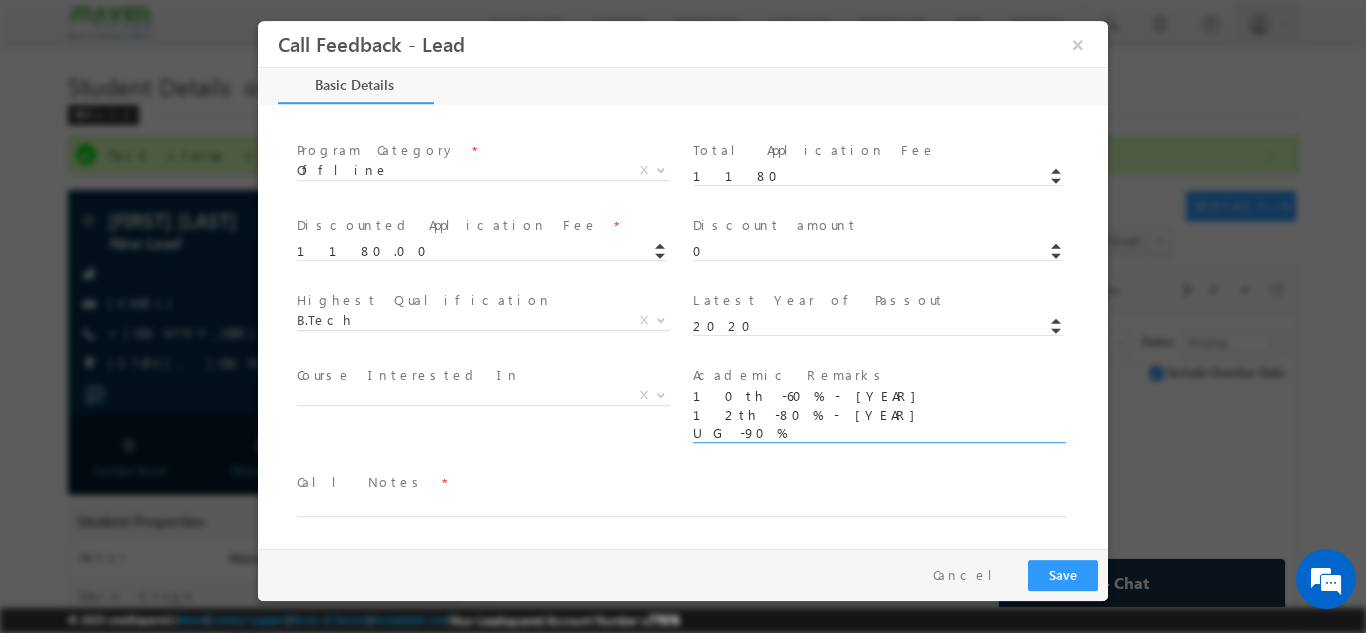 click on "10th -60% - 2002
12th -80% - 2004
UG -90%" at bounding box center [878, 414] 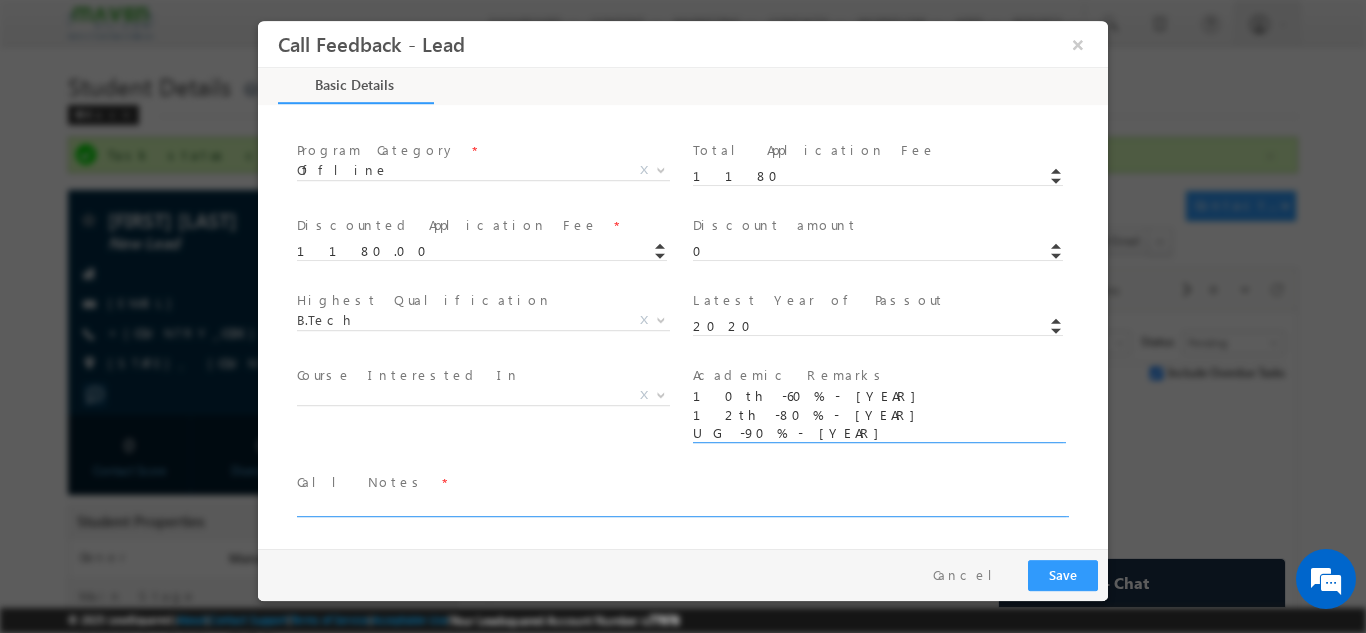 type on "10th -60% - 2002
12th -80% - 2004
UG -90% - 2020" 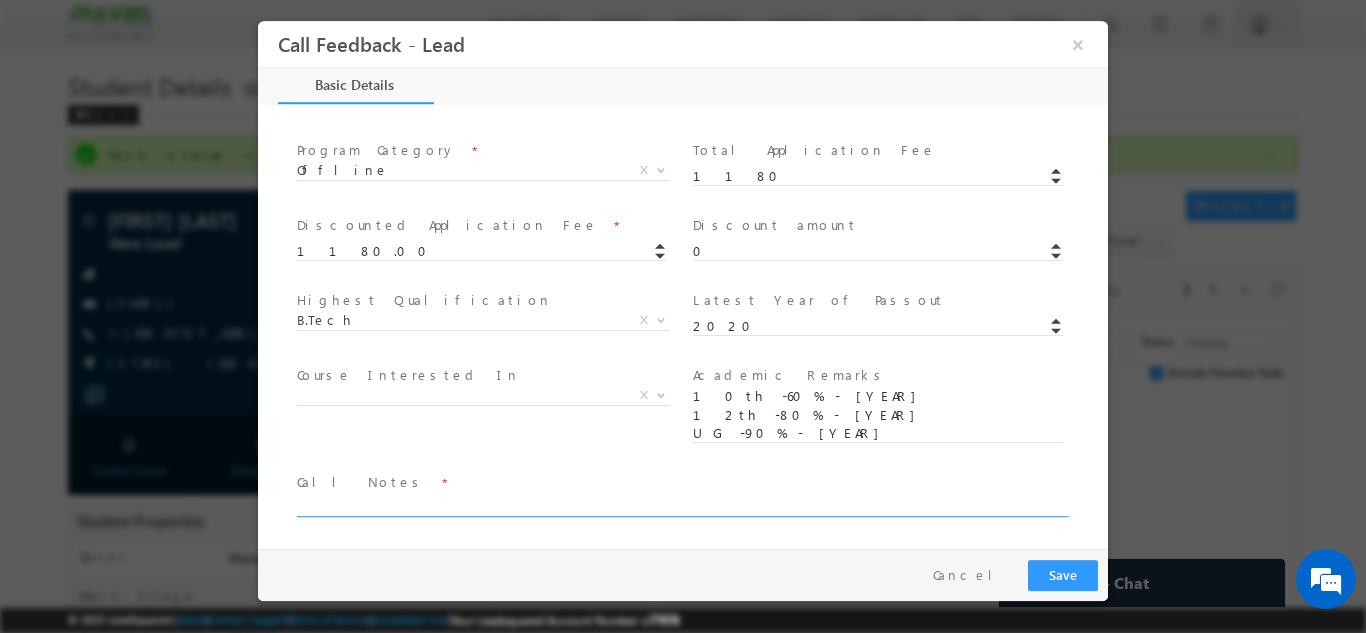 click at bounding box center [681, 504] 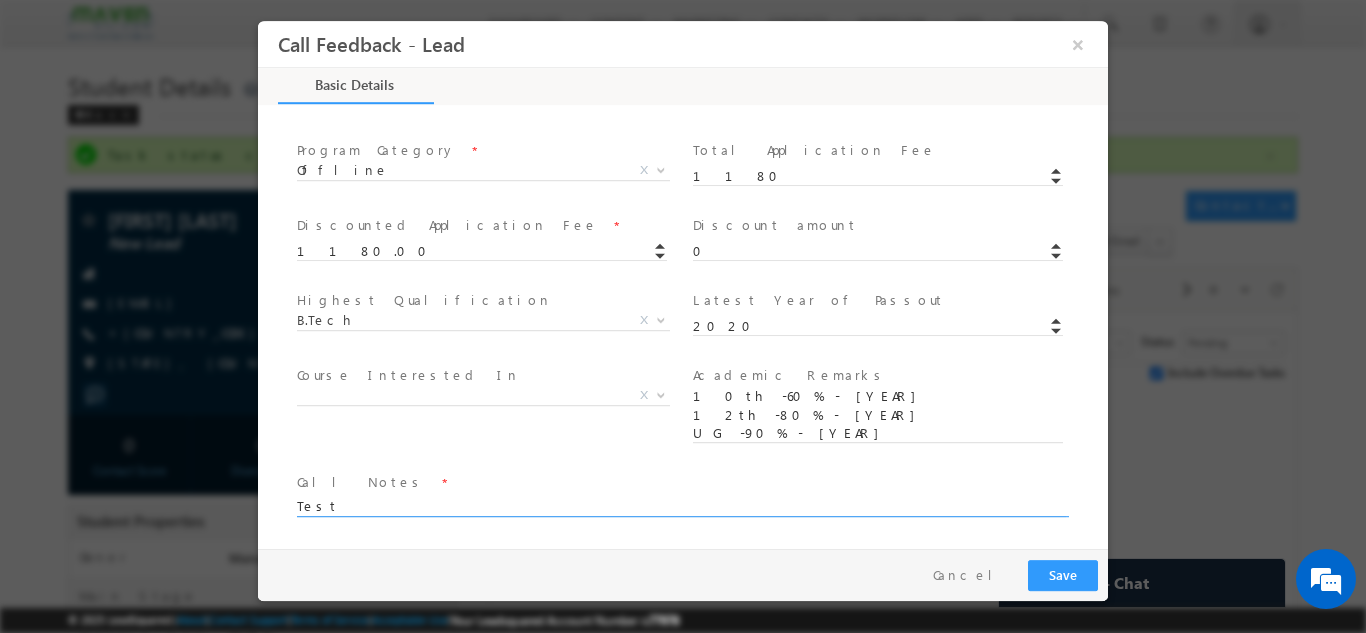 type on "Test" 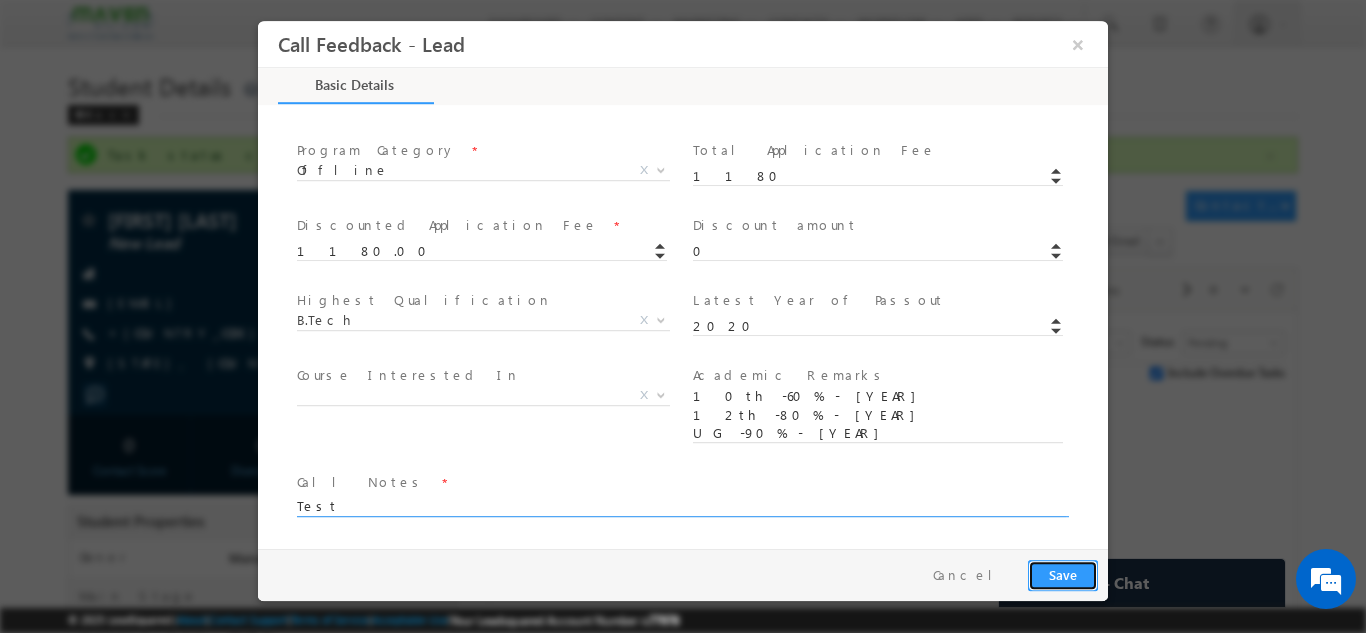click on "Save" at bounding box center [1063, 574] 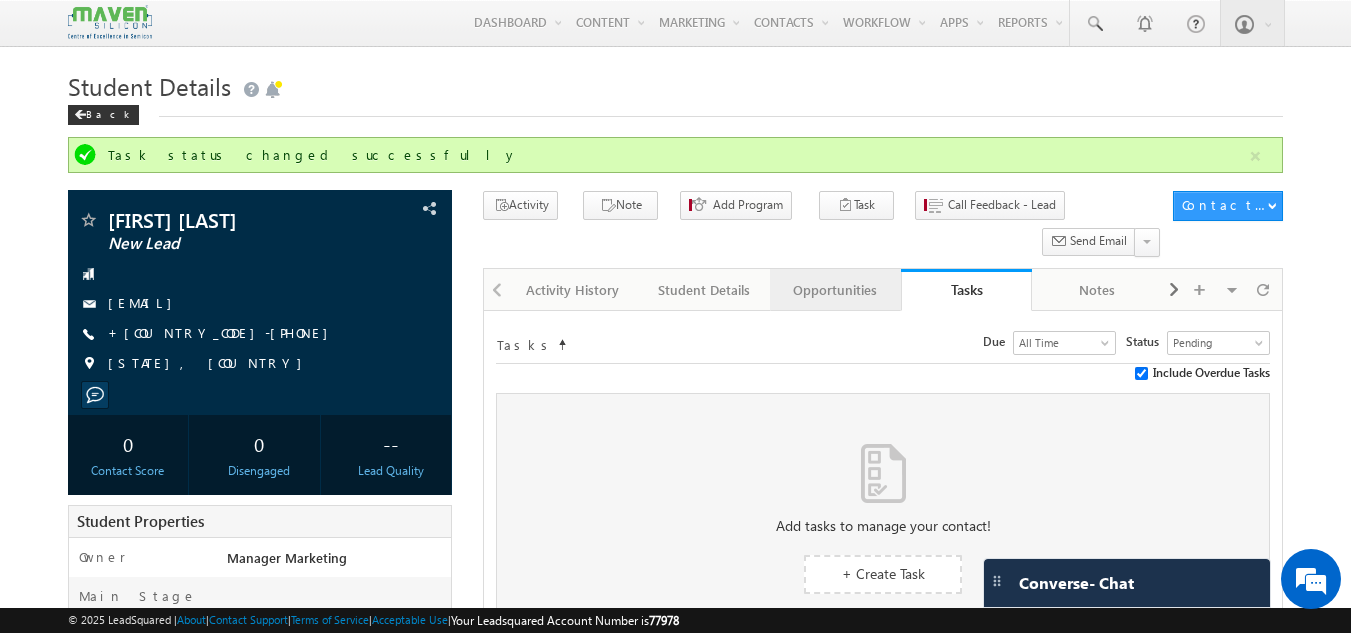 click on "Opportunities" at bounding box center (834, 290) 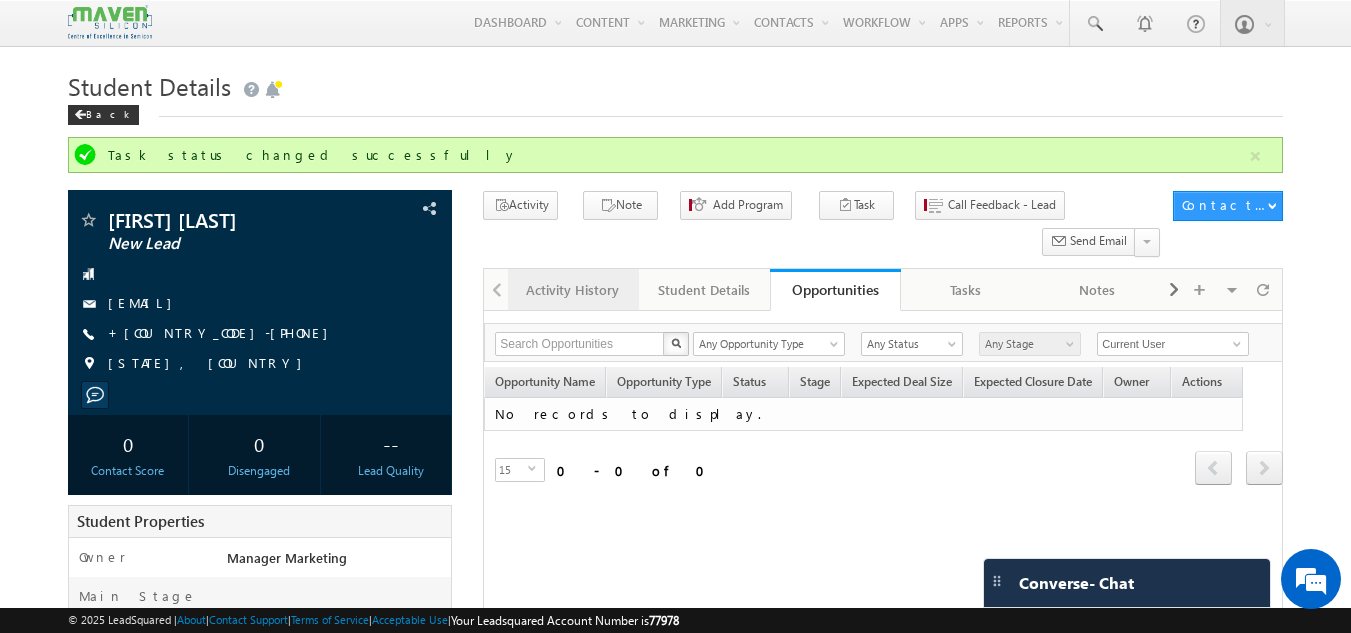 click on "Activity History" at bounding box center (572, 290) 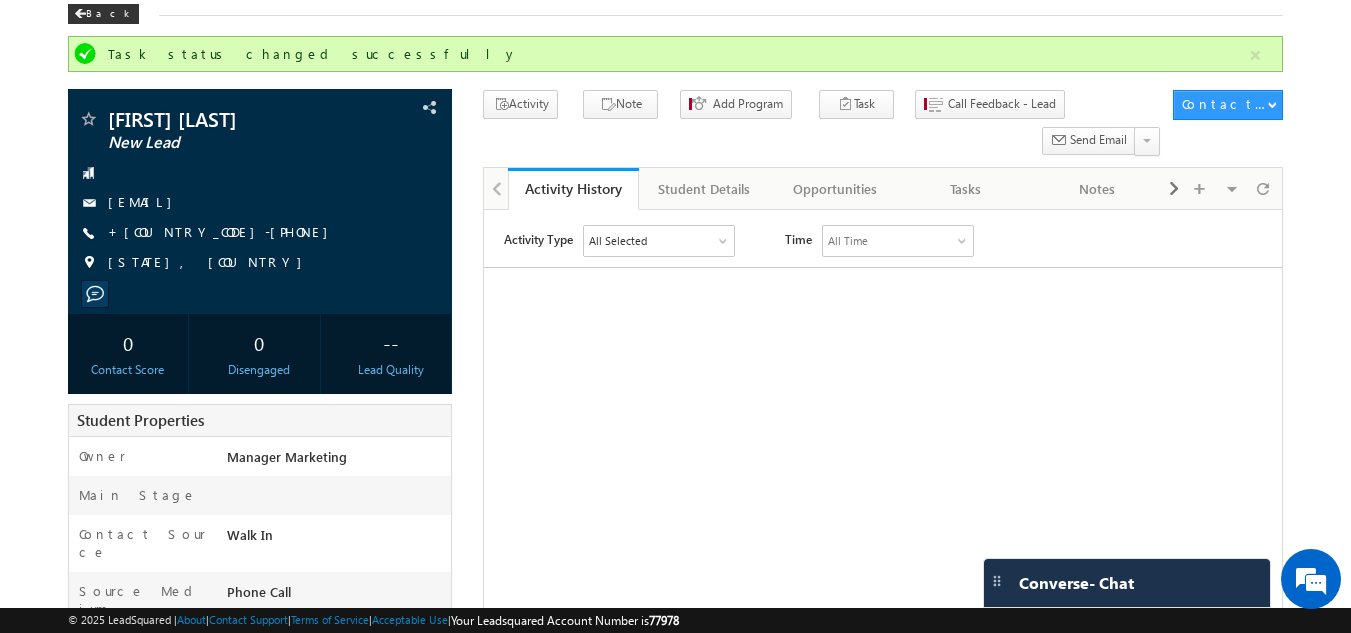 scroll, scrollTop: 93, scrollLeft: 0, axis: vertical 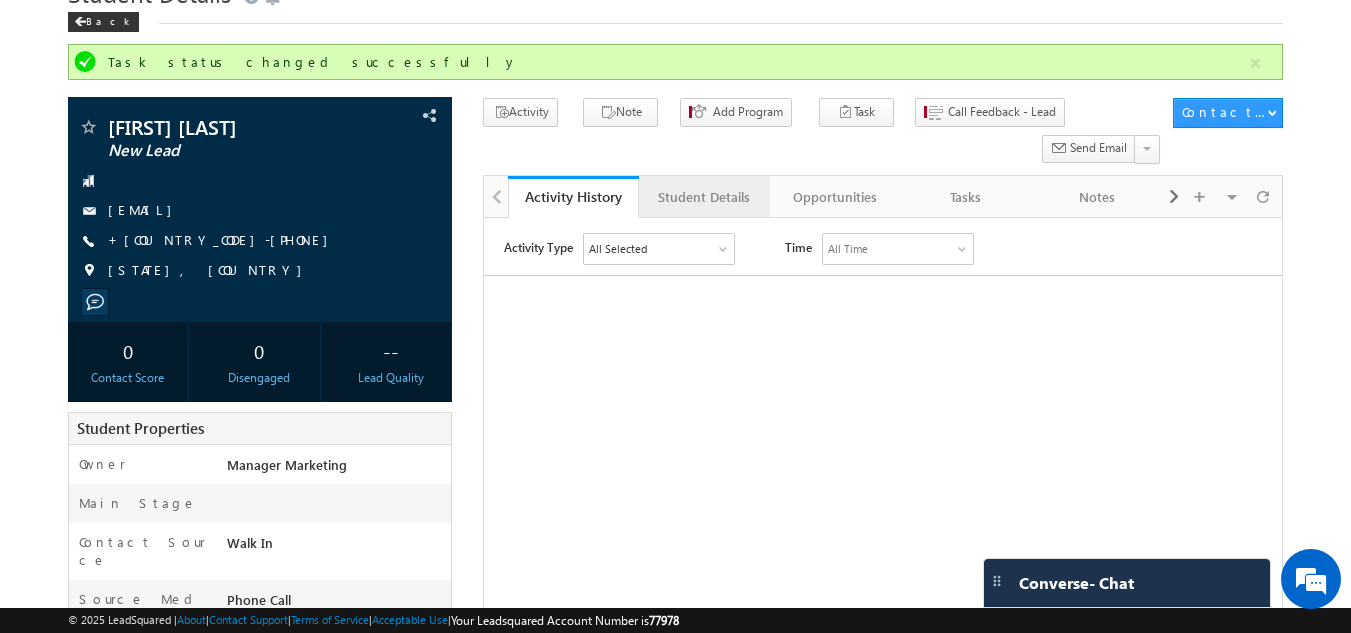 click on "Student Details" at bounding box center (703, 197) 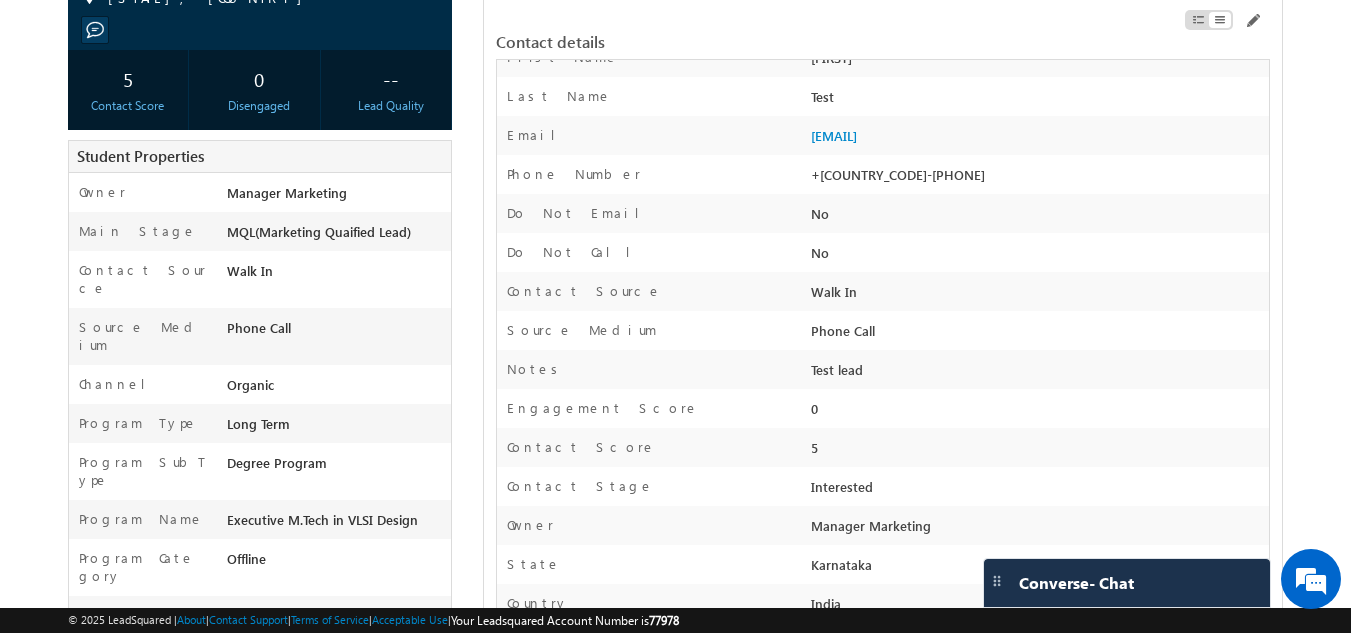 scroll, scrollTop: 366, scrollLeft: 0, axis: vertical 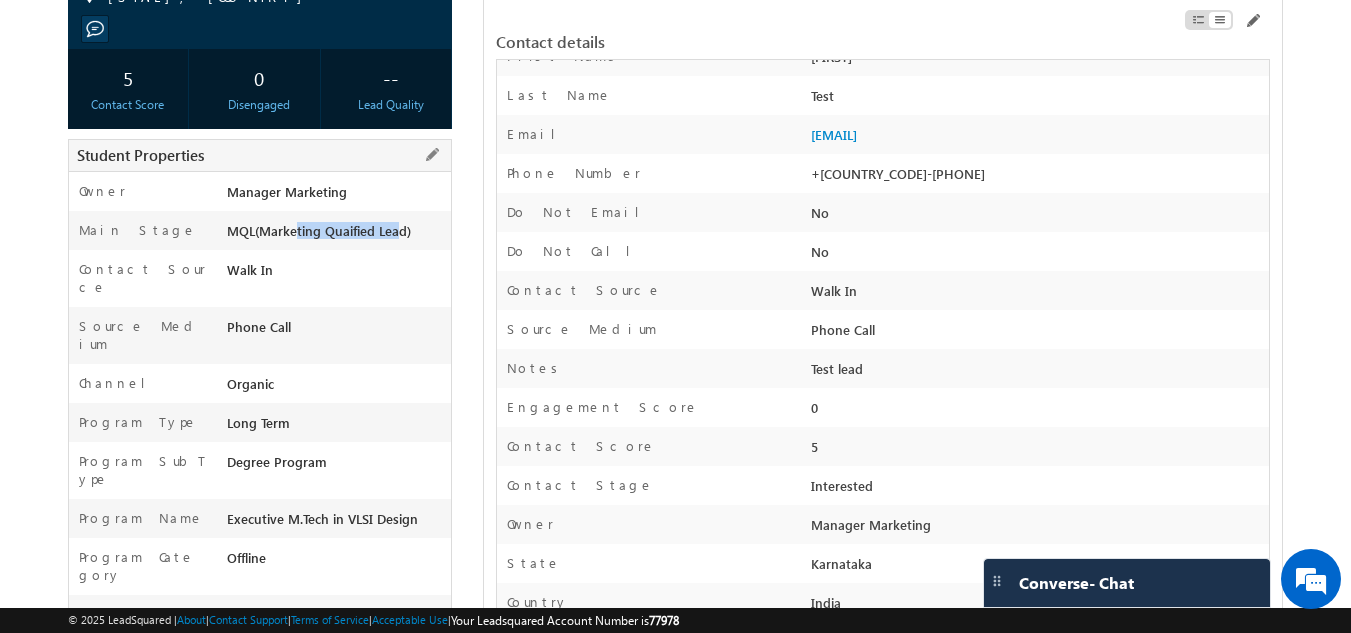 drag, startPoint x: 226, startPoint y: 227, endPoint x: 348, endPoint y: 221, distance: 122.14745 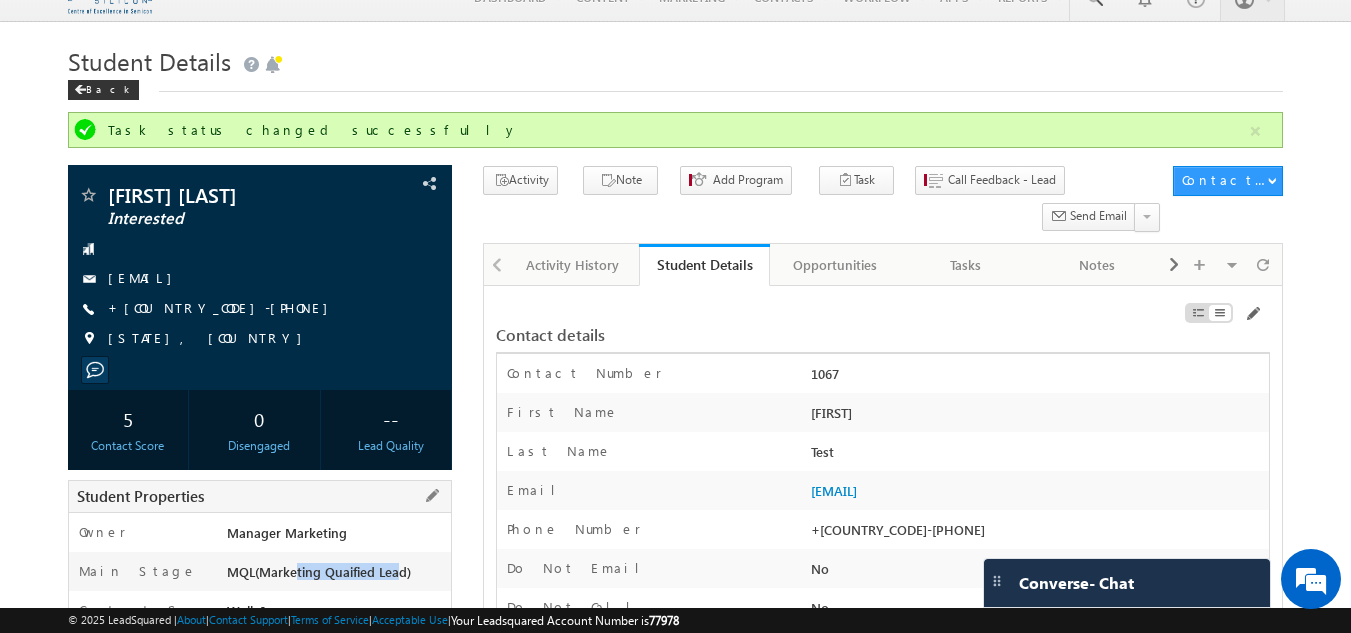 scroll, scrollTop: 0, scrollLeft: 0, axis: both 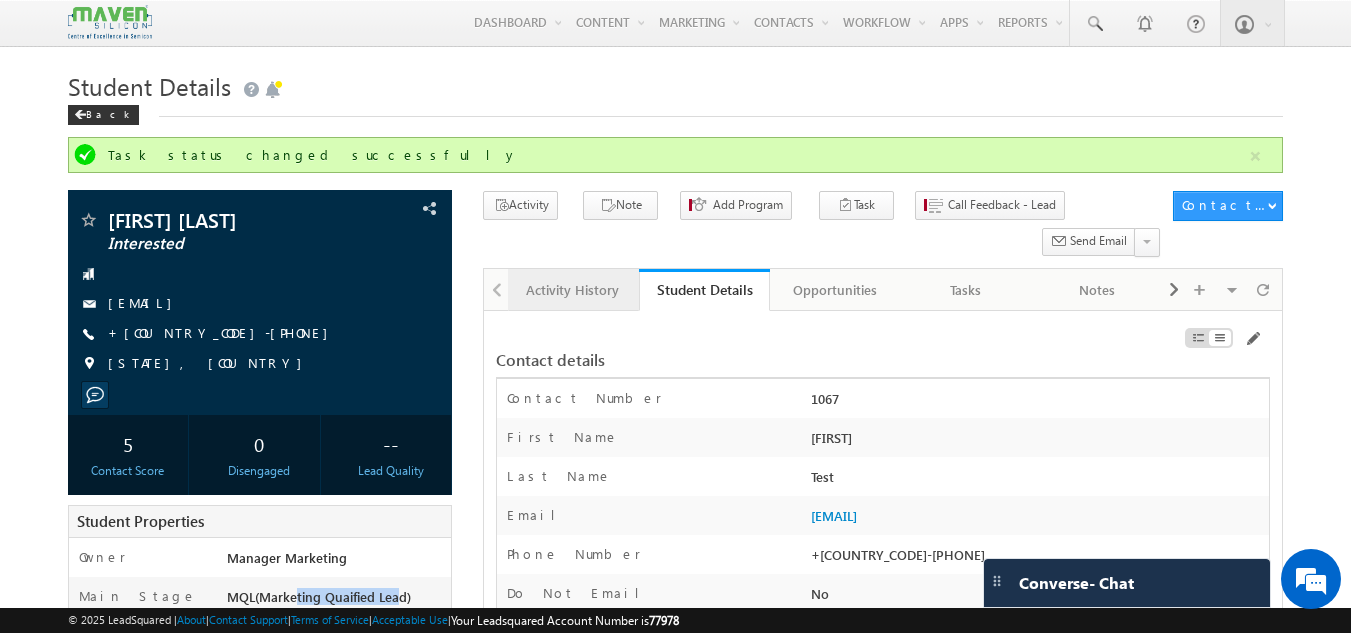 click on "Activity History" at bounding box center (572, 290) 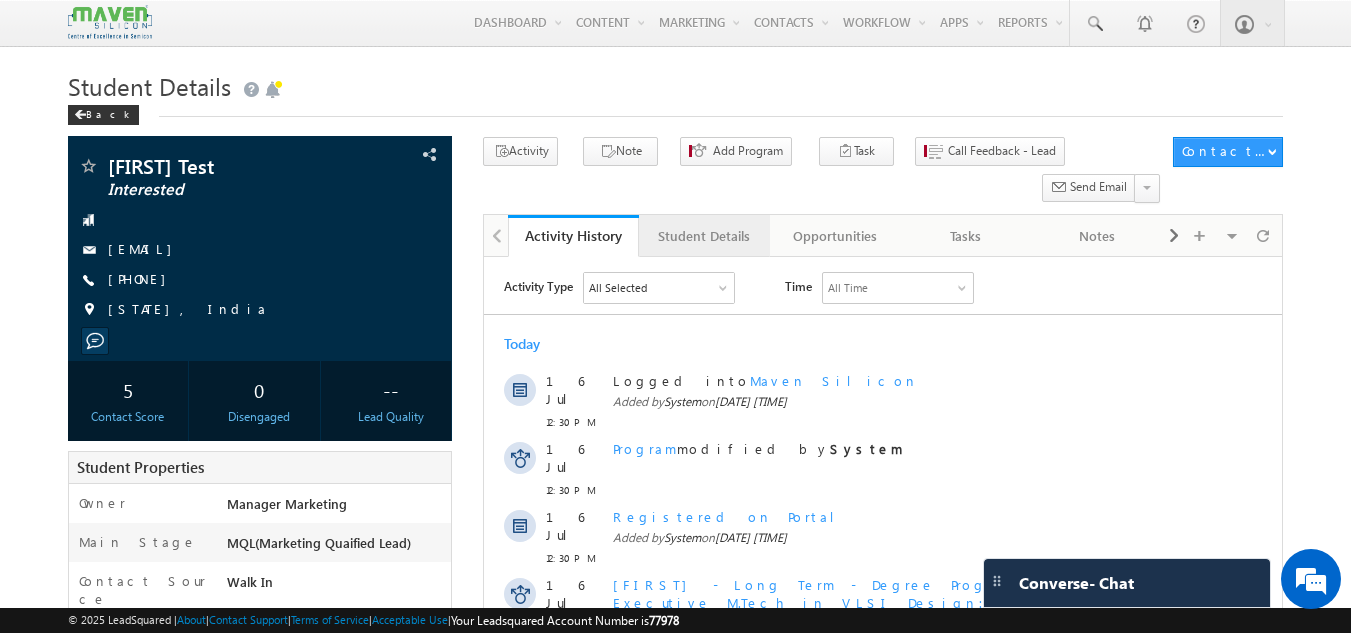 scroll, scrollTop: 0, scrollLeft: 0, axis: both 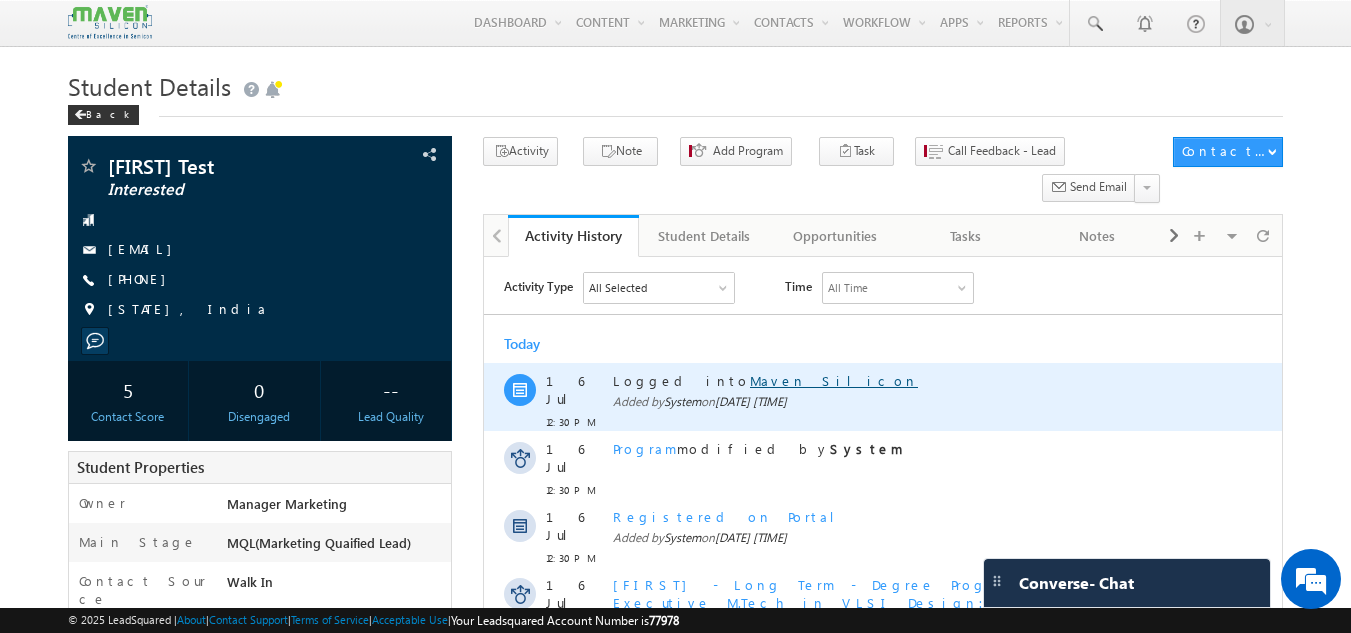 click on "Maven Silicon" at bounding box center (834, 380) 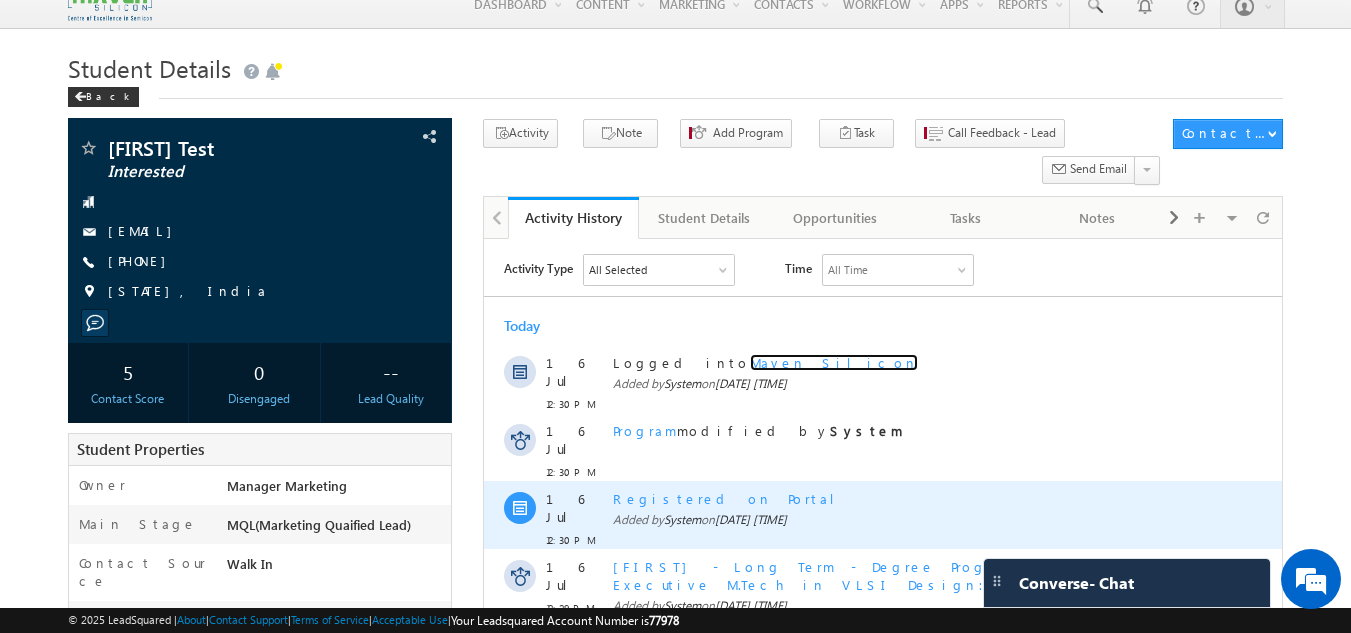 scroll, scrollTop: 19, scrollLeft: 0, axis: vertical 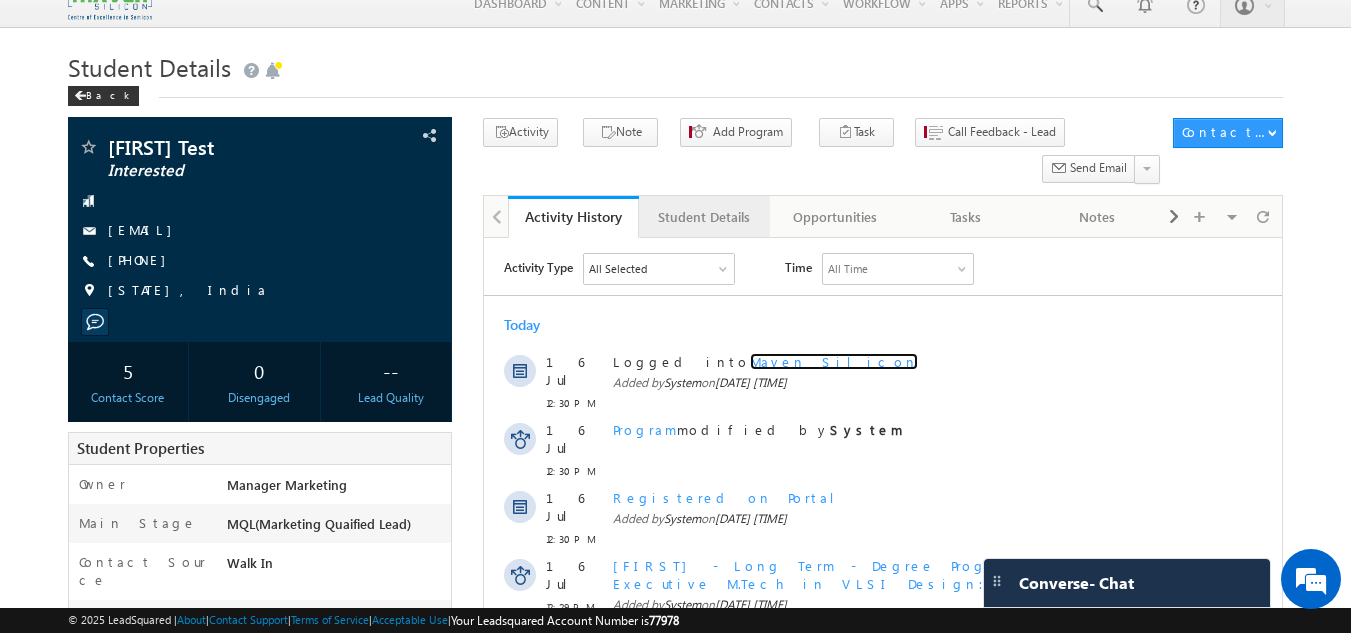 click on "Student Details" at bounding box center [703, 217] 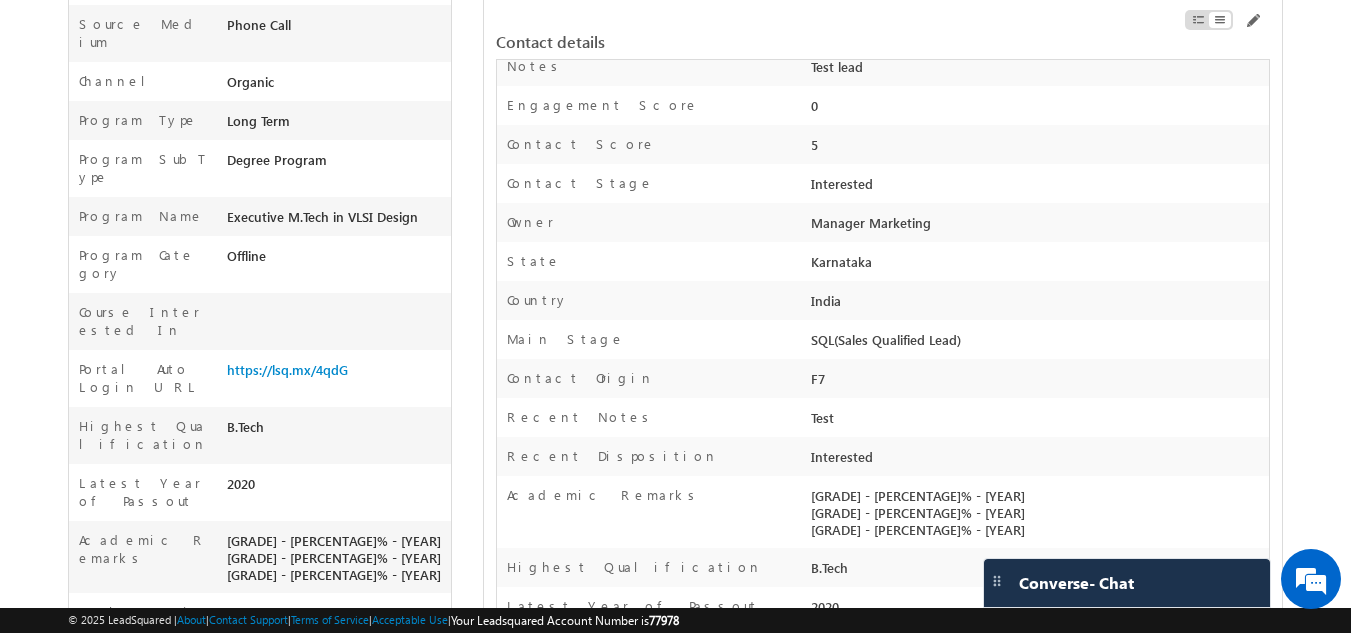scroll, scrollTop: 615, scrollLeft: 0, axis: vertical 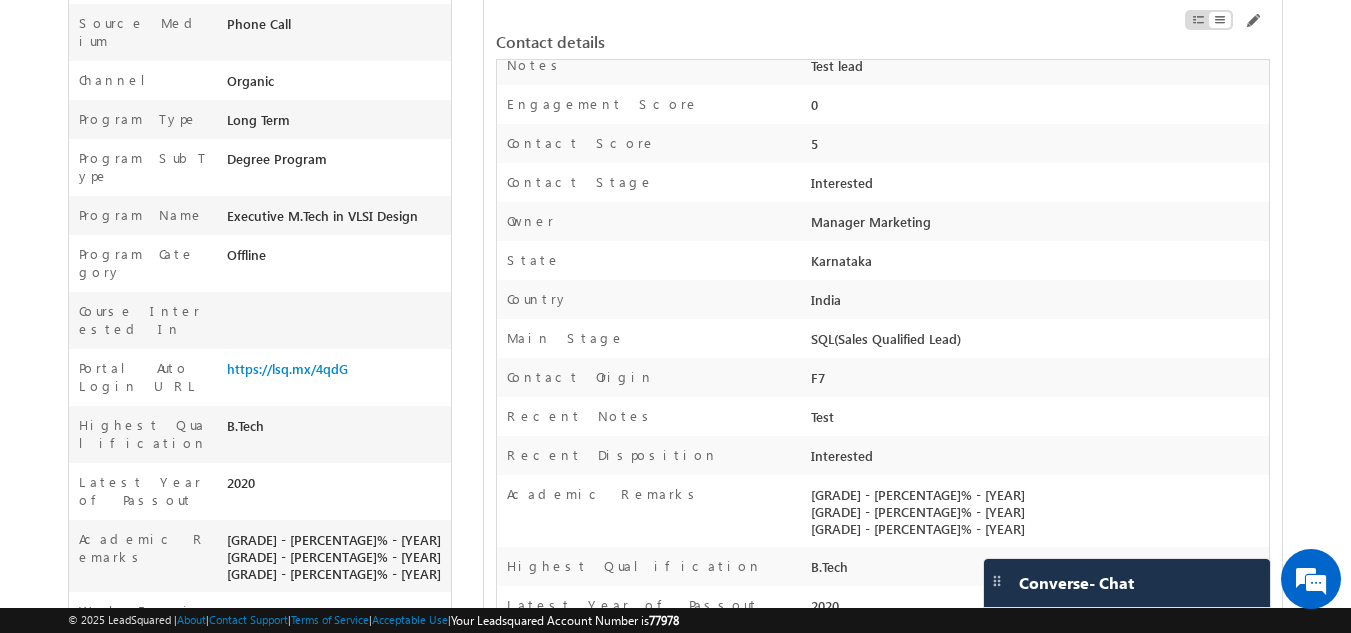 drag, startPoint x: 824, startPoint y: 341, endPoint x: 807, endPoint y: 341, distance: 17 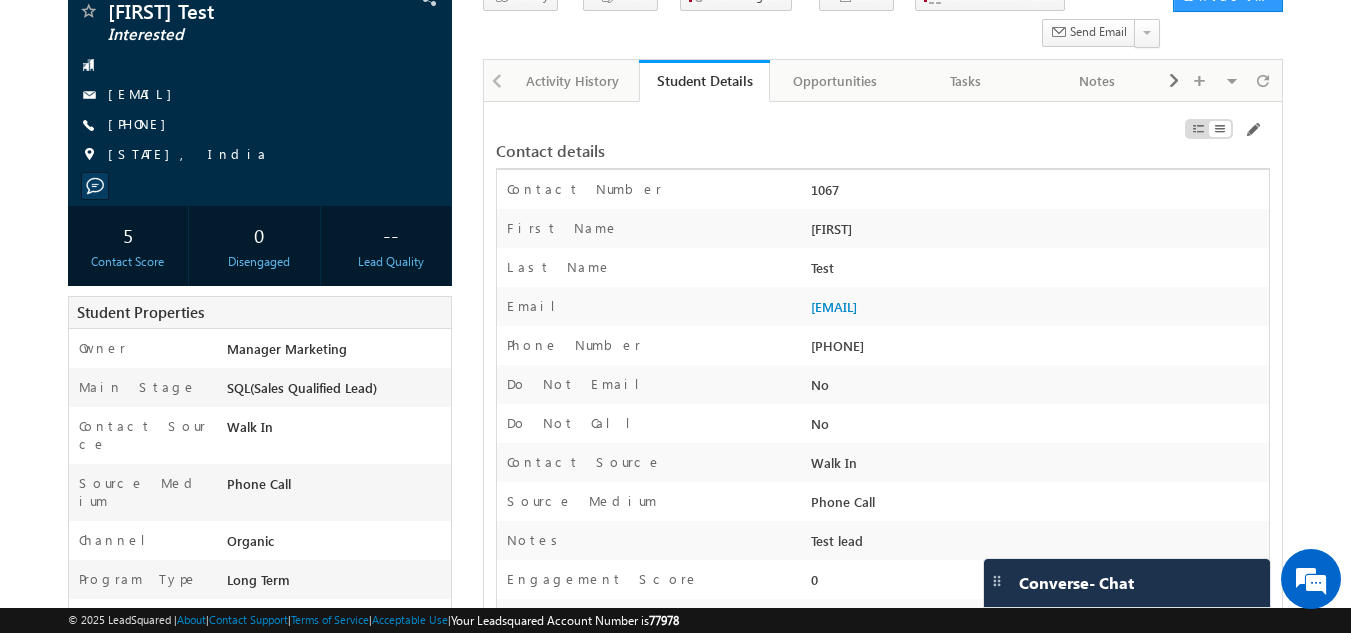 scroll, scrollTop: 0, scrollLeft: 0, axis: both 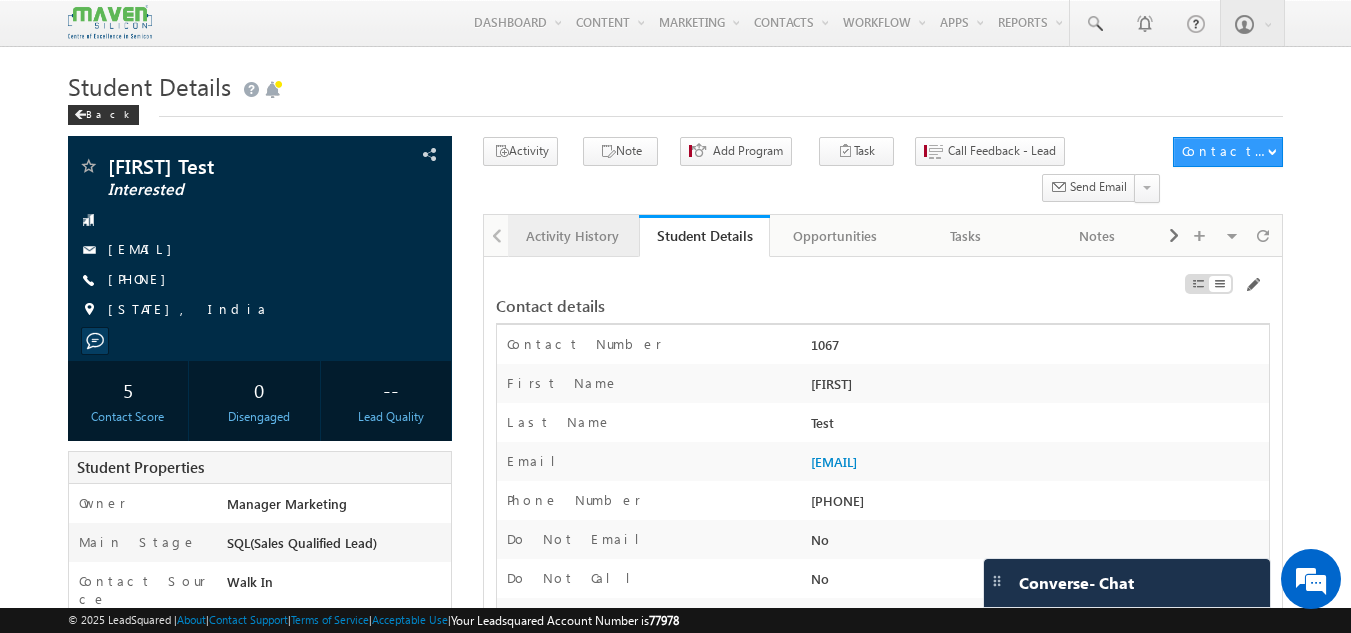 click on "Activity History" at bounding box center (572, 236) 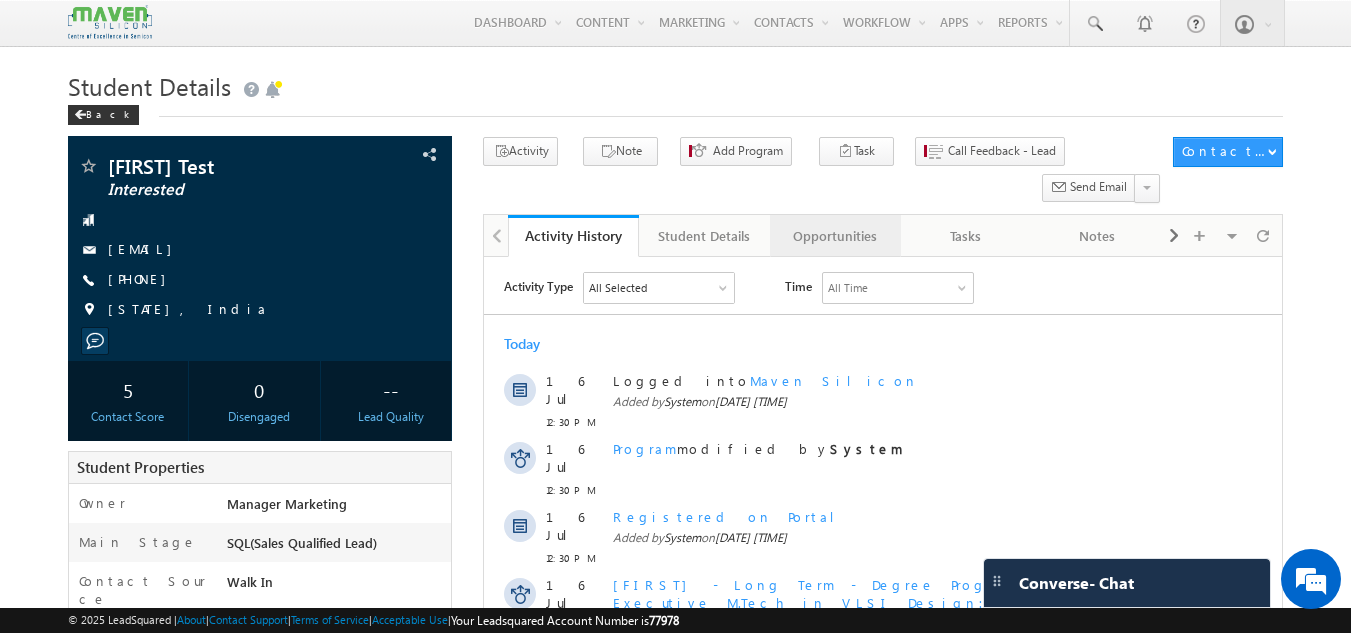 click on "Opportunities" at bounding box center (834, 236) 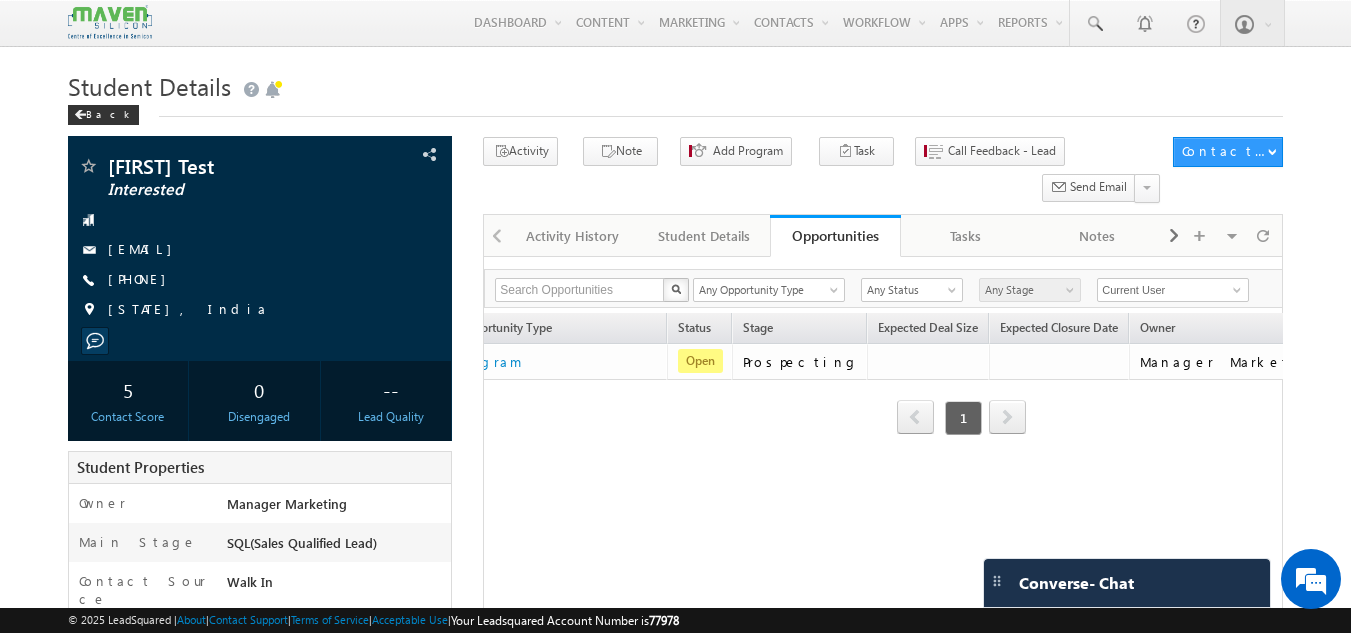 scroll, scrollTop: 0, scrollLeft: 0, axis: both 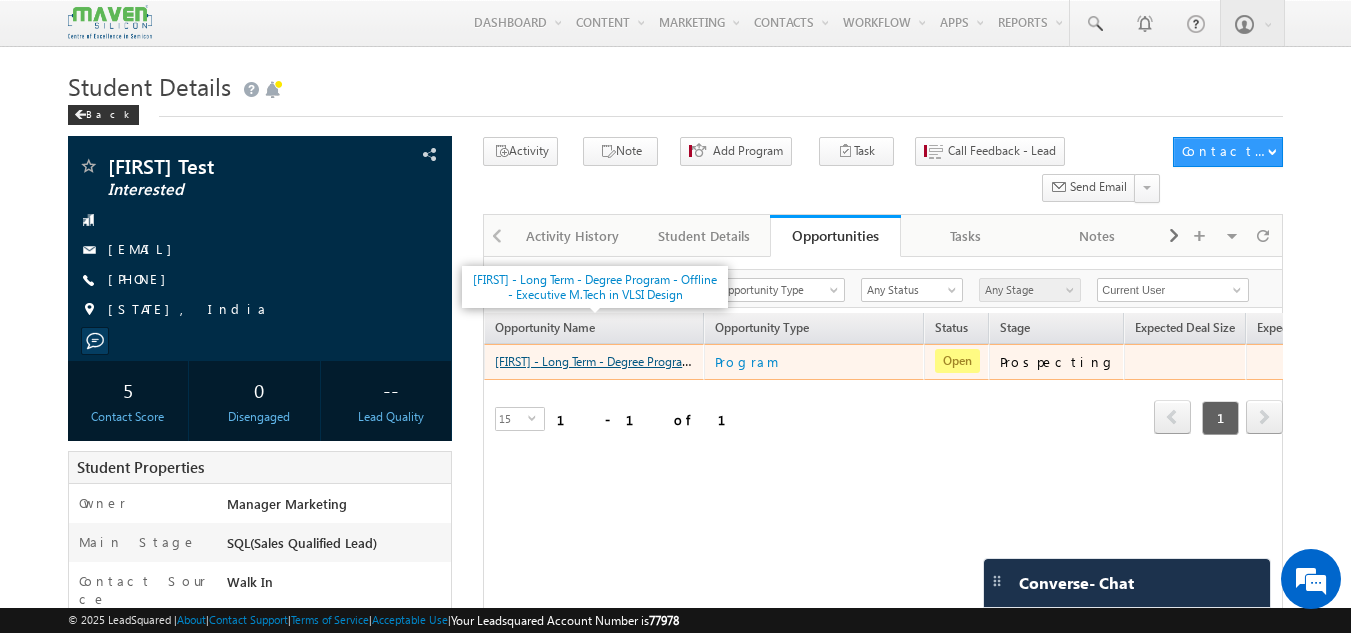 click on "[FIRST] - Long Term - Degree Program - Offline - Executive M.Tech in VLSI Design" at bounding box center [706, 360] 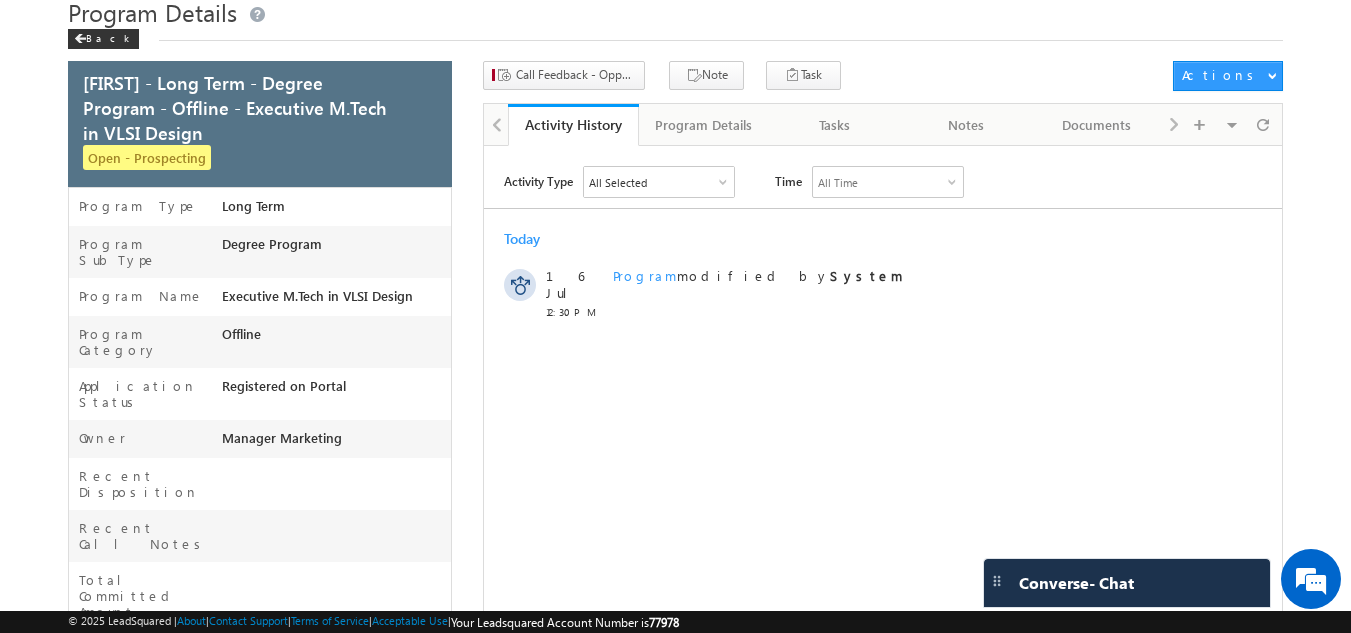 scroll, scrollTop: 68, scrollLeft: 0, axis: vertical 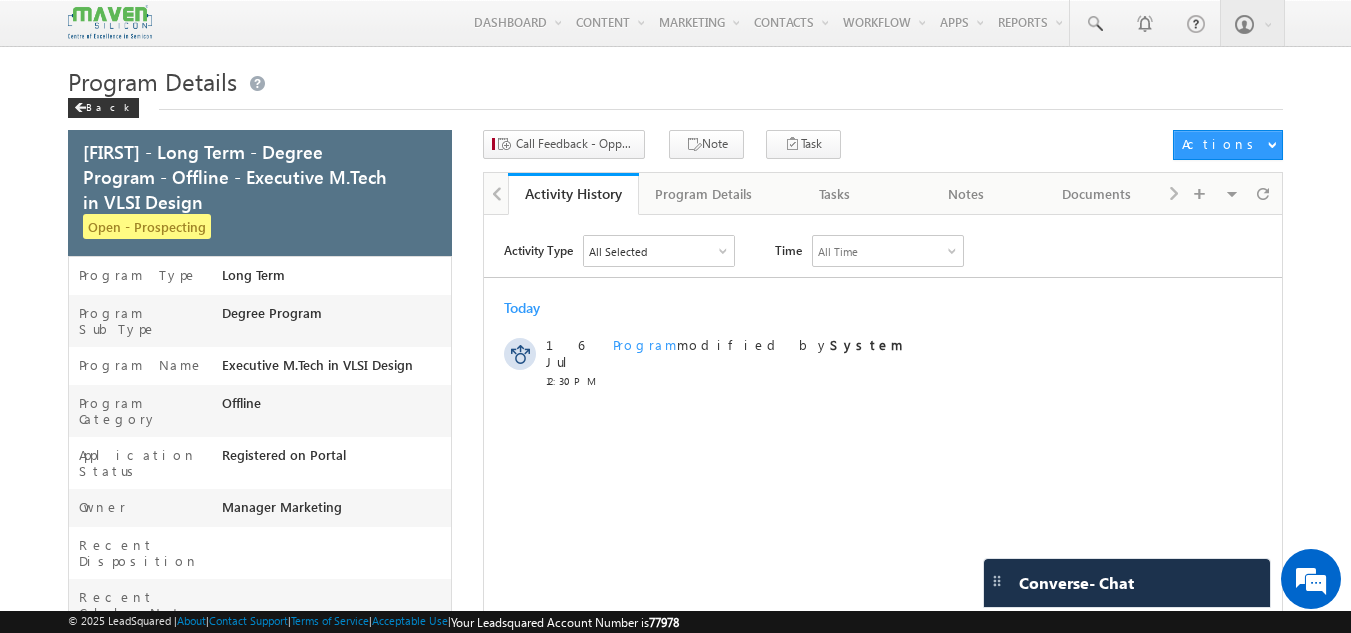 click at bounding box center [496, 192] 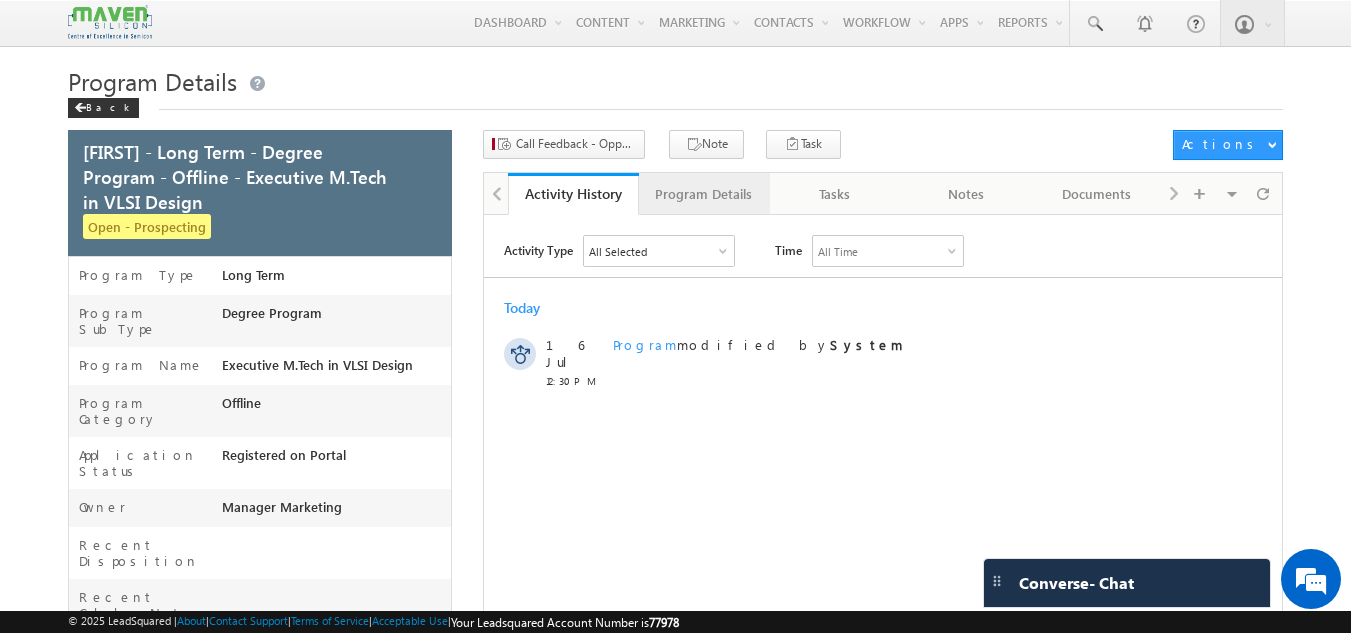 click on "Program Details" at bounding box center [703, 194] 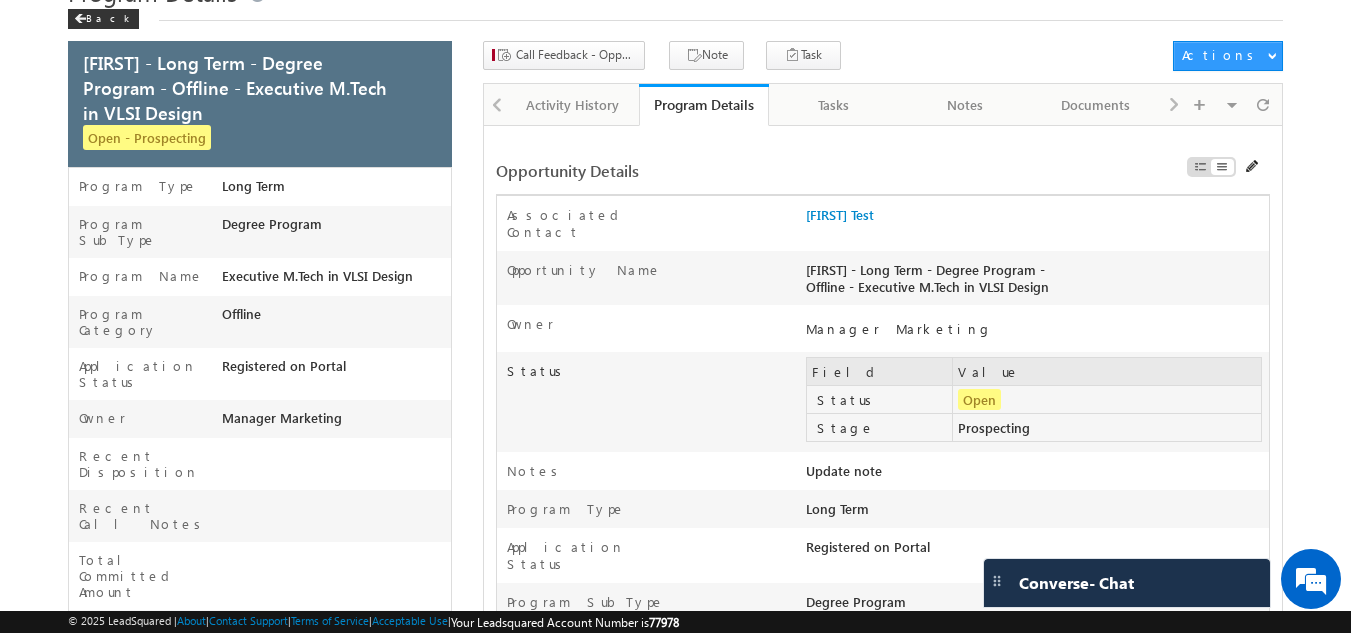 scroll, scrollTop: 88, scrollLeft: 0, axis: vertical 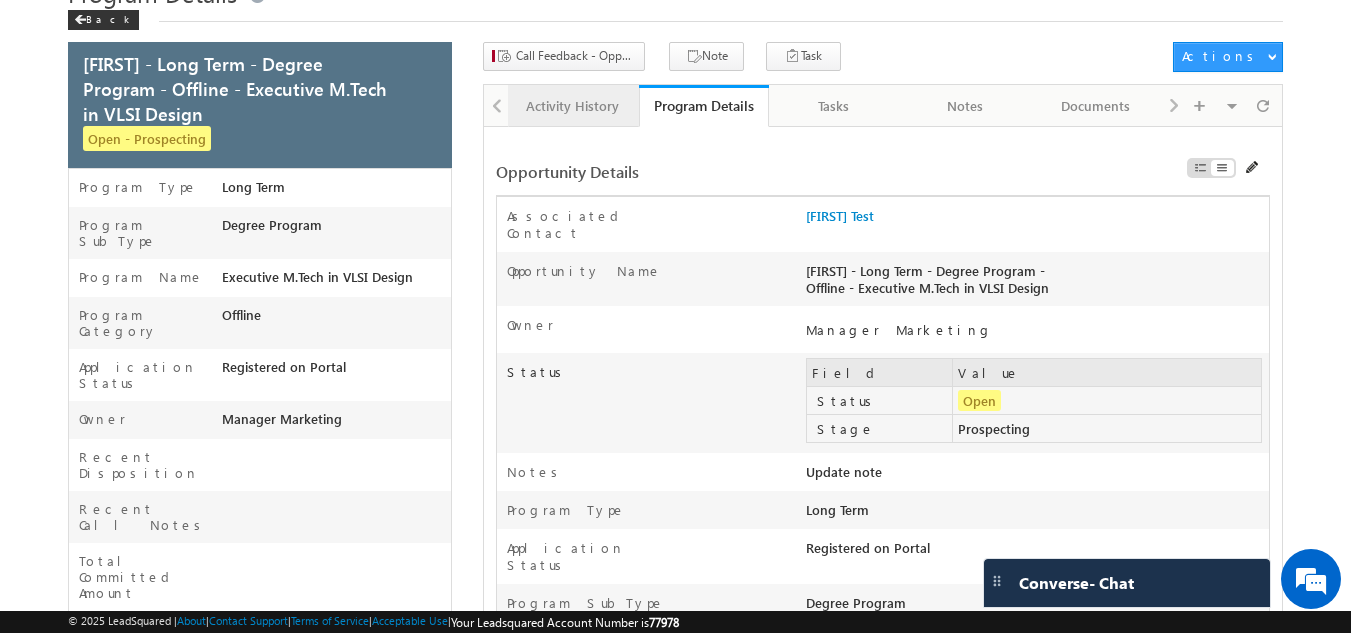 click on "Activity History" at bounding box center [572, 106] 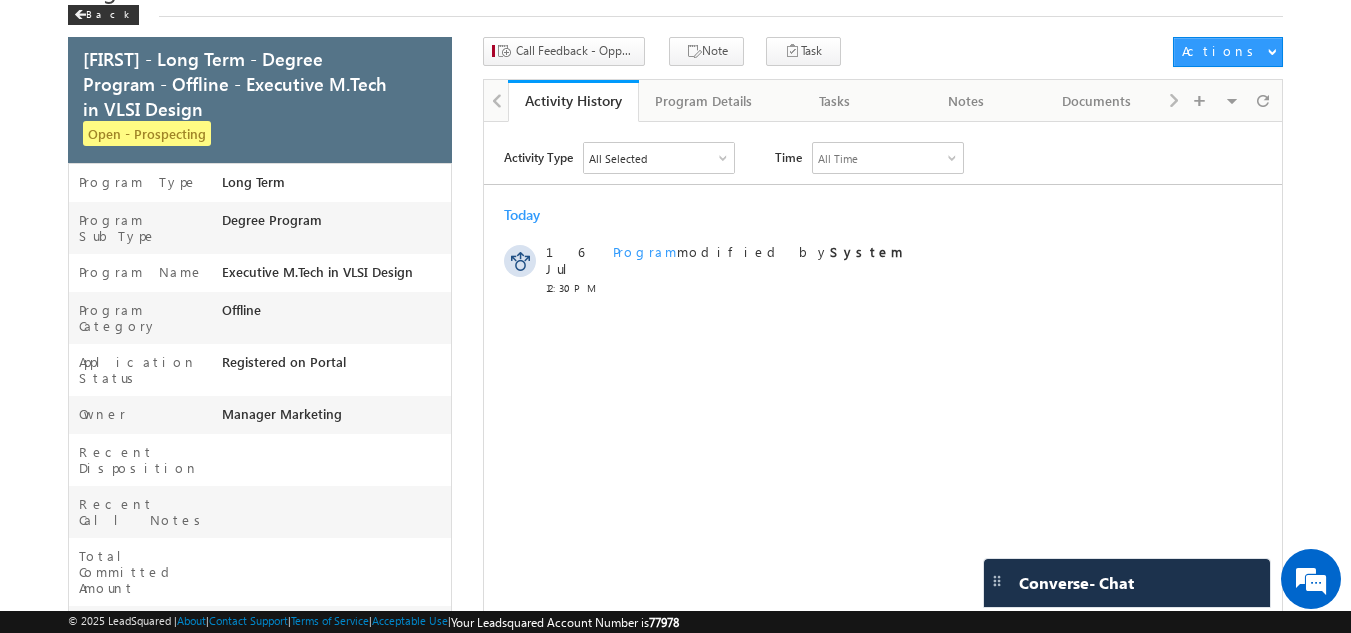scroll, scrollTop: 88, scrollLeft: 0, axis: vertical 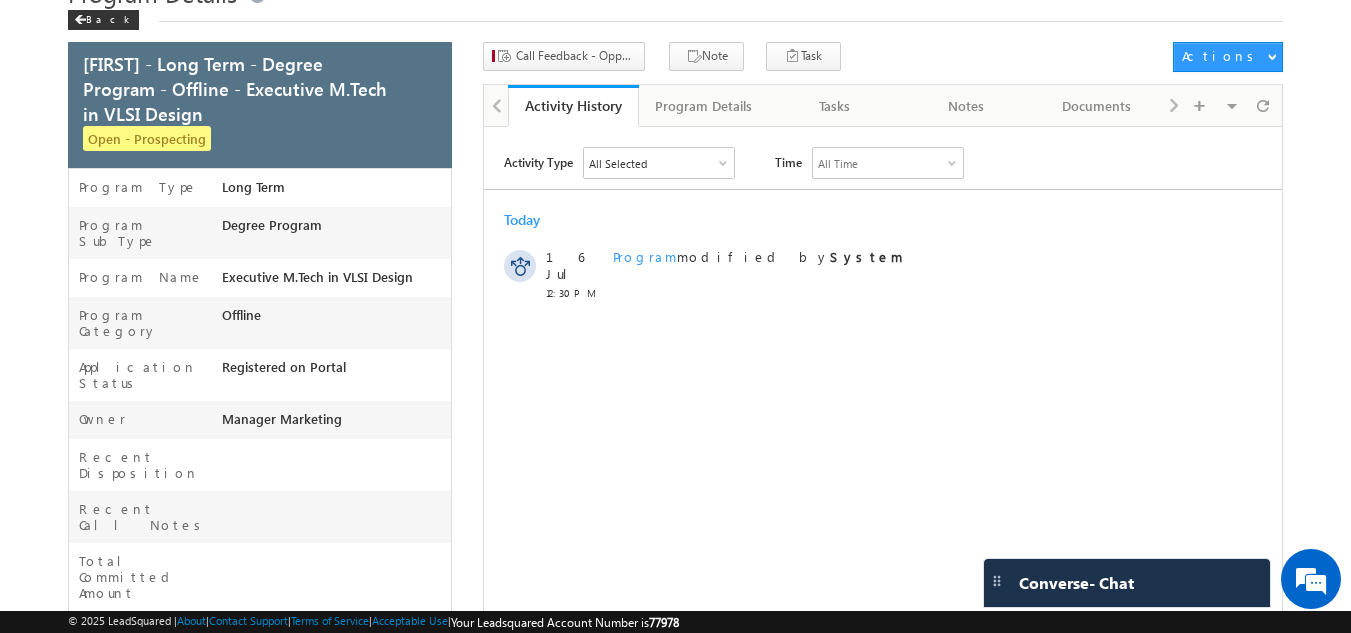 click on "Activity History" at bounding box center (573, 106) 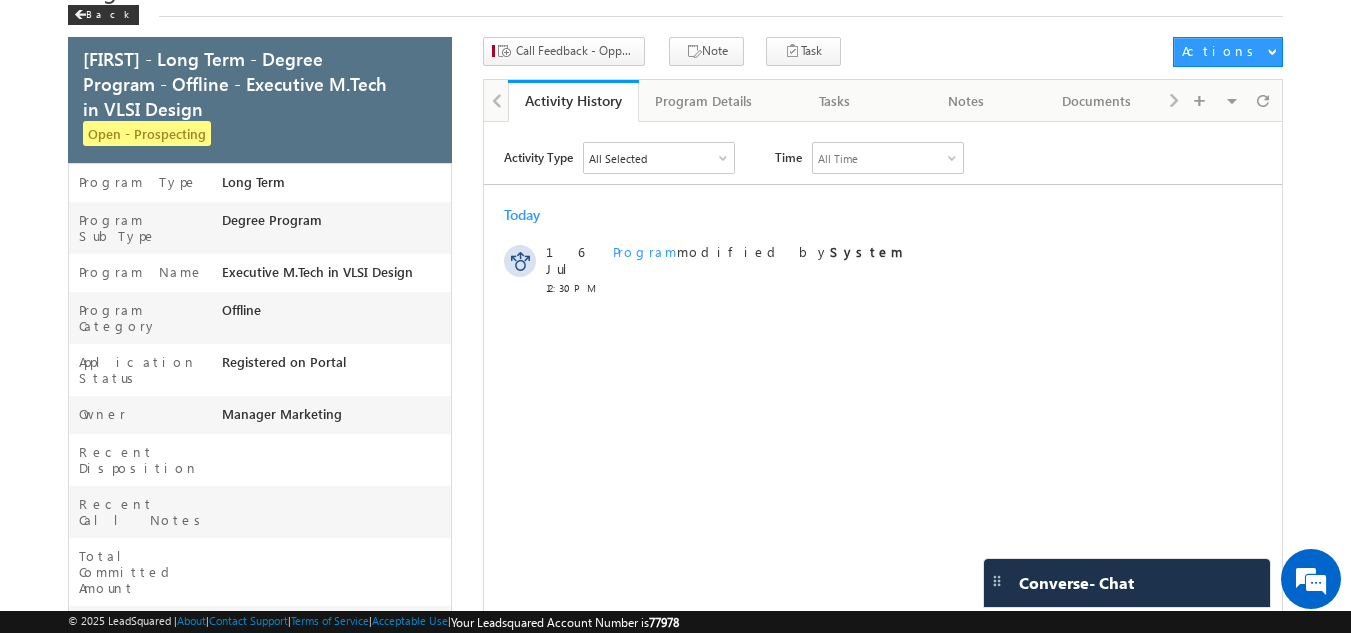 scroll, scrollTop: 88, scrollLeft: 0, axis: vertical 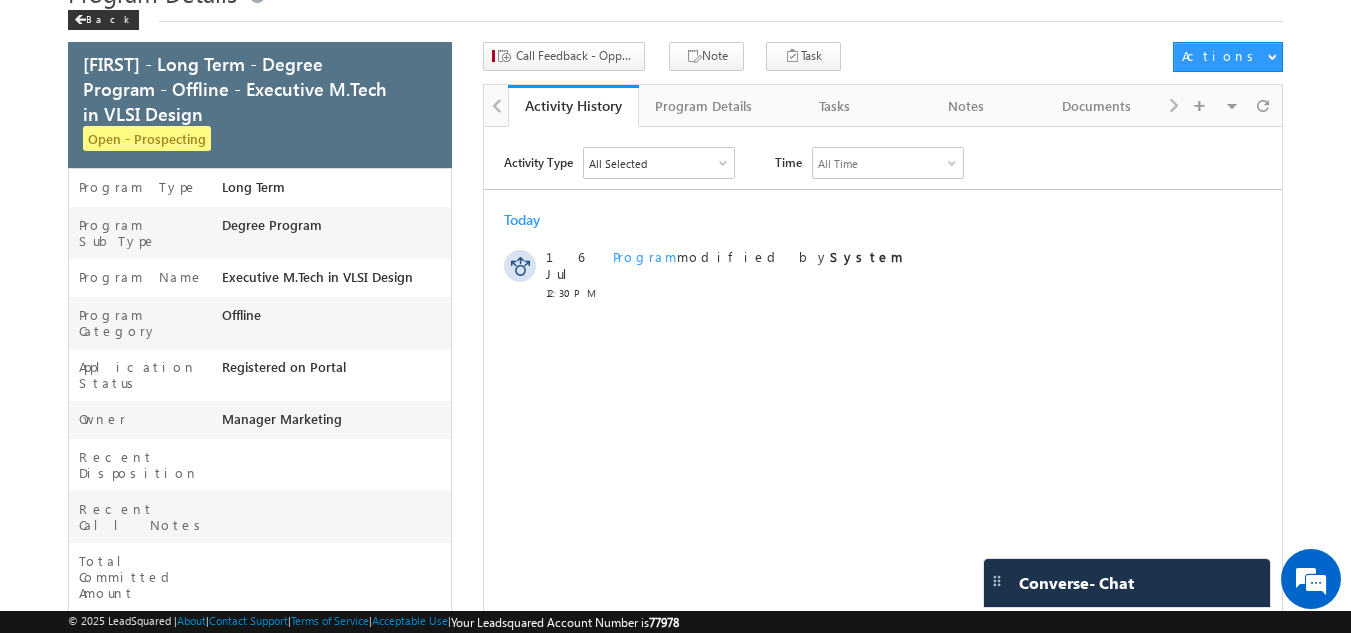 click at bounding box center (496, 104) 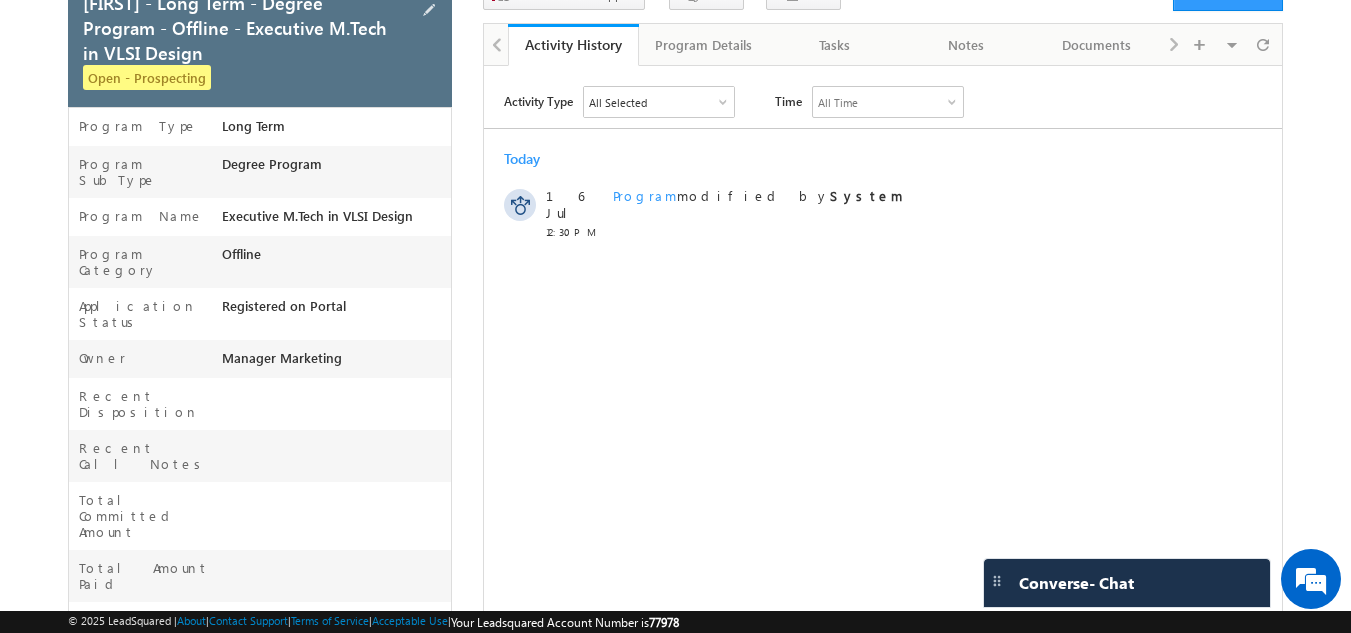 scroll, scrollTop: 0, scrollLeft: 0, axis: both 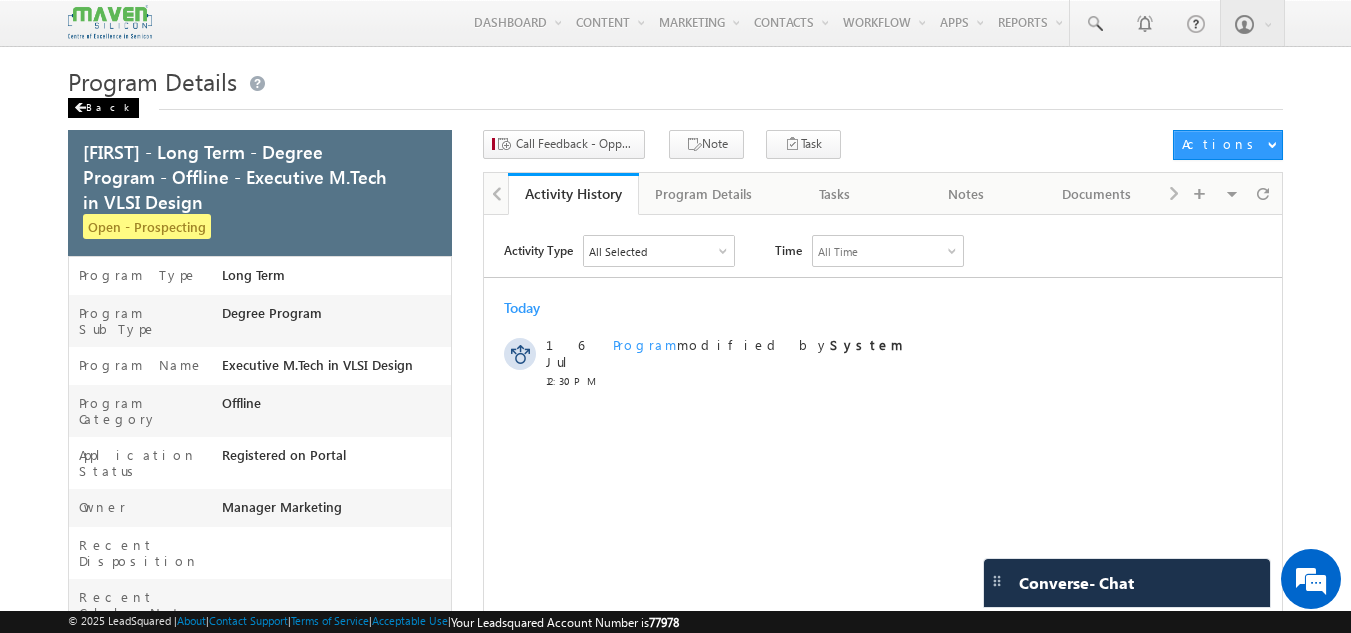 click at bounding box center [80, 108] 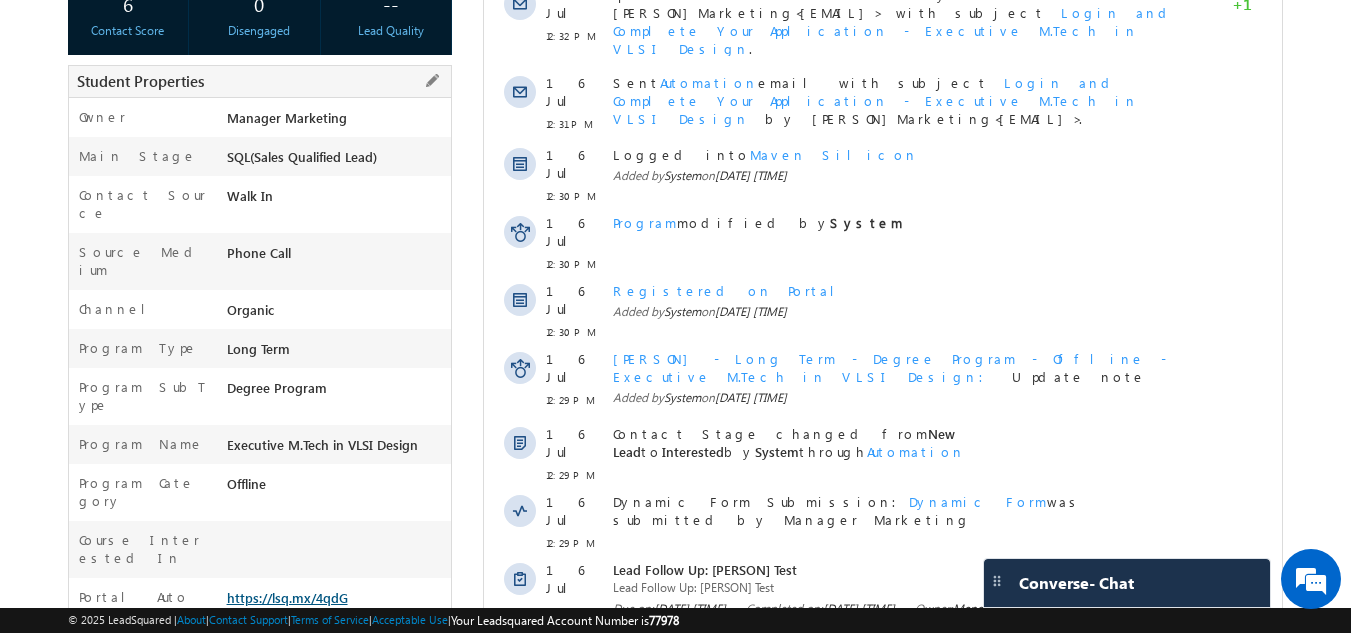 scroll, scrollTop: 458, scrollLeft: 0, axis: vertical 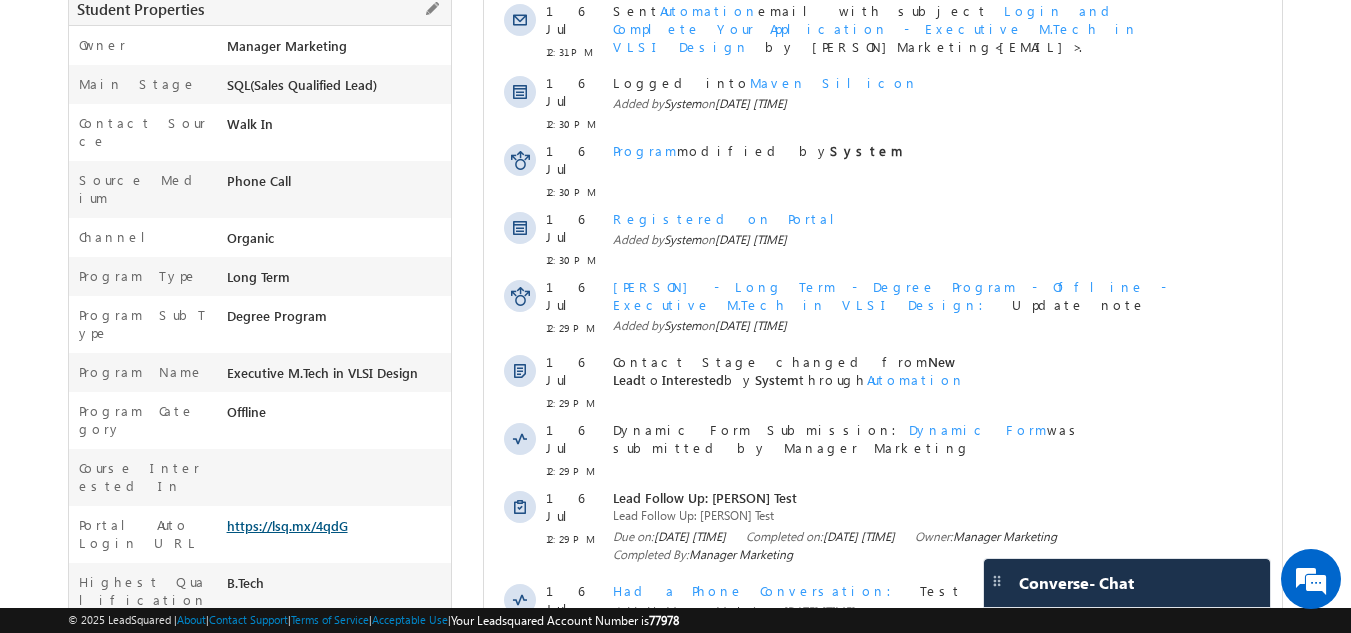 click on "https://lsq.mx/4qdG" at bounding box center (287, 525) 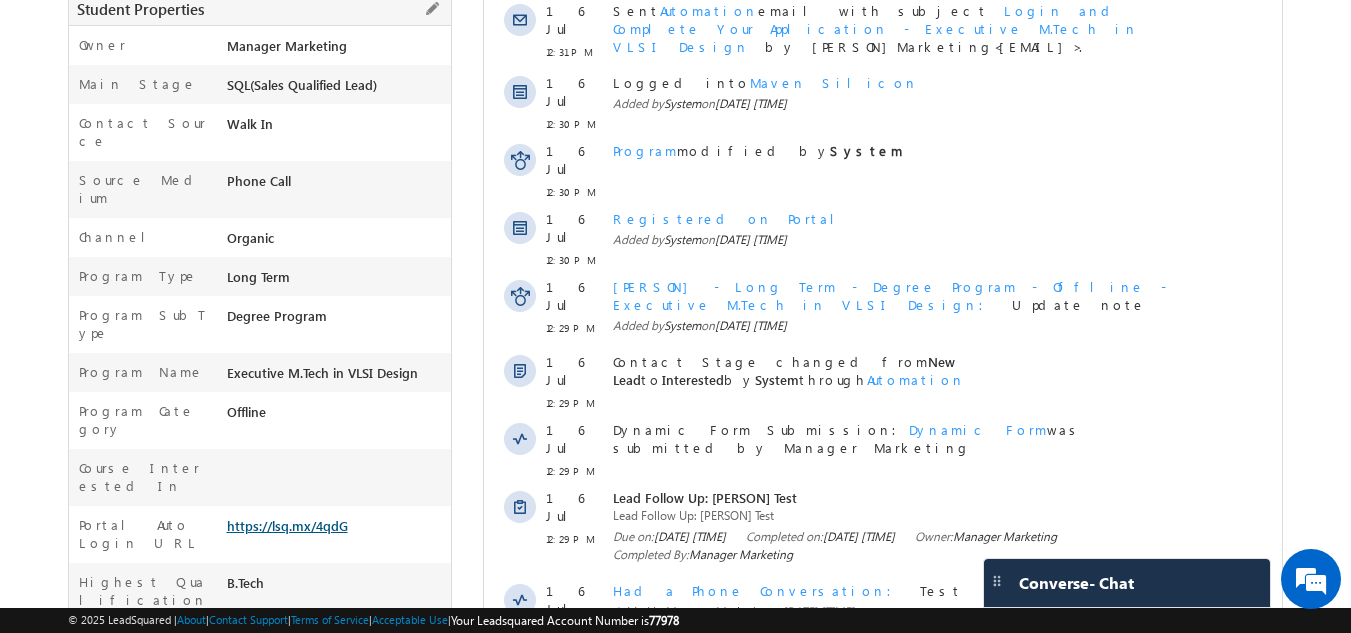 scroll, scrollTop: 0, scrollLeft: 0, axis: both 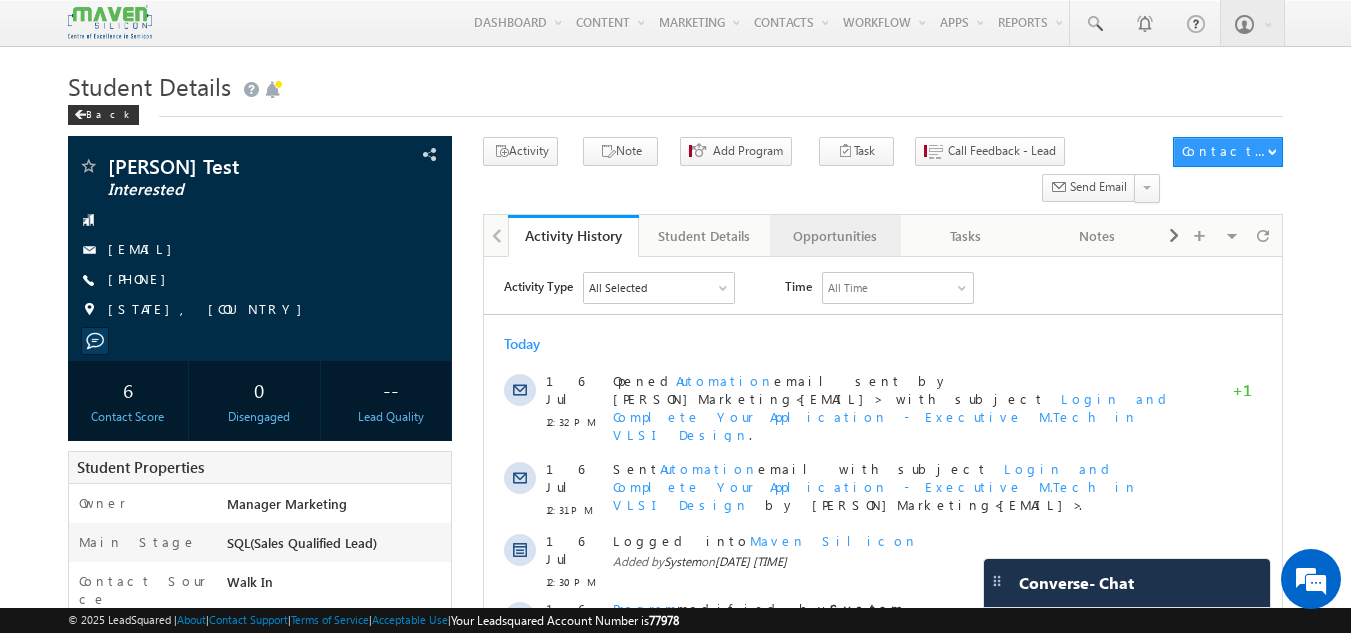 click on "Opportunities" at bounding box center (834, 236) 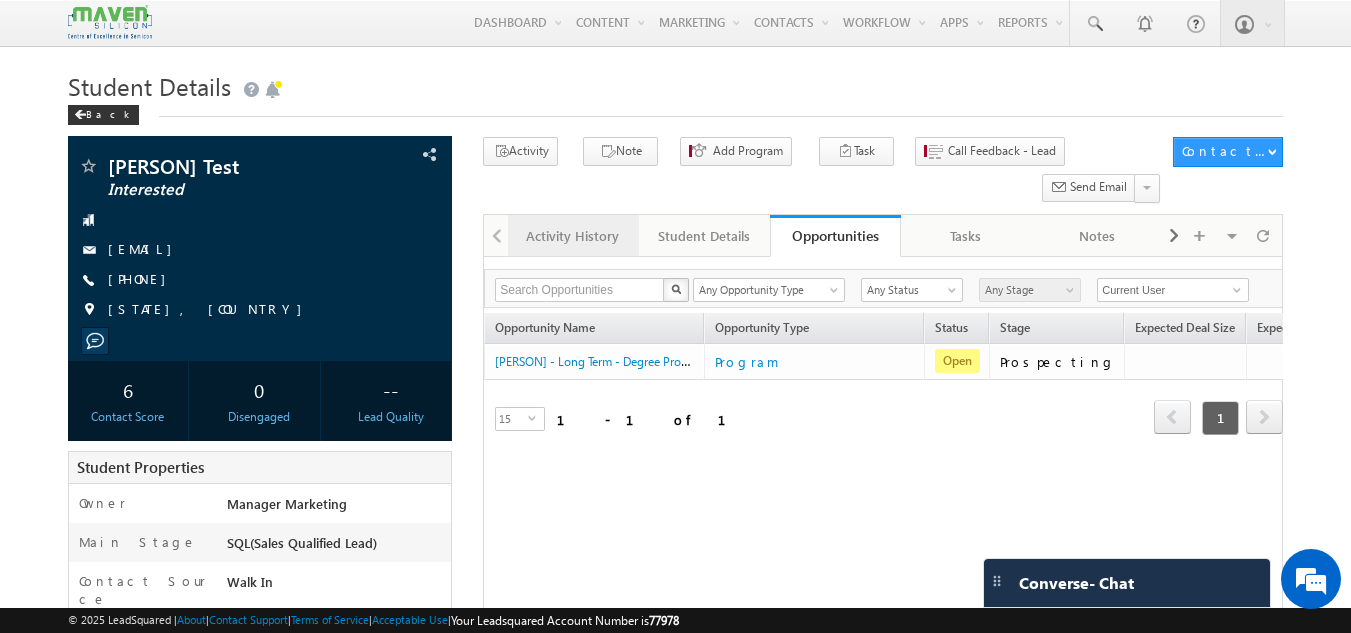click on "Activity History" at bounding box center [572, 236] 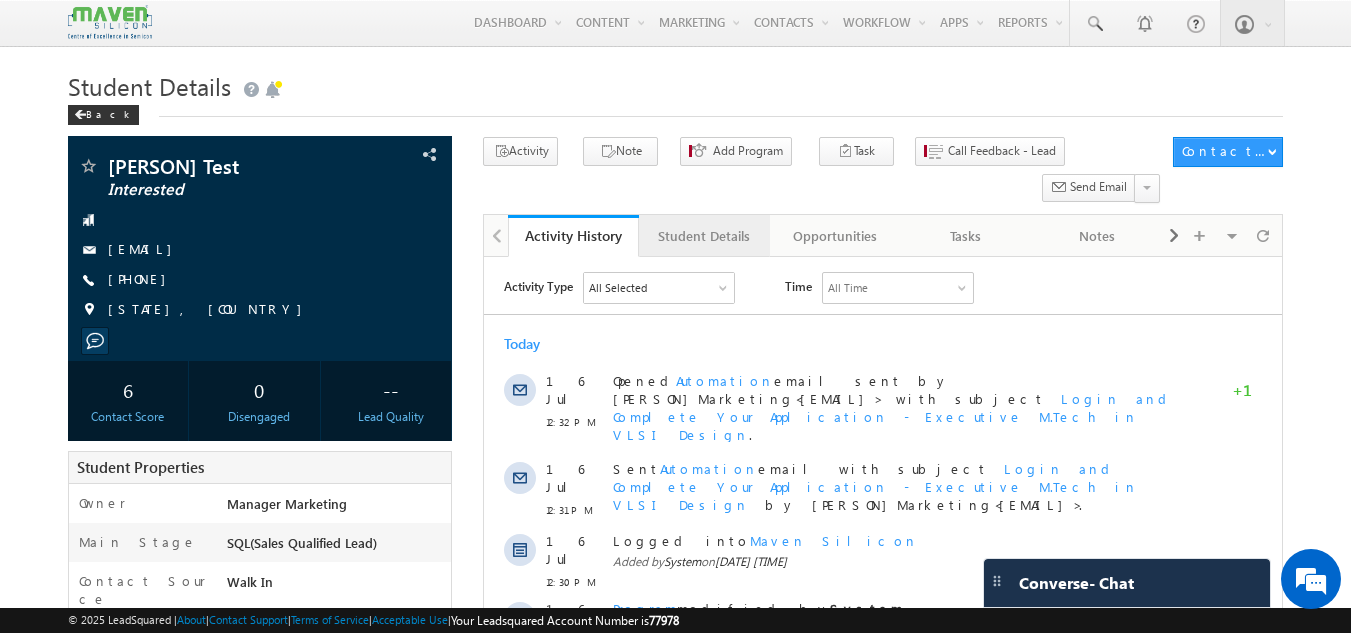 click on "Student Details" at bounding box center [703, 236] 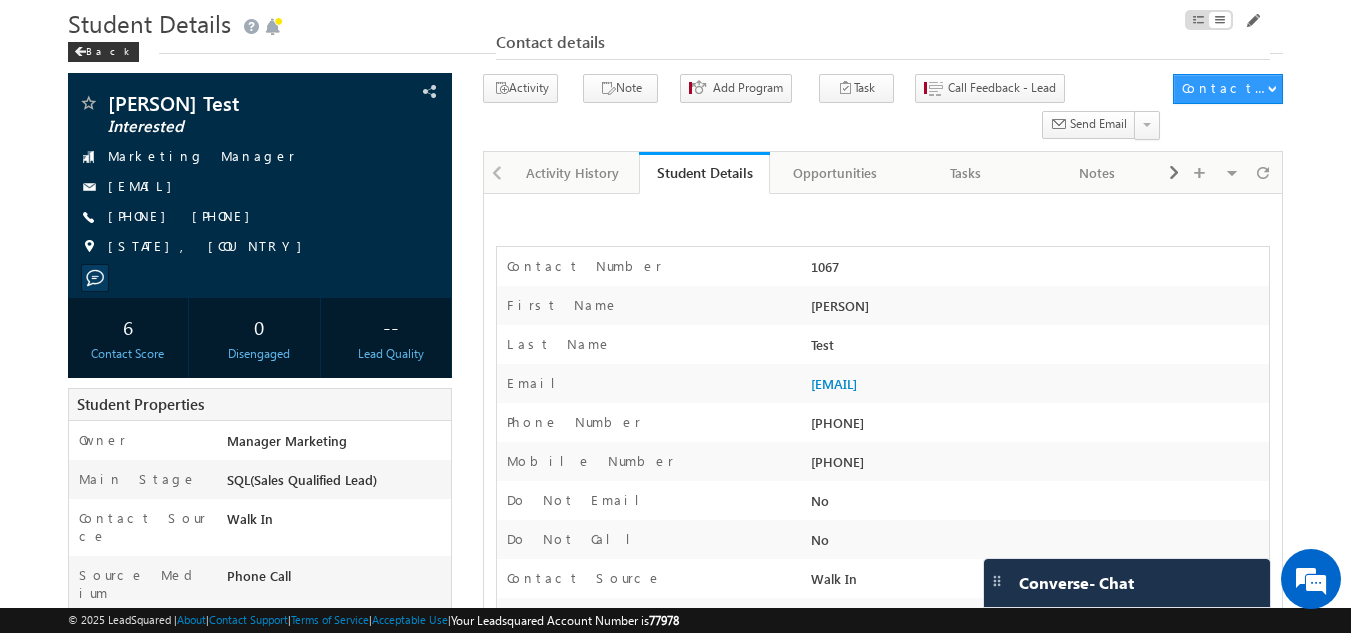 scroll, scrollTop: 0, scrollLeft: 0, axis: both 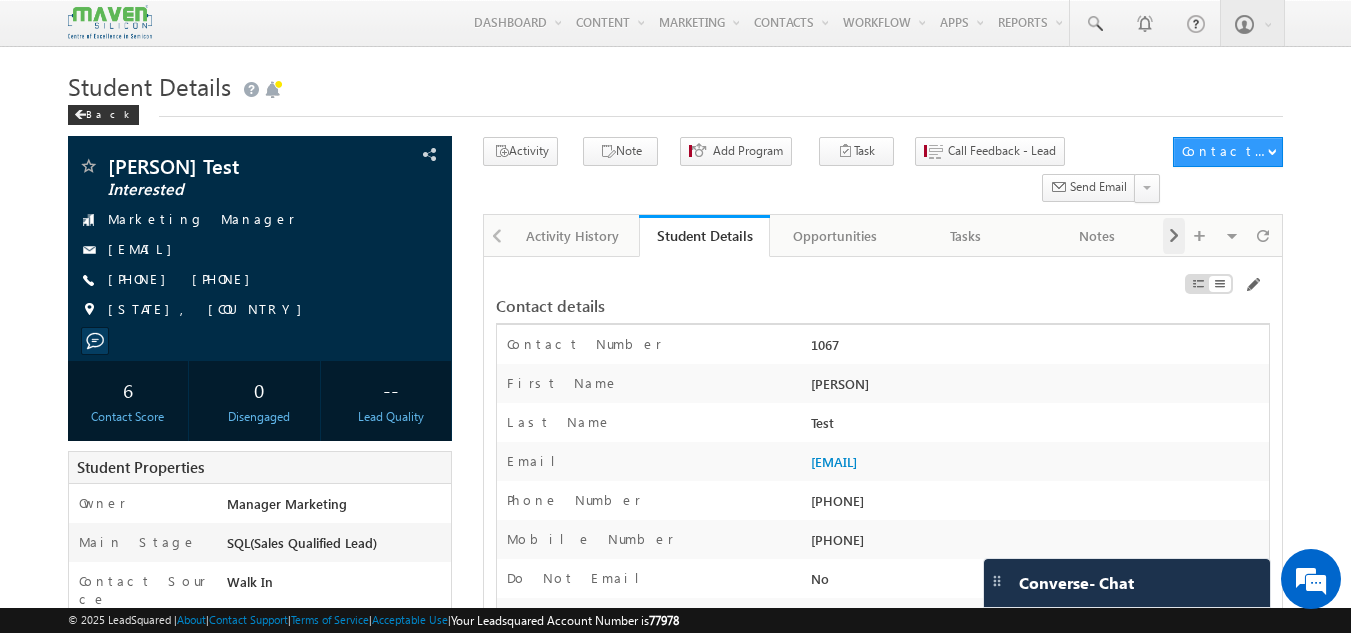 click at bounding box center (1174, 236) 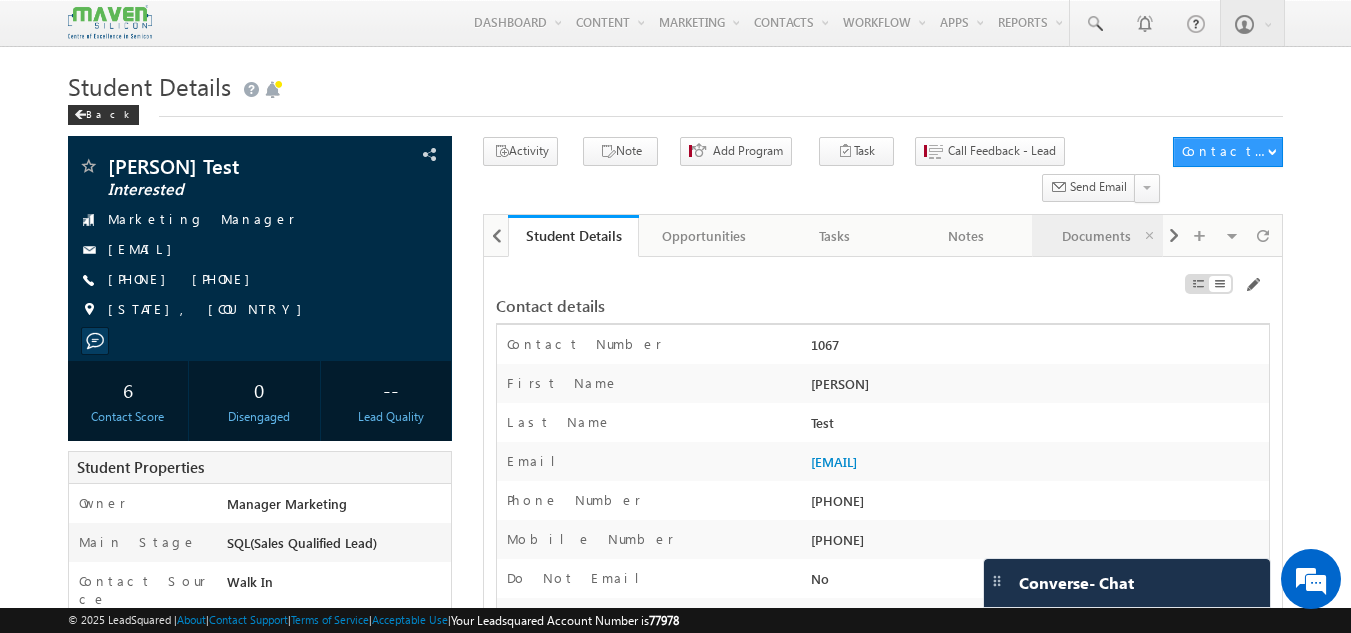 click on "Documents" at bounding box center (1096, 236) 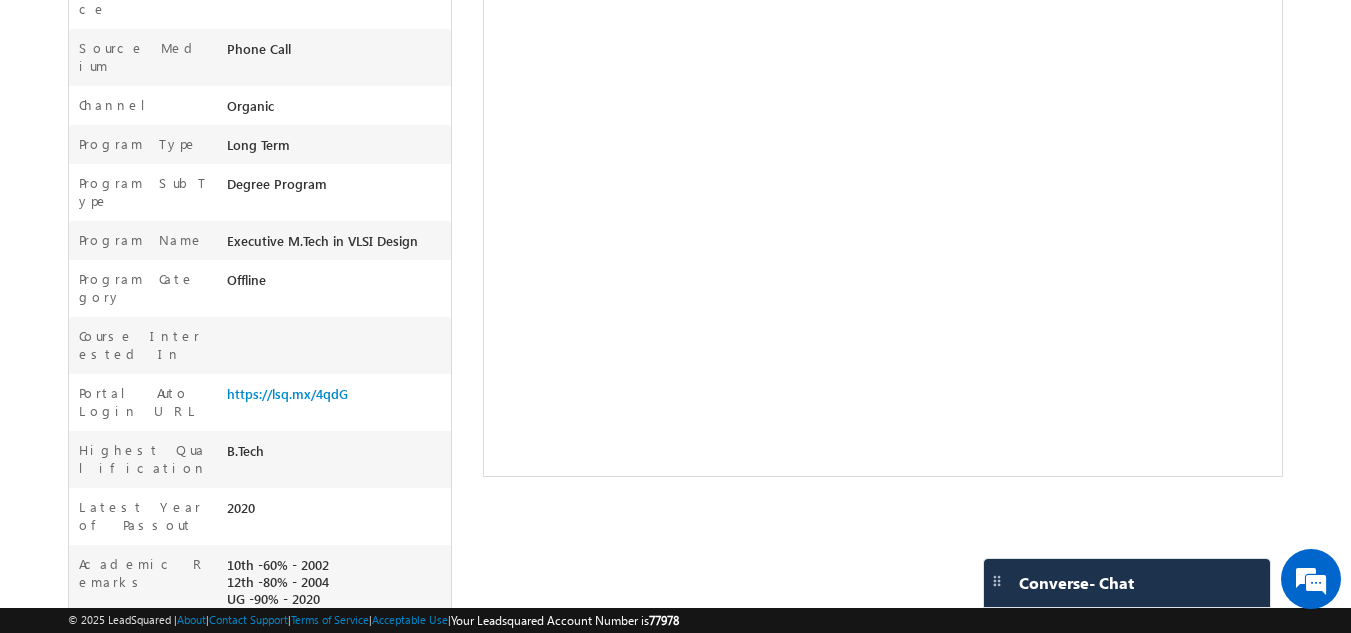 scroll, scrollTop: 0, scrollLeft: 0, axis: both 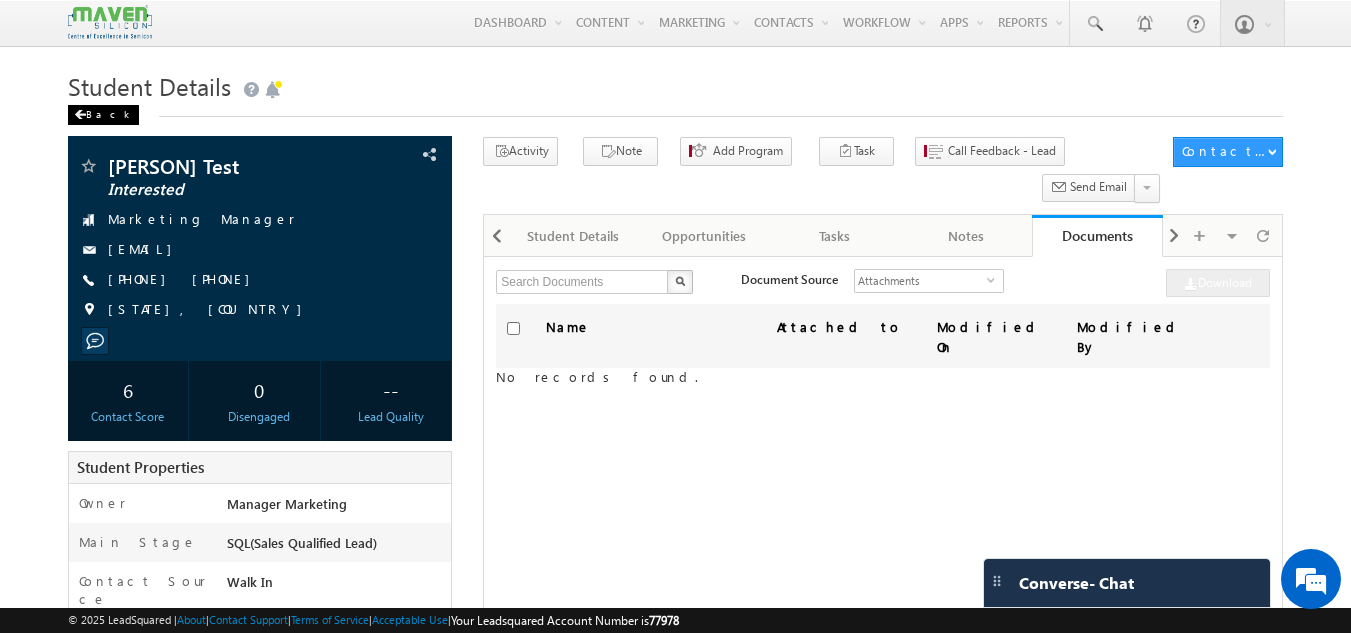 click on "Back" at bounding box center (103, 115) 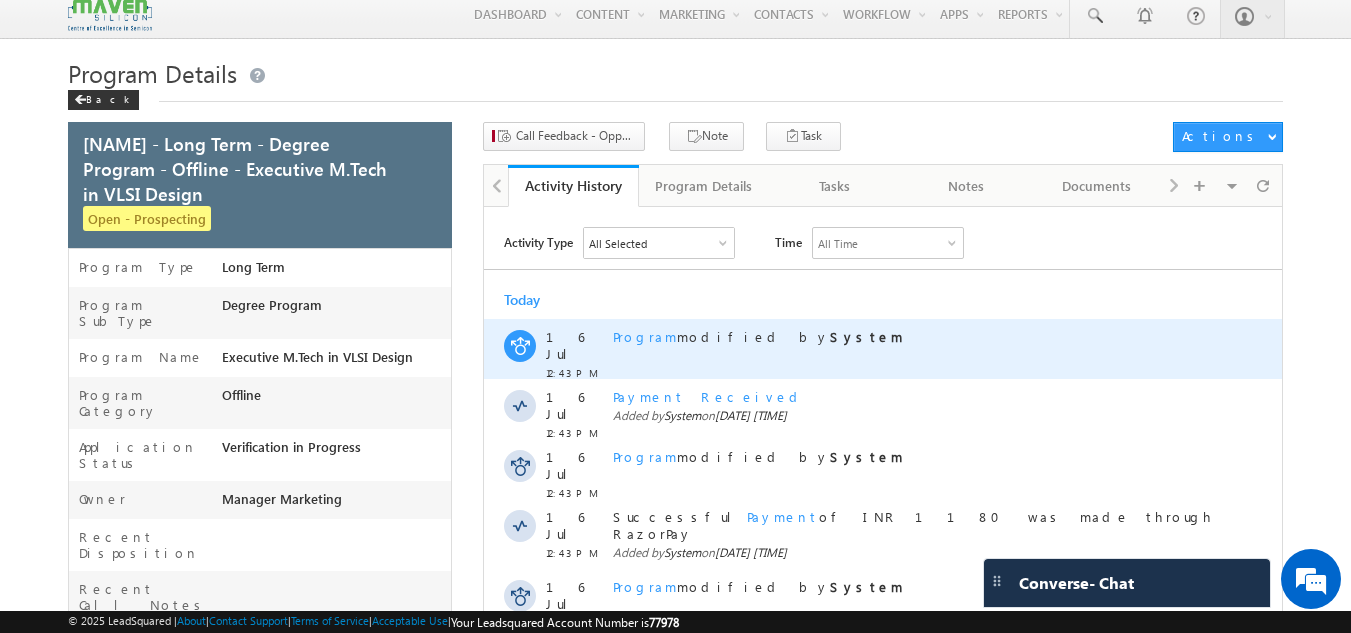 scroll, scrollTop: 9, scrollLeft: 0, axis: vertical 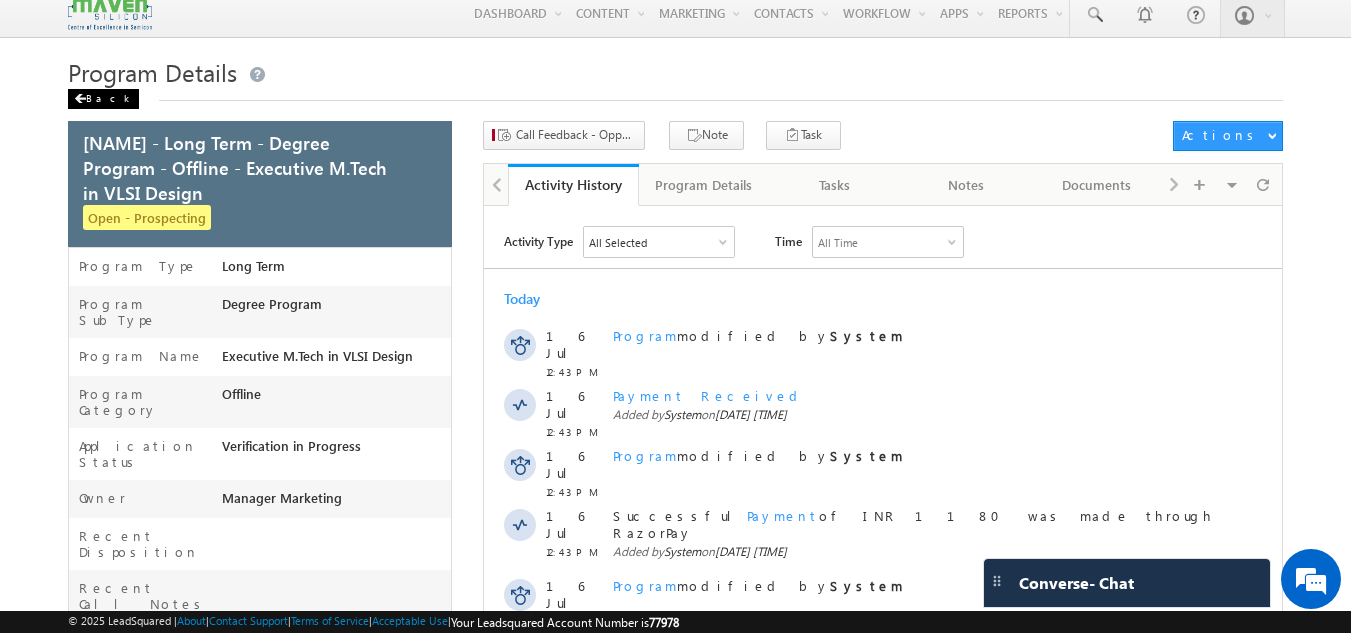 click on "Back" at bounding box center [103, 99] 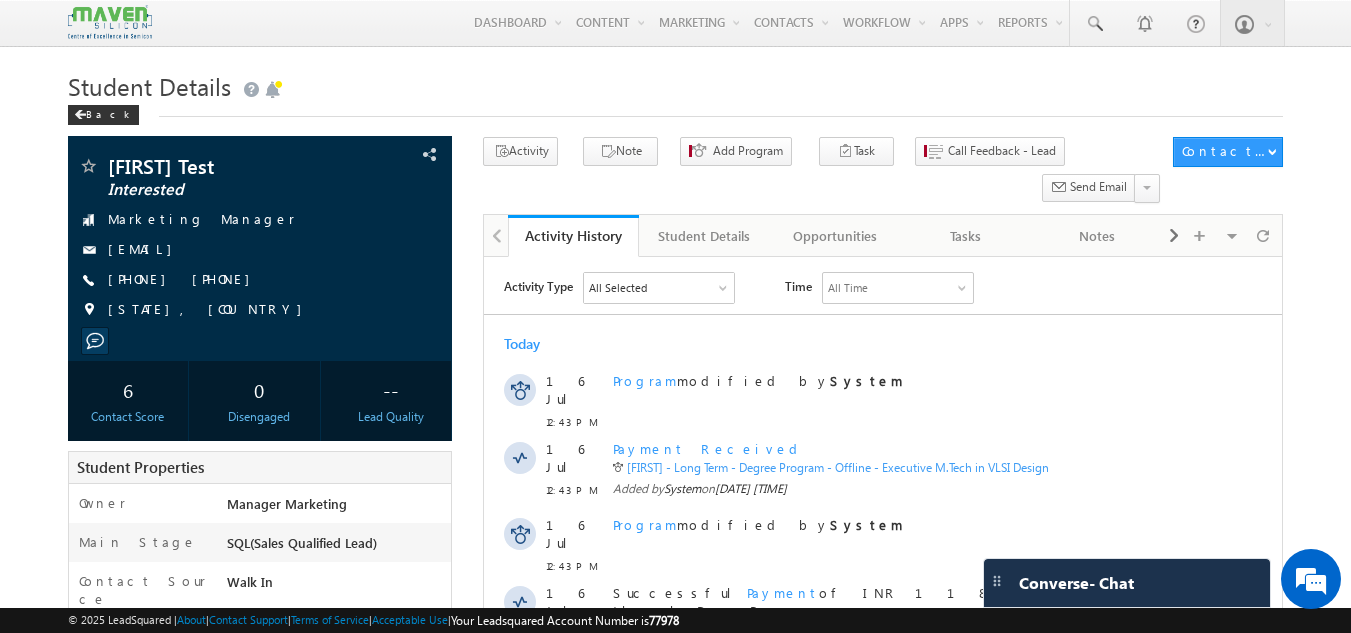 scroll, scrollTop: 0, scrollLeft: 0, axis: both 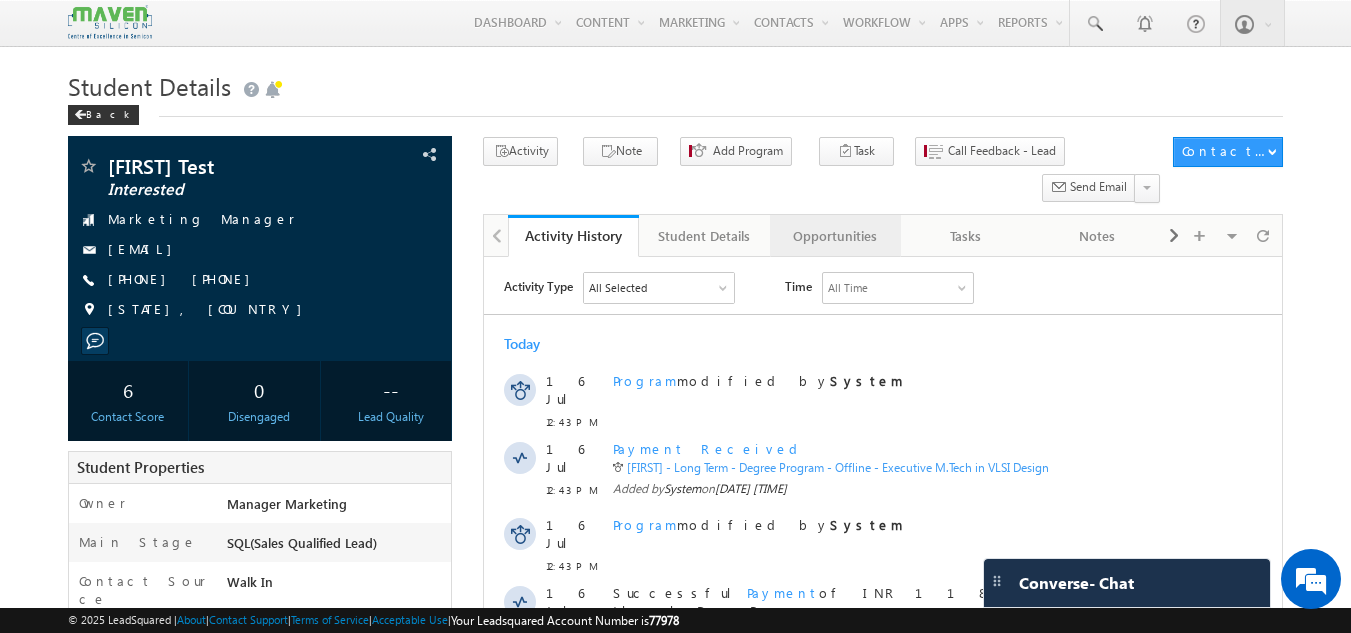 click on "Opportunities" at bounding box center [835, 236] 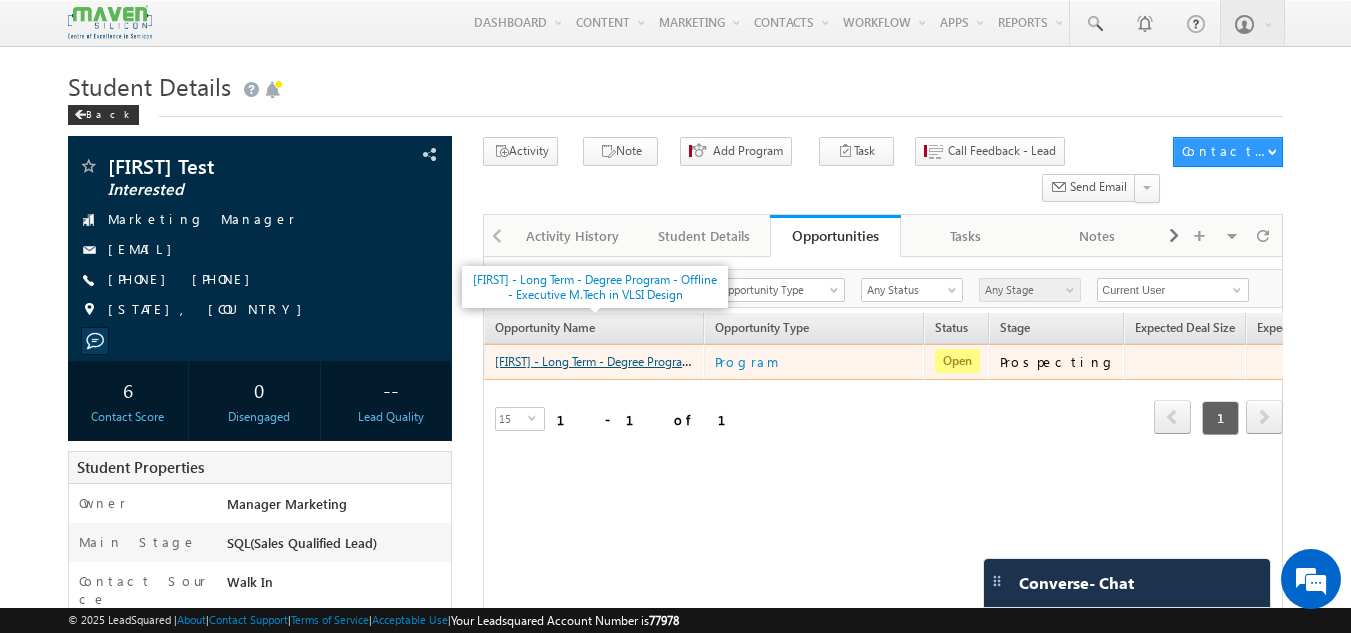 click on "[FIRST] - Long Term - Degree Program - Offline - Executive M.Tech in VLSI Design" at bounding box center [706, 360] 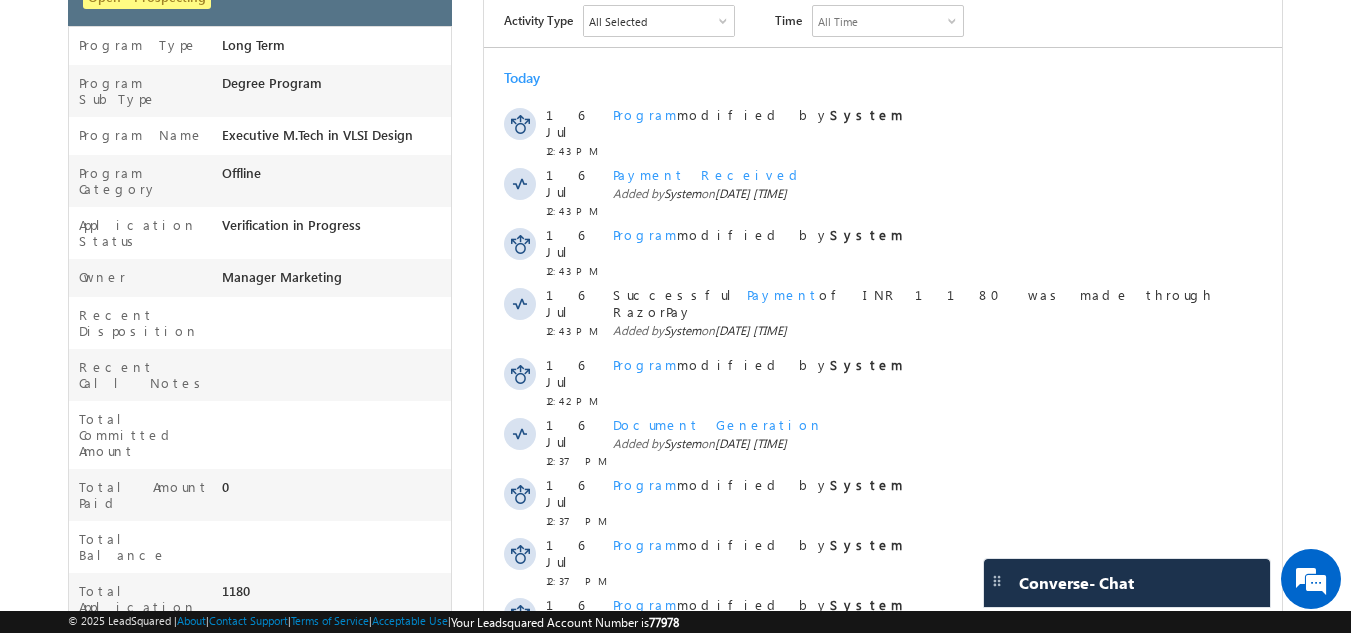scroll, scrollTop: 161, scrollLeft: 0, axis: vertical 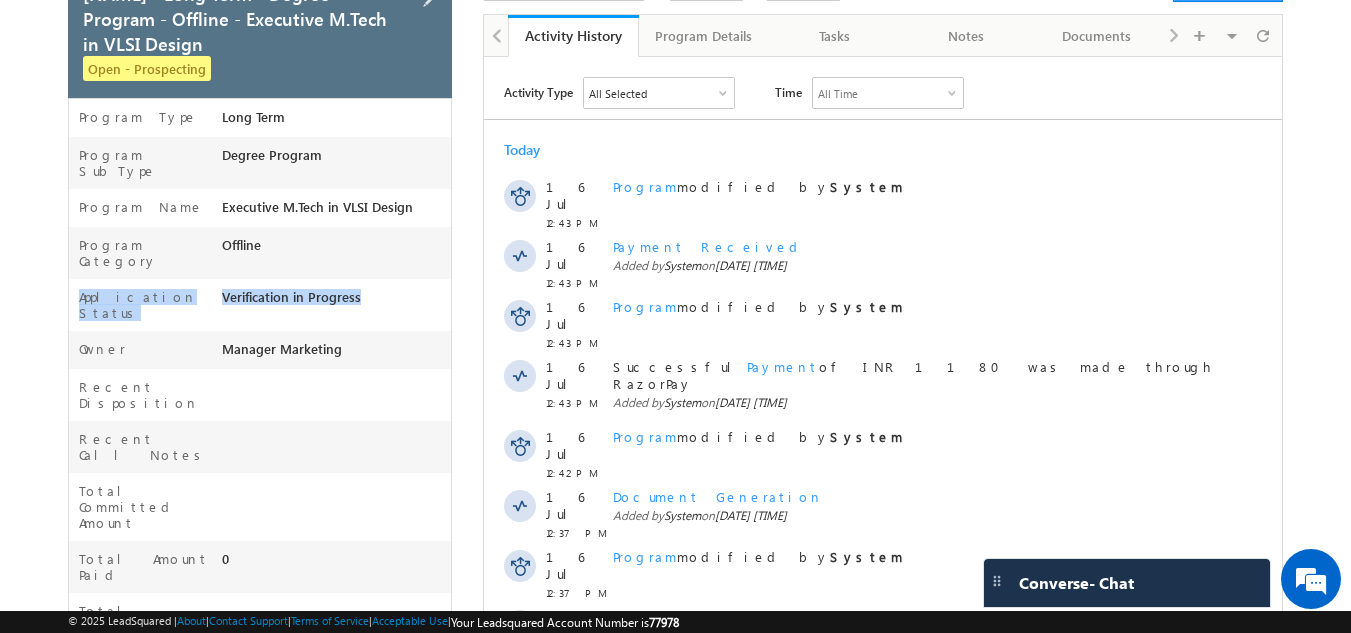 drag, startPoint x: 218, startPoint y: 264, endPoint x: 363, endPoint y: 266, distance: 145.0138 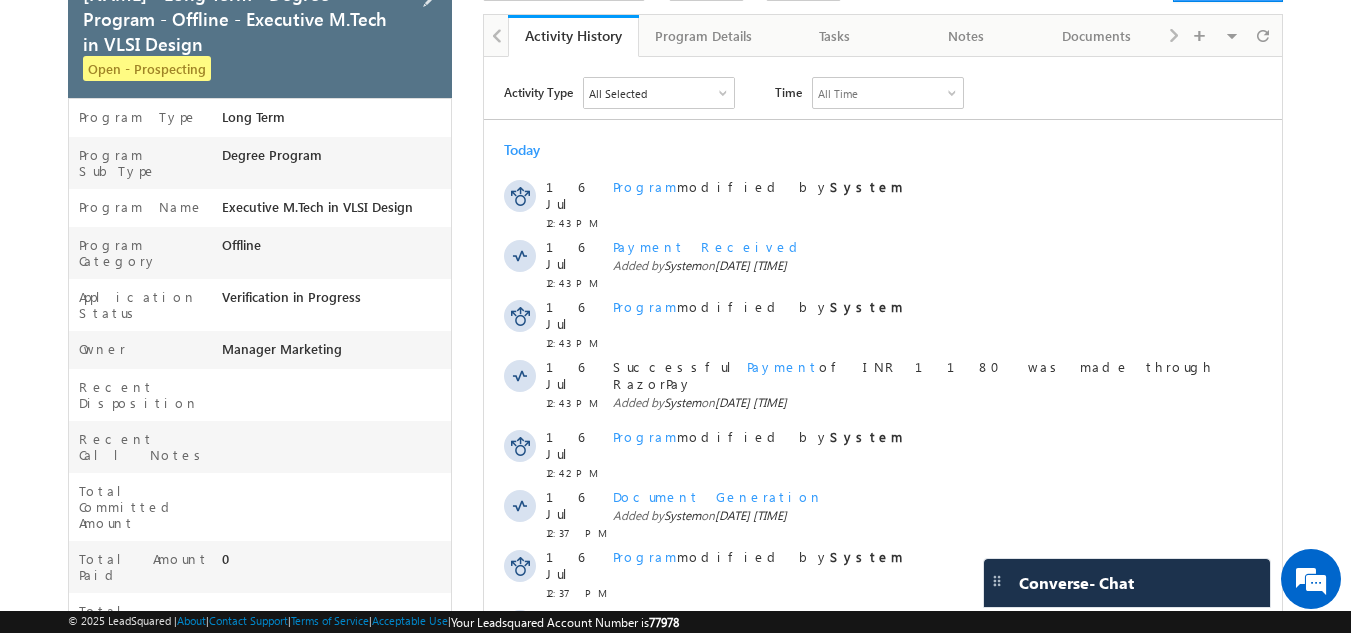 click on "Application Status" at bounding box center [145, 310] 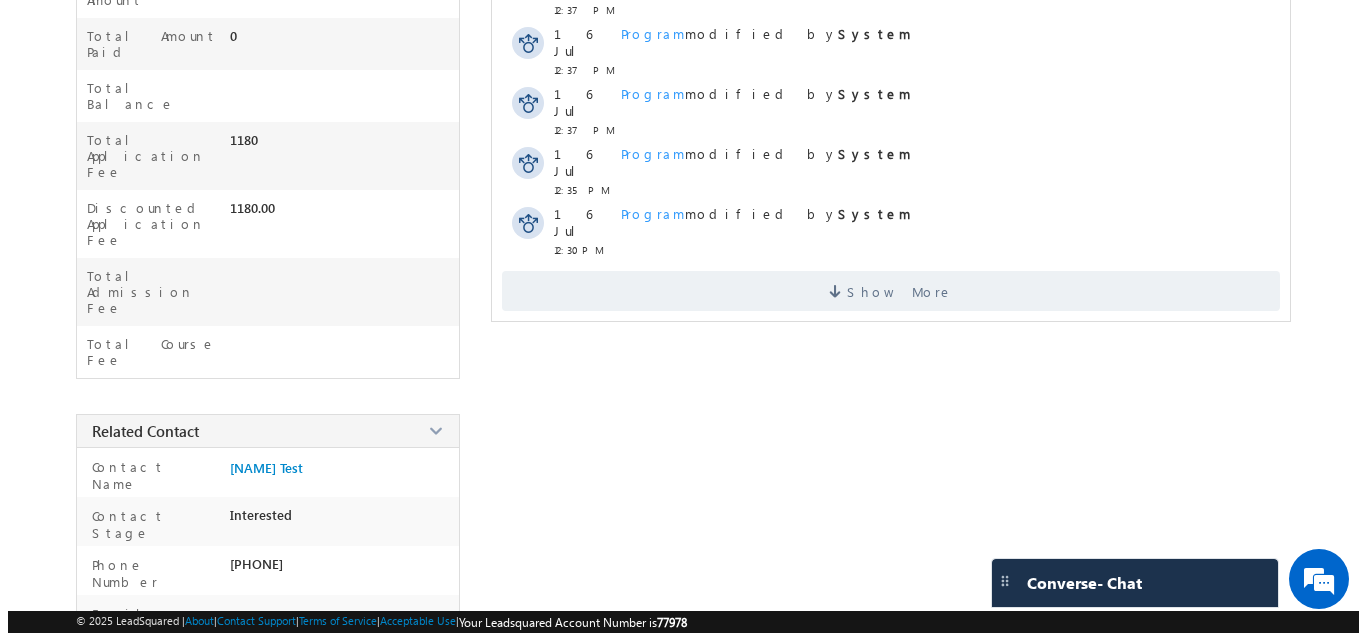 scroll, scrollTop: 0, scrollLeft: 0, axis: both 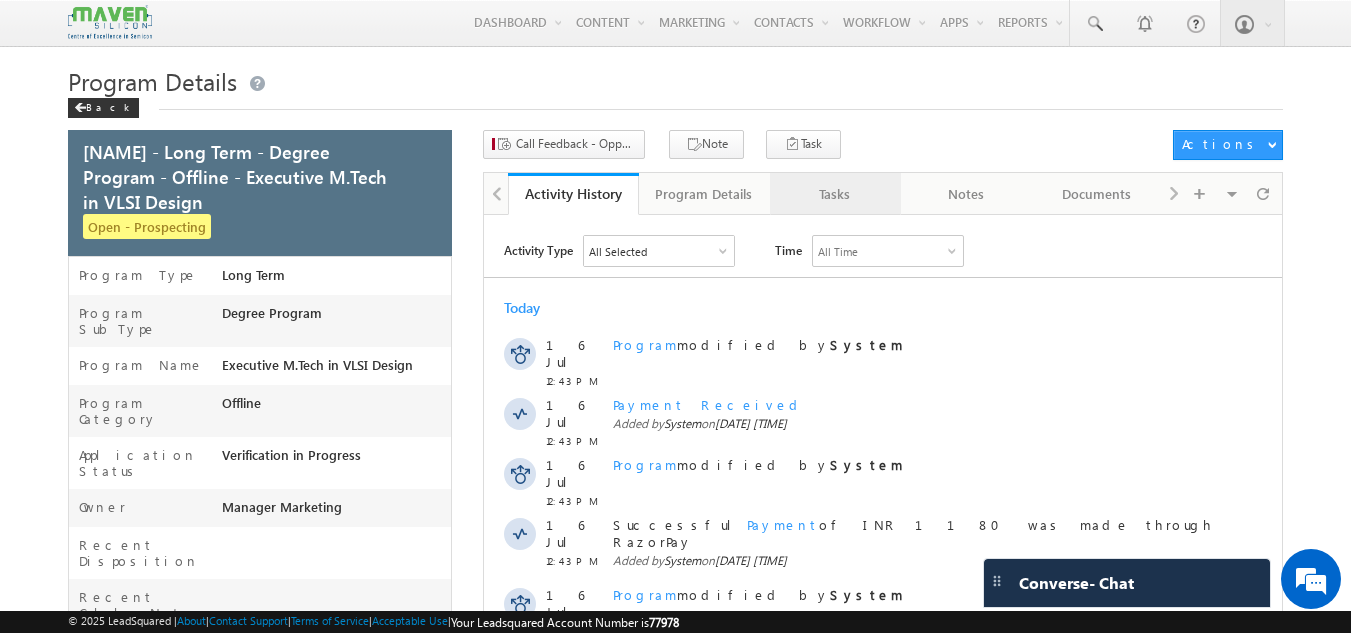 click on "Tasks" at bounding box center [834, 194] 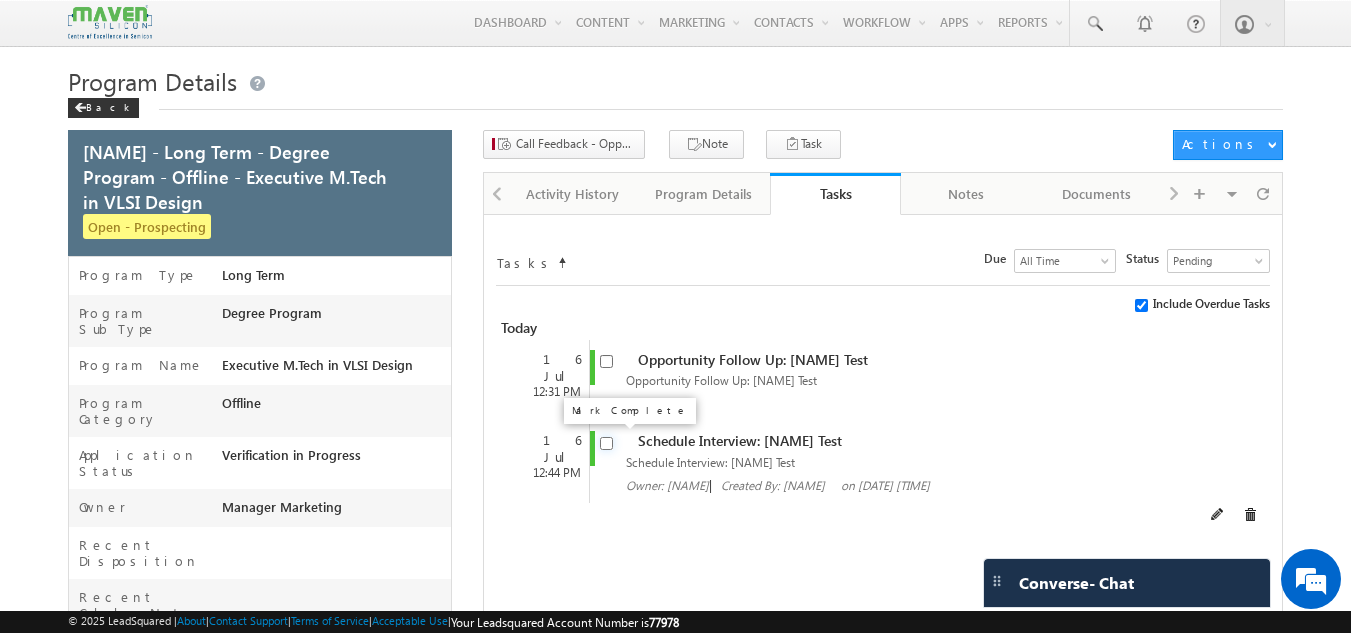 click at bounding box center (606, 443) 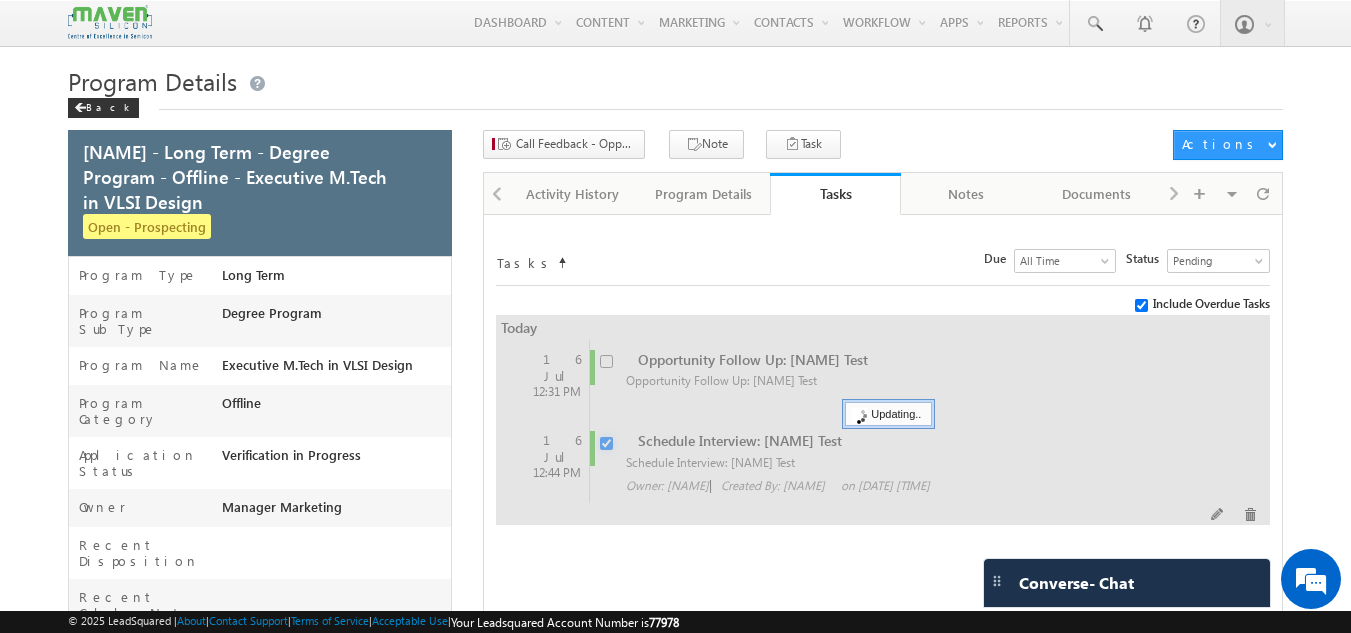 checkbox on "false" 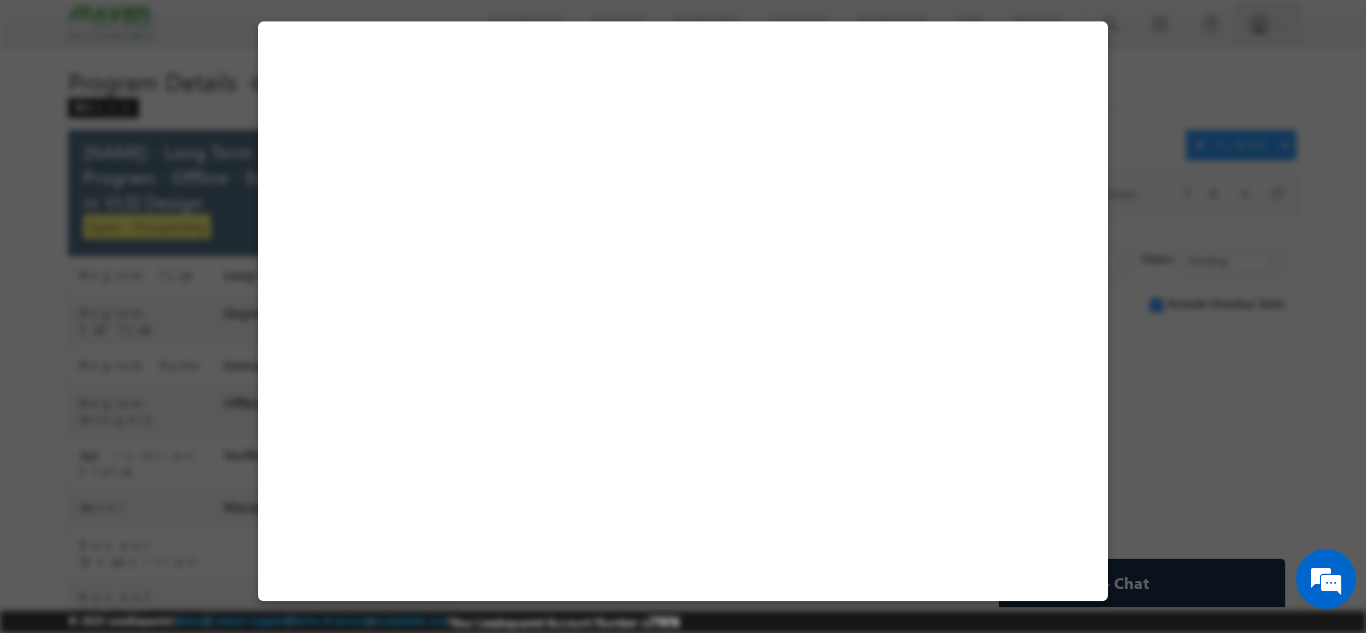 select on "Long Term" 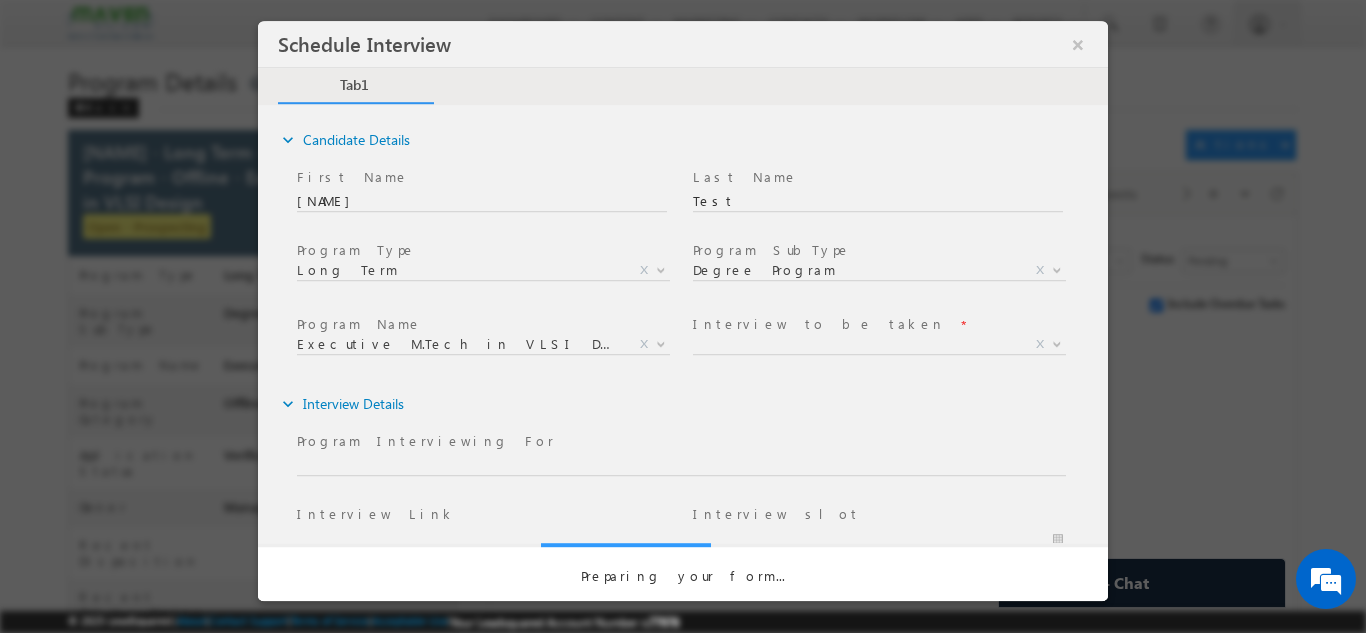scroll, scrollTop: 0, scrollLeft: 0, axis: both 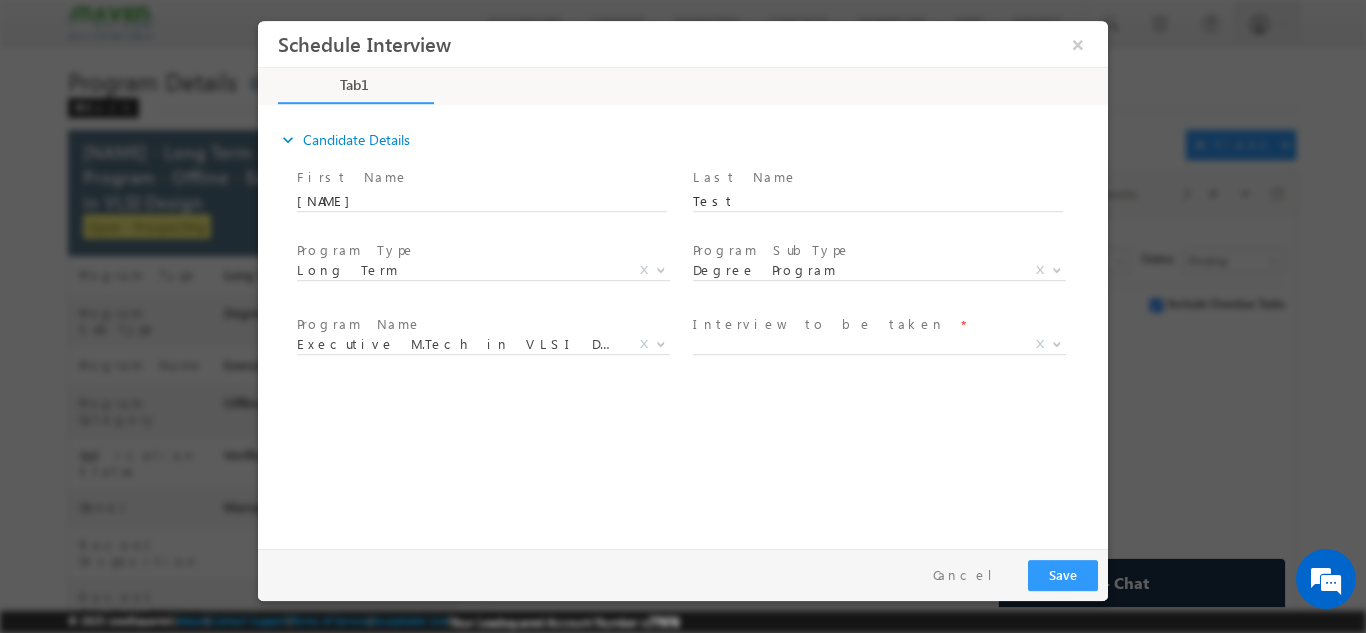 click on "Program Type
*" at bounding box center [481, 251] 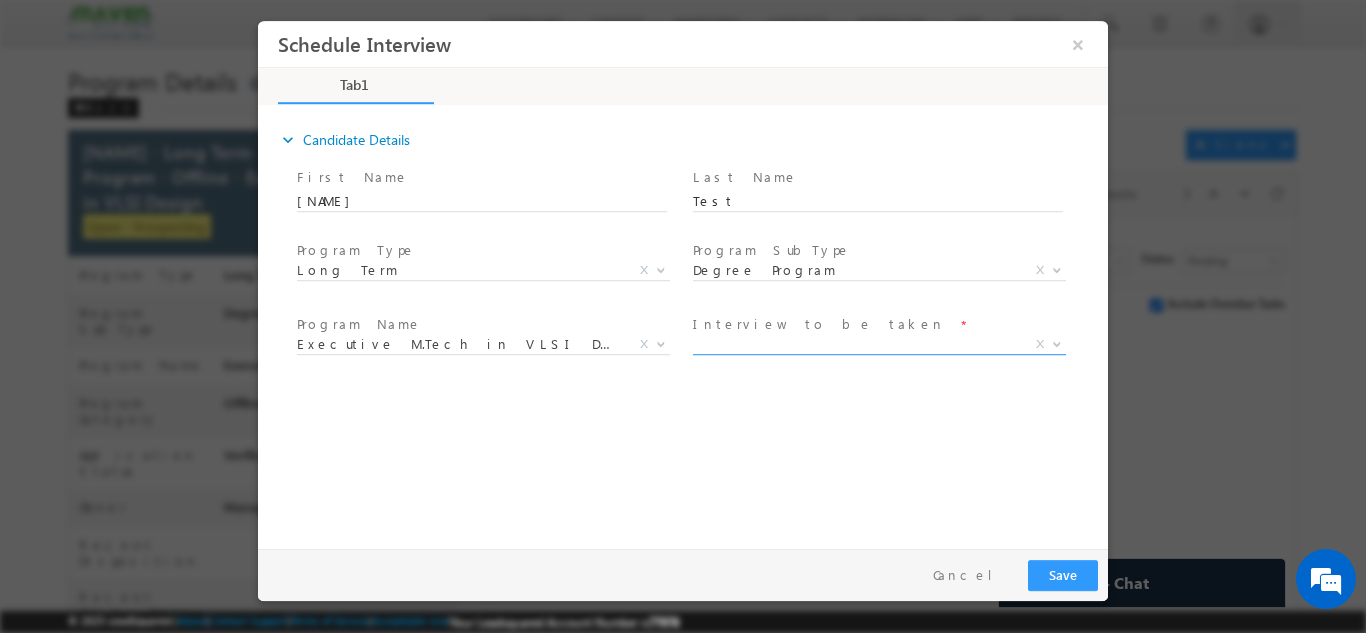 click on "X" at bounding box center (879, 344) 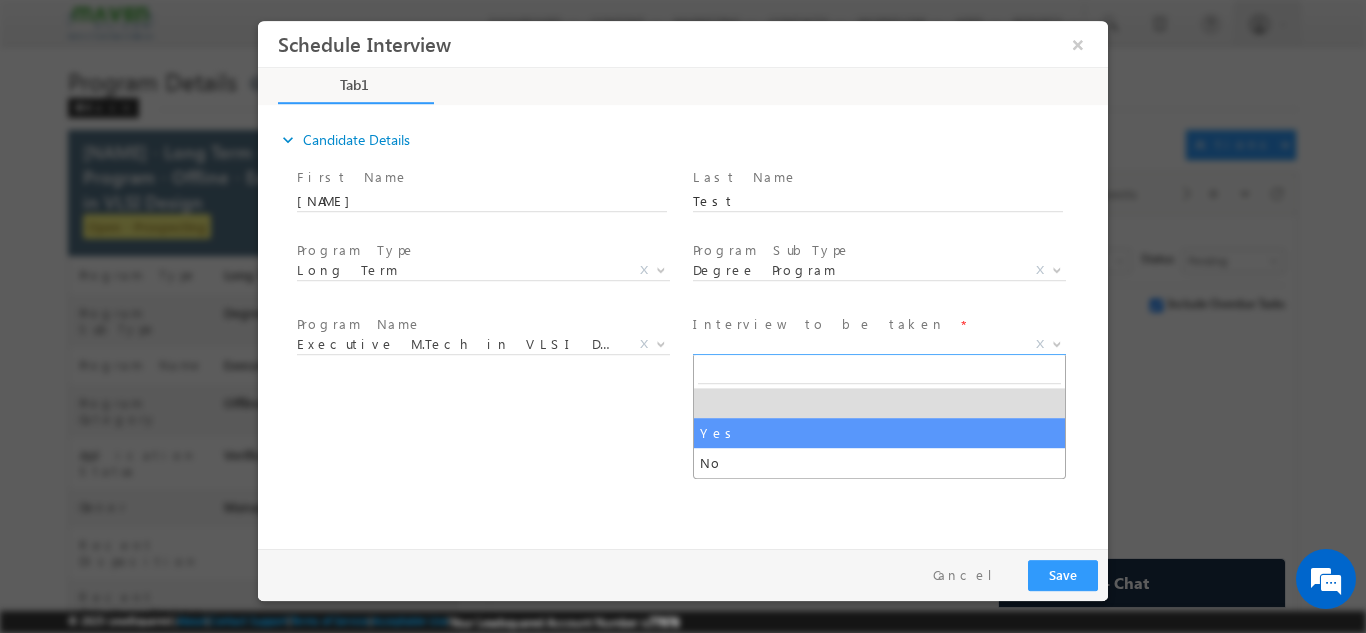 select on "Yes" 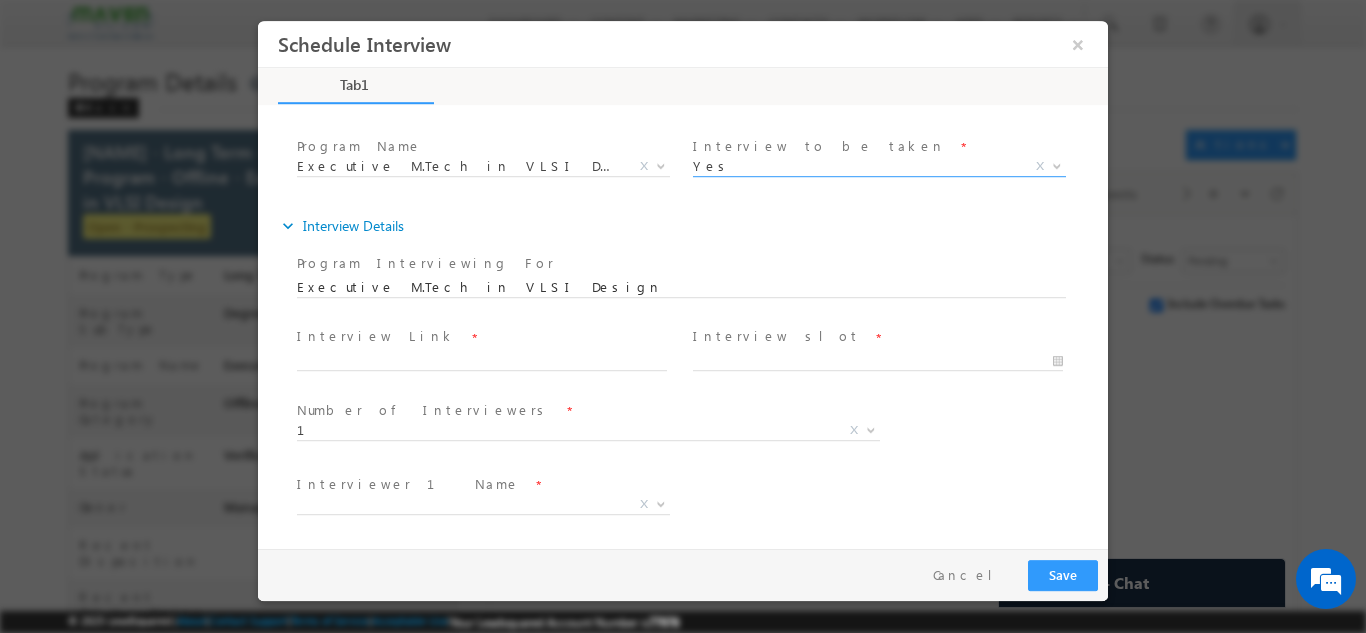 scroll, scrollTop: 180, scrollLeft: 0, axis: vertical 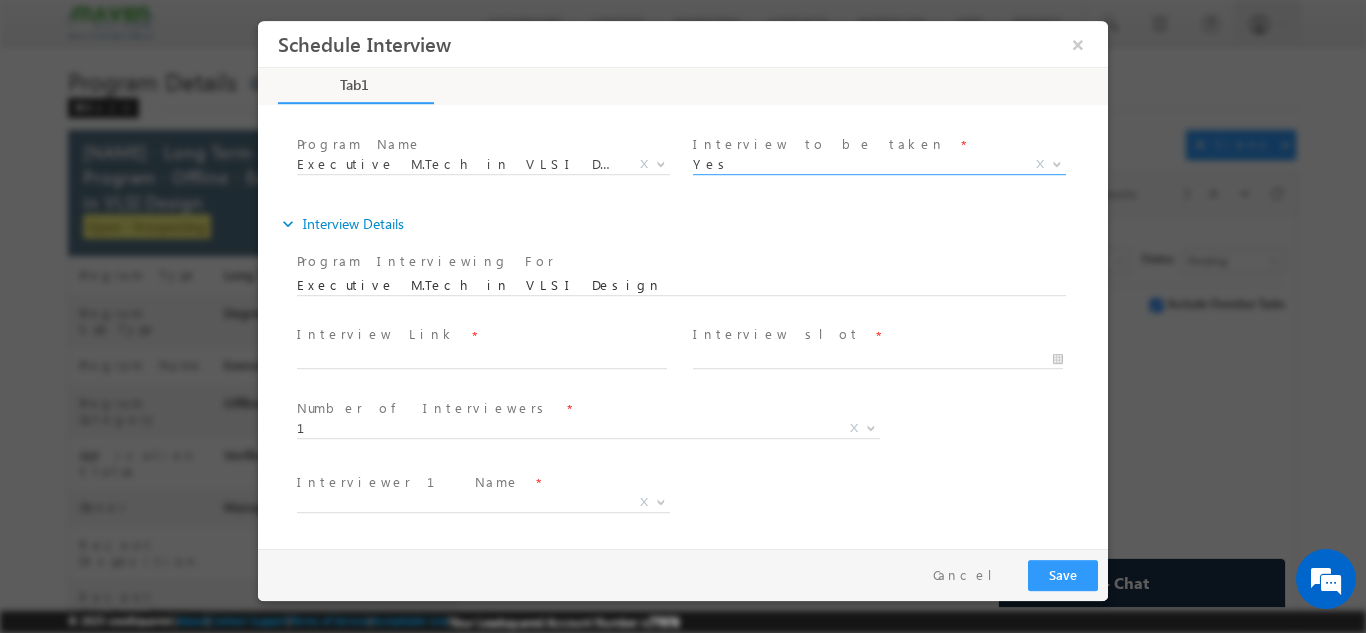 click at bounding box center (481, 378) 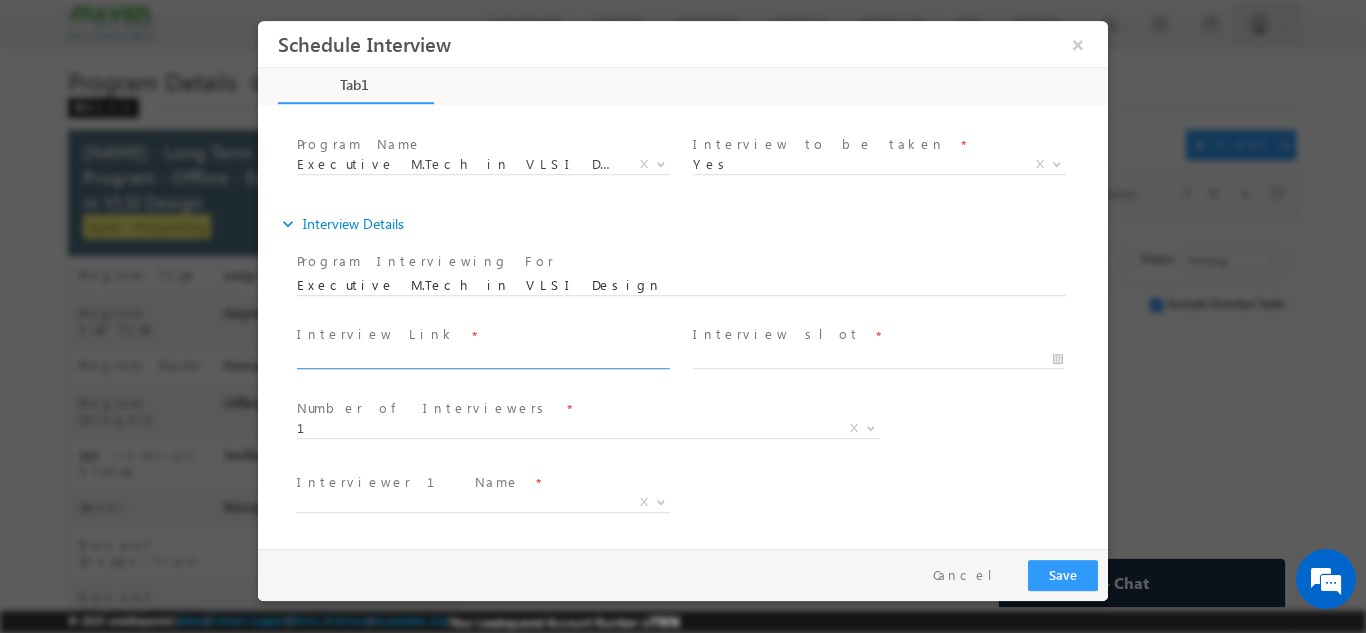 click at bounding box center [482, 359] 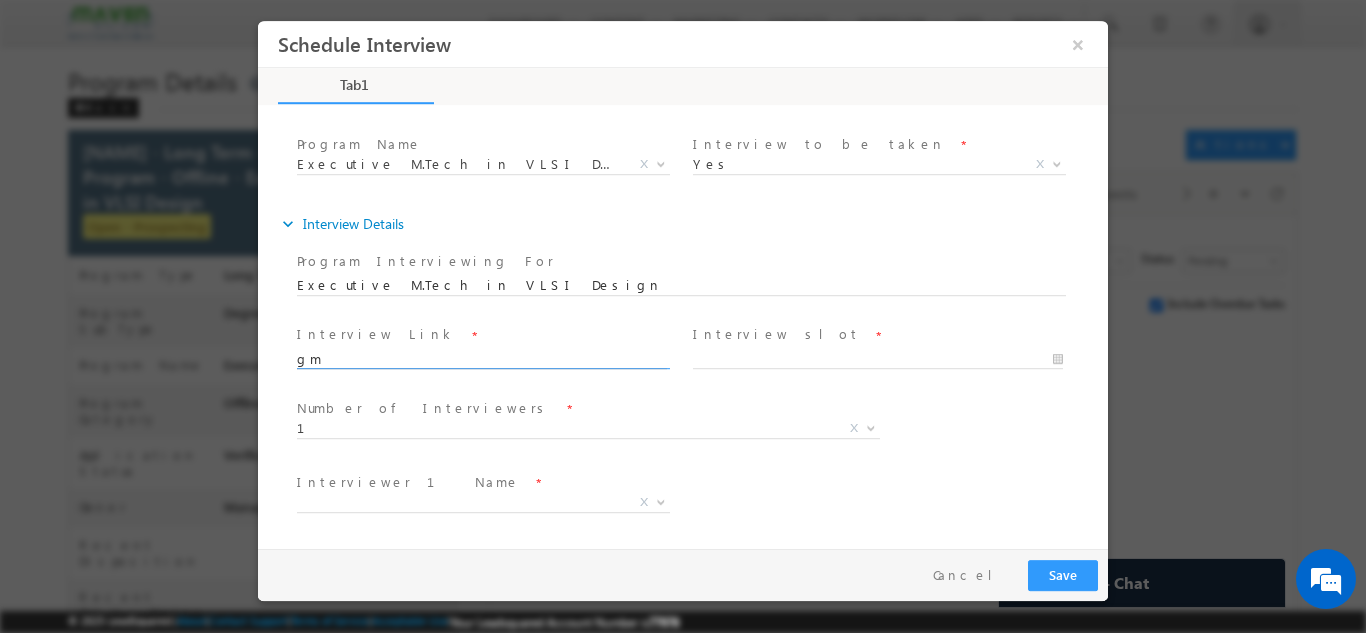type on "g" 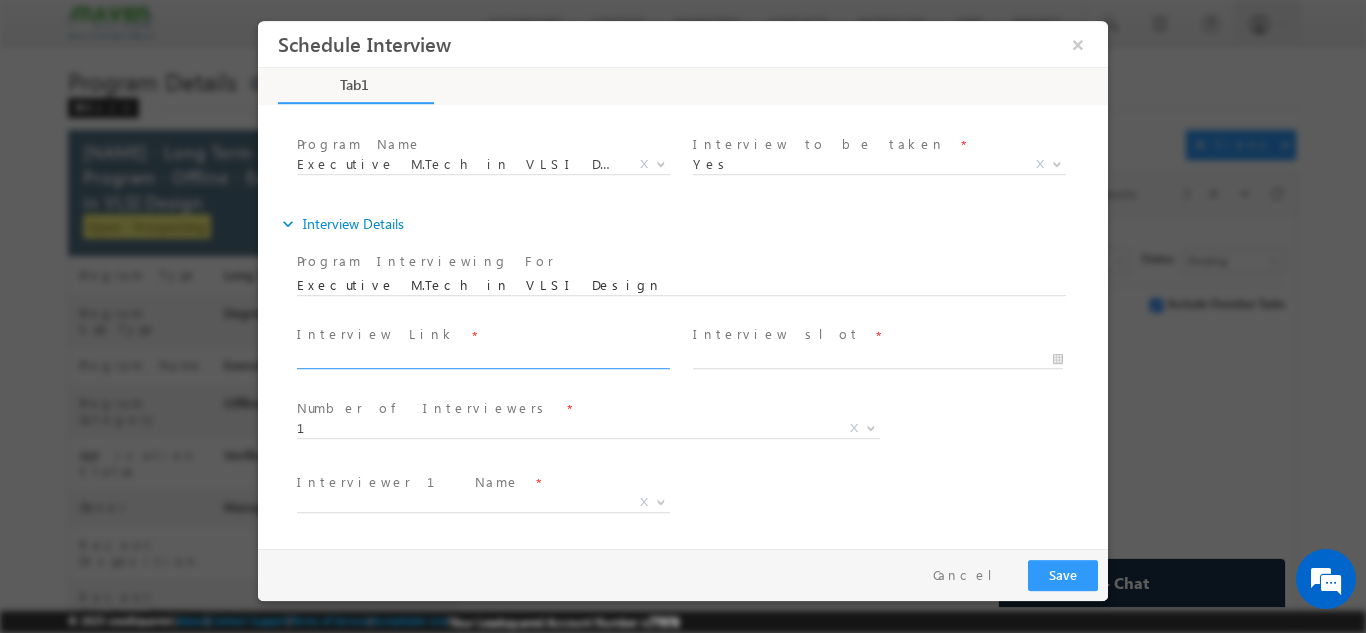 paste on "https://chat.google.com/dm/tu8wJsAAAAE/8a4fMMKxidk/8a4fMMKxidk?cls=10" 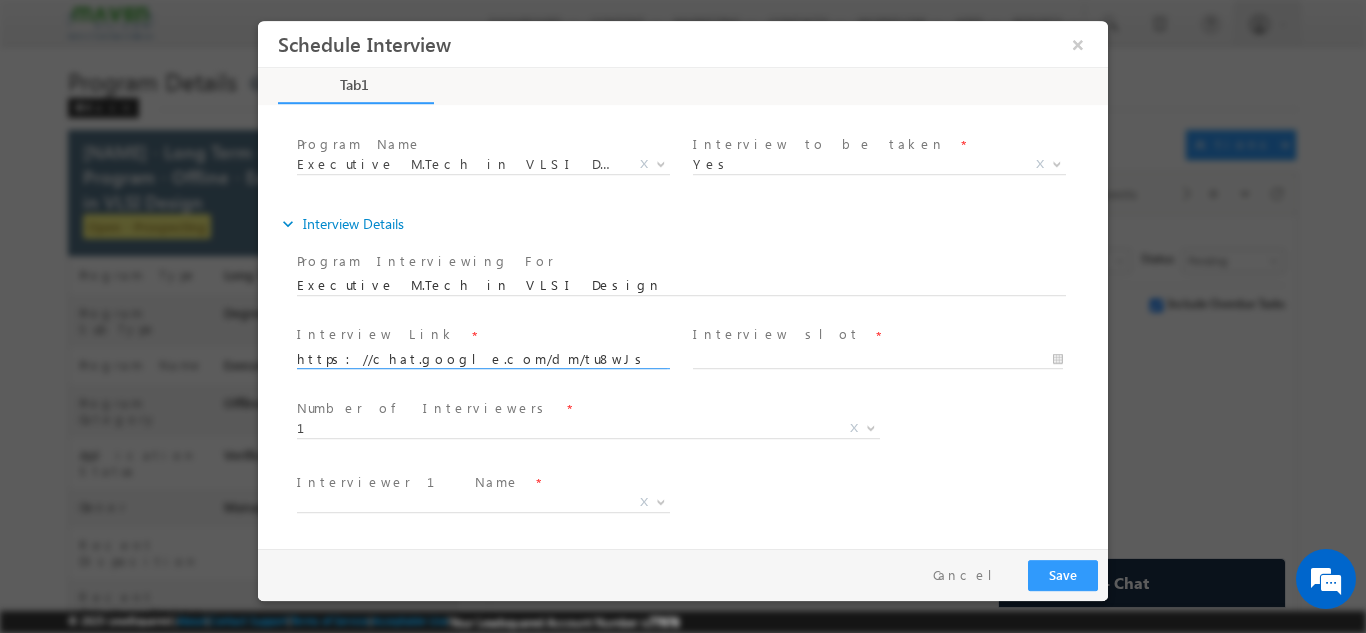 scroll, scrollTop: 0, scrollLeft: 116, axis: horizontal 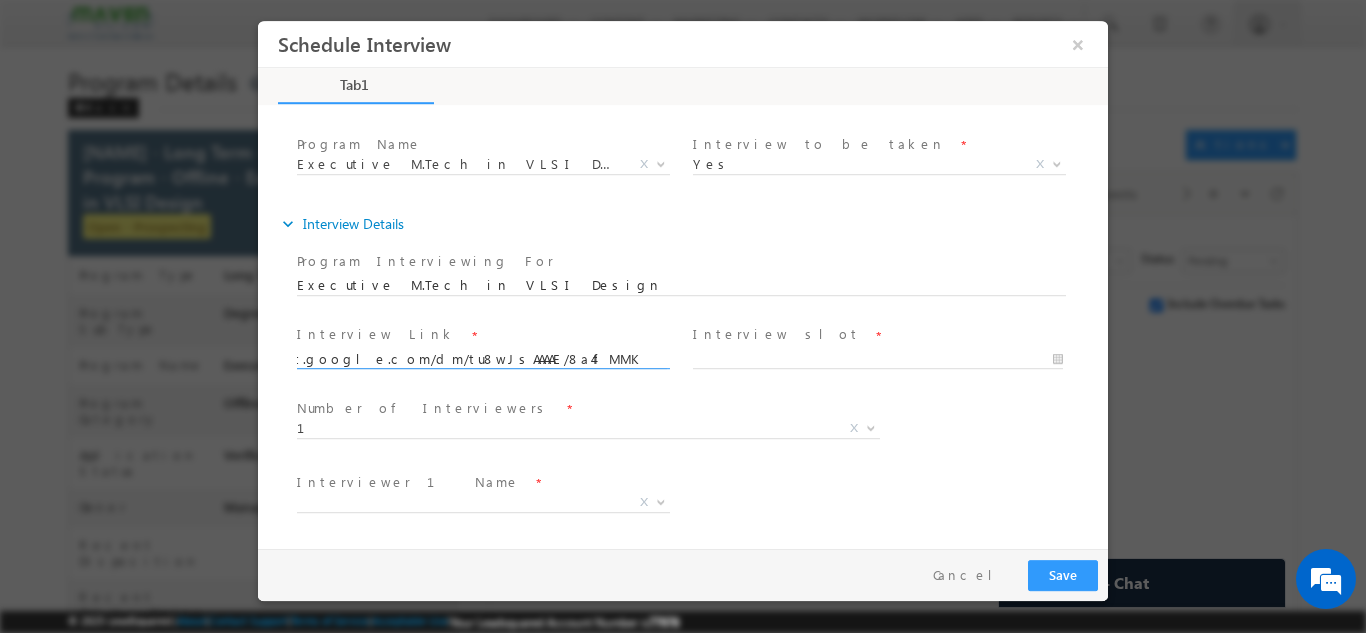 type on "https://chat.google.com/dm/tu8wJsAAAAE/8a4fMMKxidk/8a4fMMKxidk?cls=10" 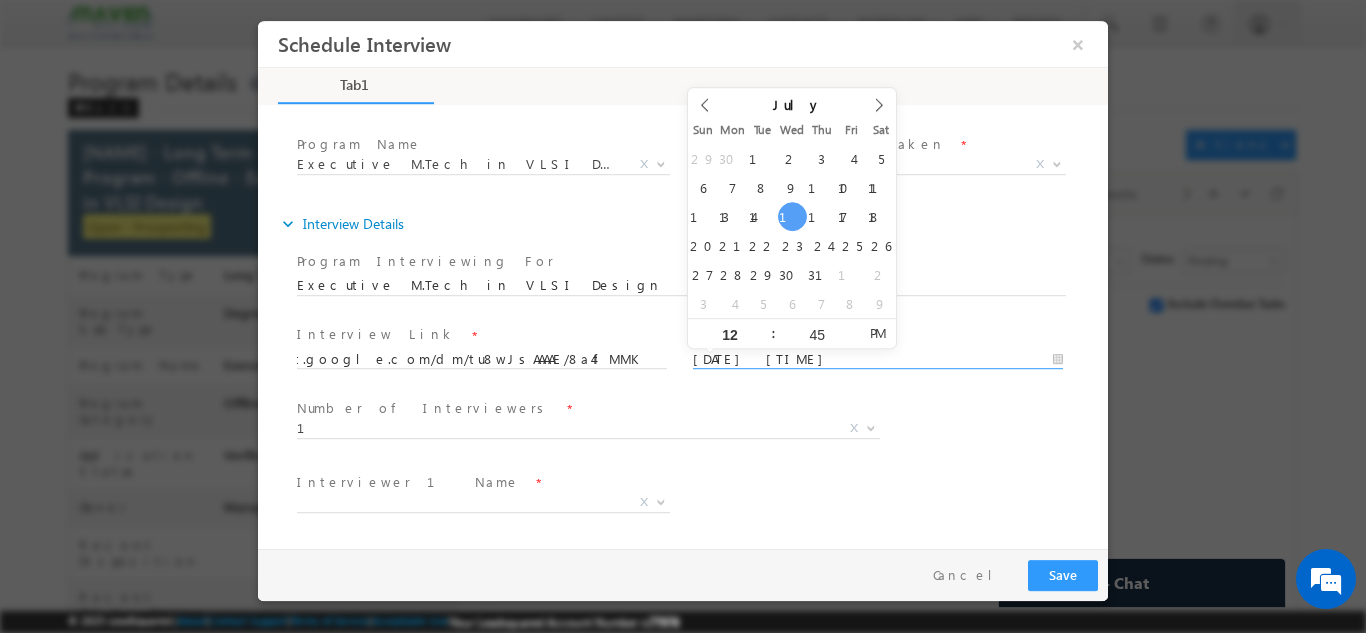 click on "16/07/2025 12:45 PM" at bounding box center (878, 359) 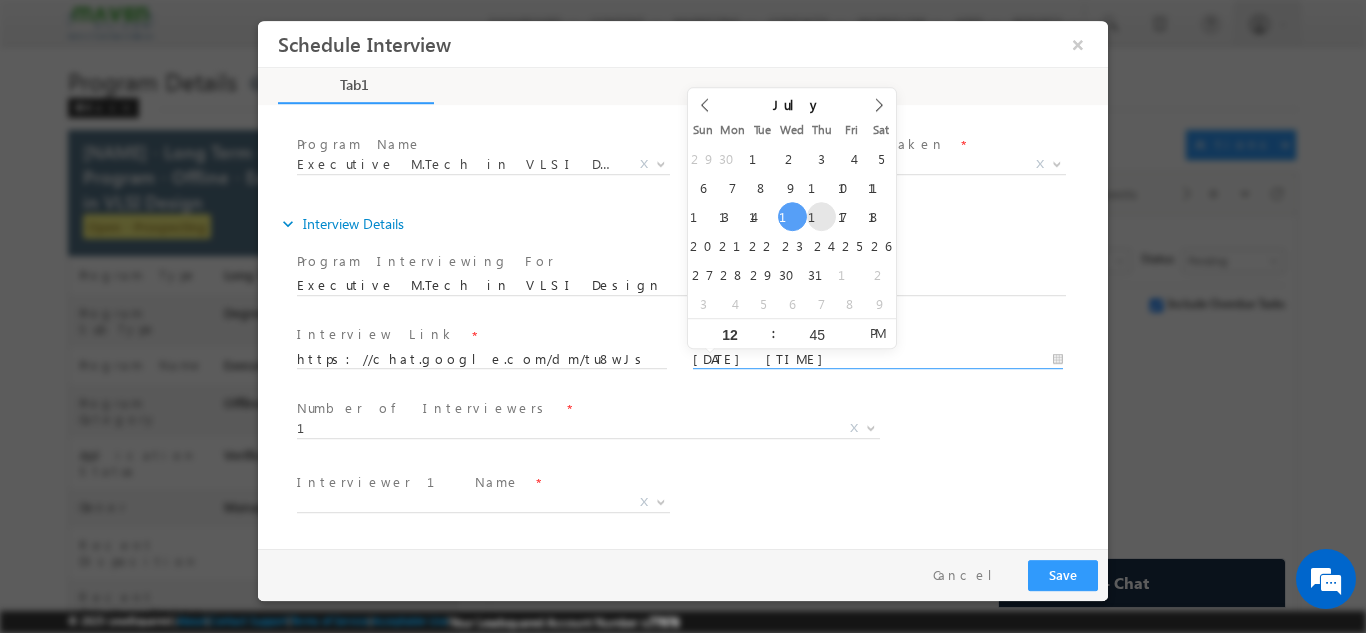 type on "17/07/2025 12:45 PM" 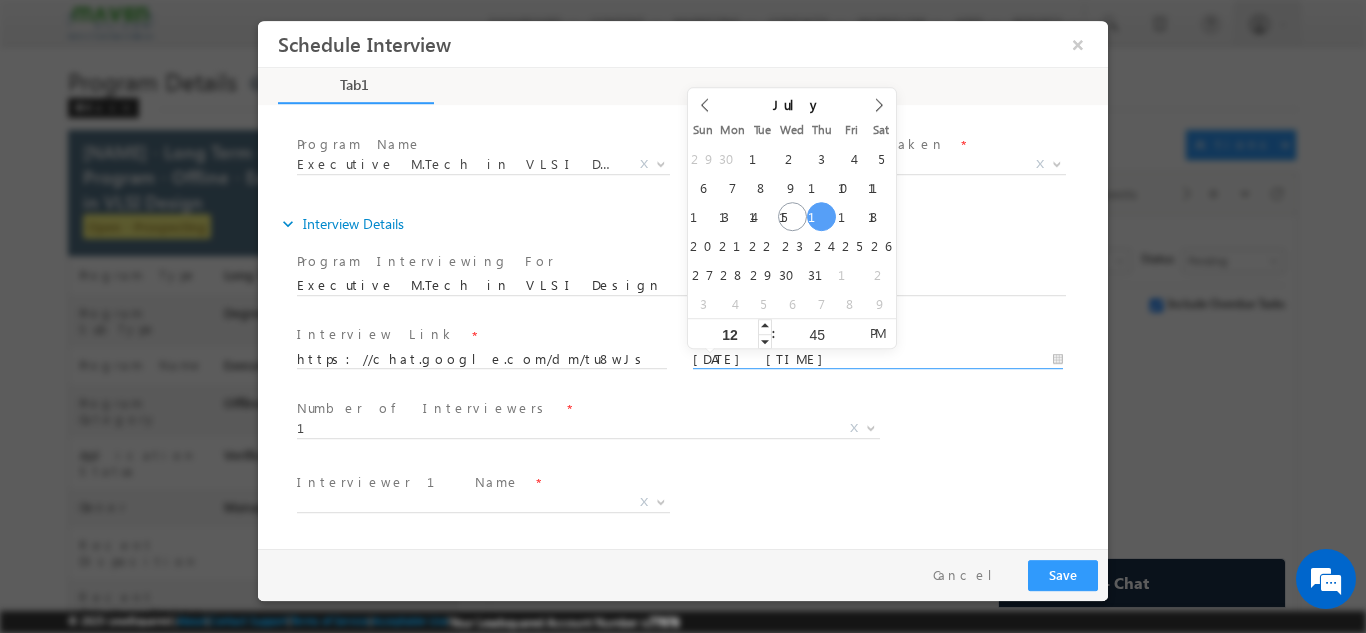 click on "12" at bounding box center [729, 333] 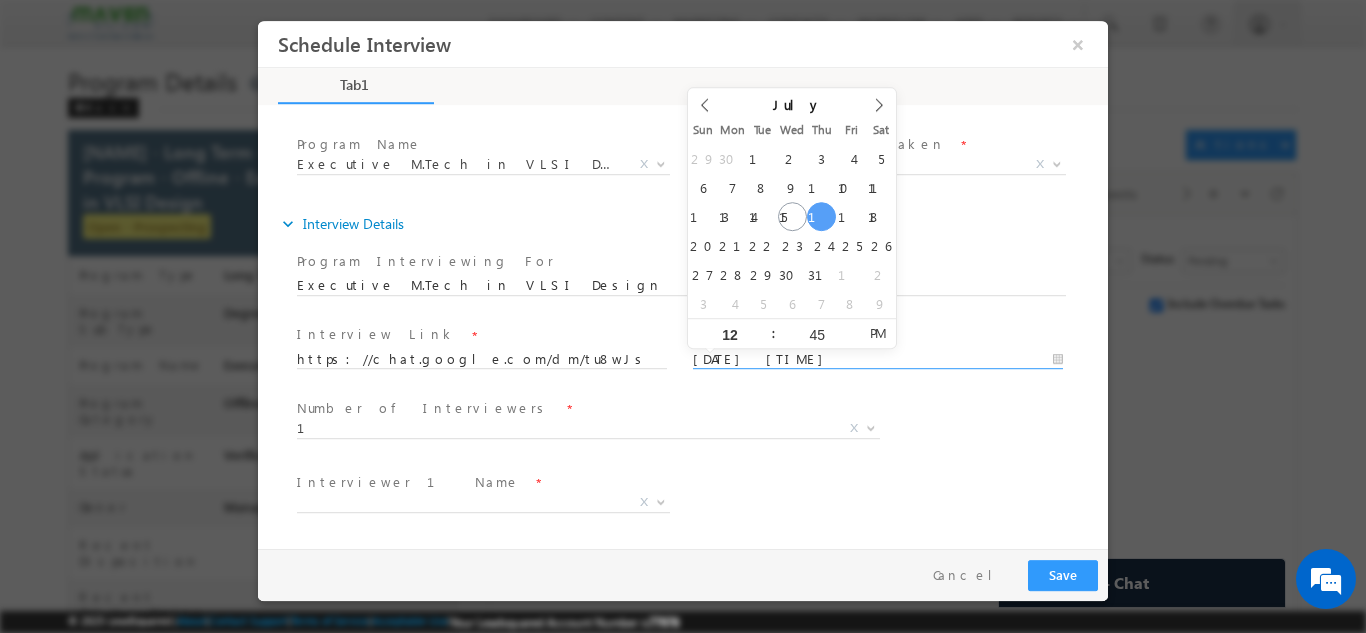 click on "Number of Interviewers
*
1
2
1 X" at bounding box center (700, 430) 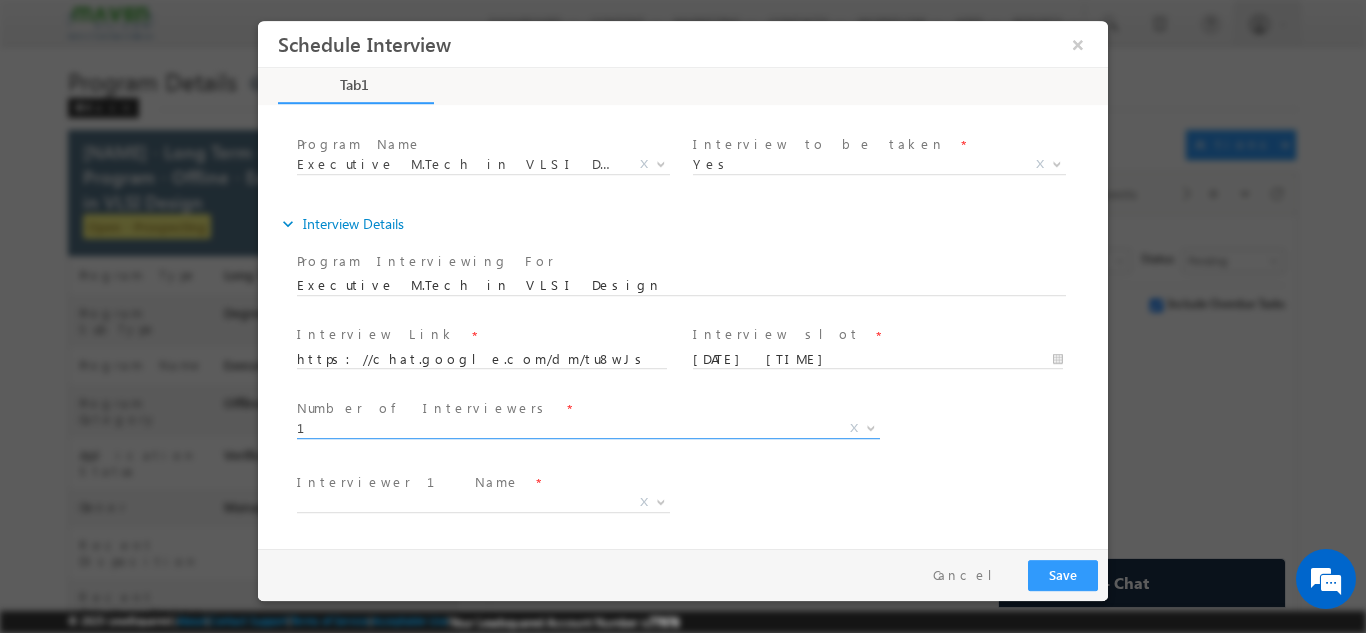 click on "1" at bounding box center (564, 427) 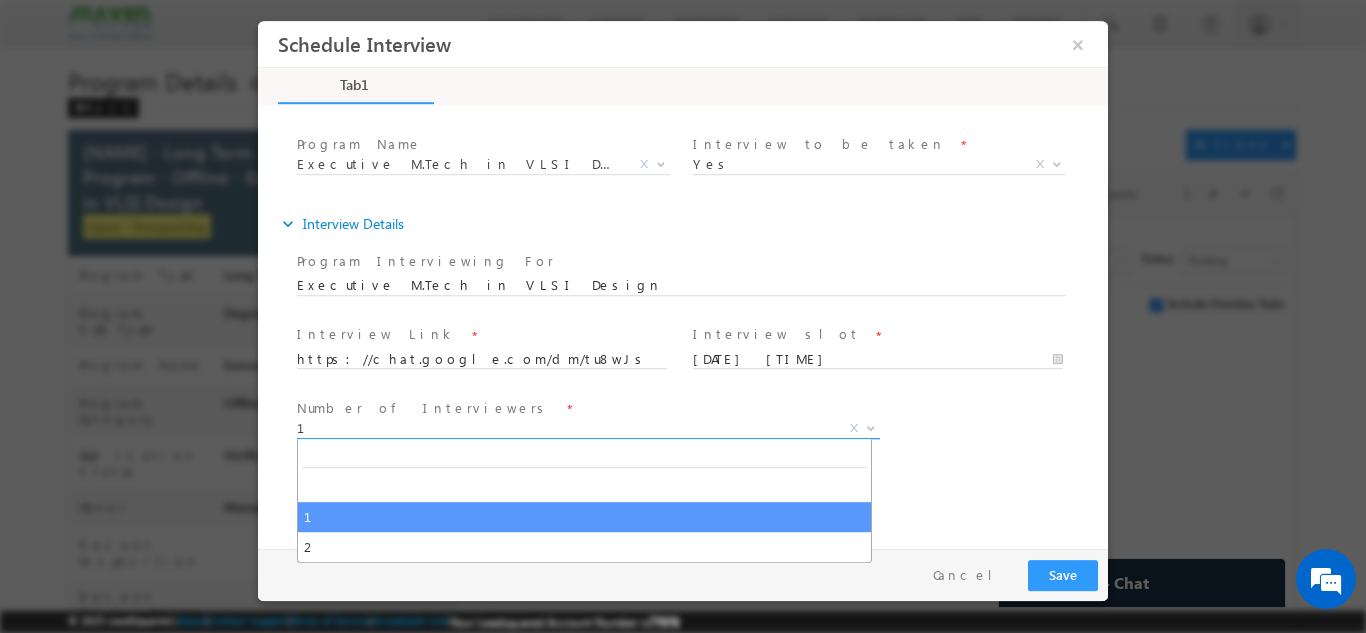 click on "1" at bounding box center (564, 427) 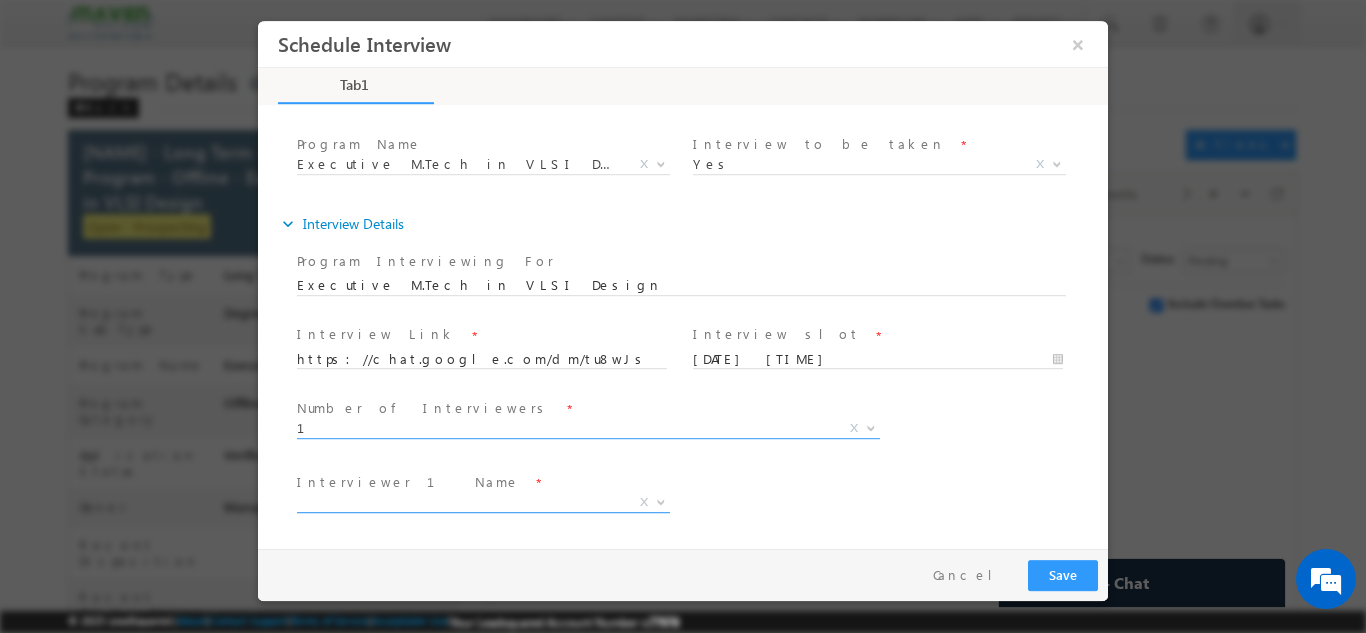 click on "X" at bounding box center (483, 502) 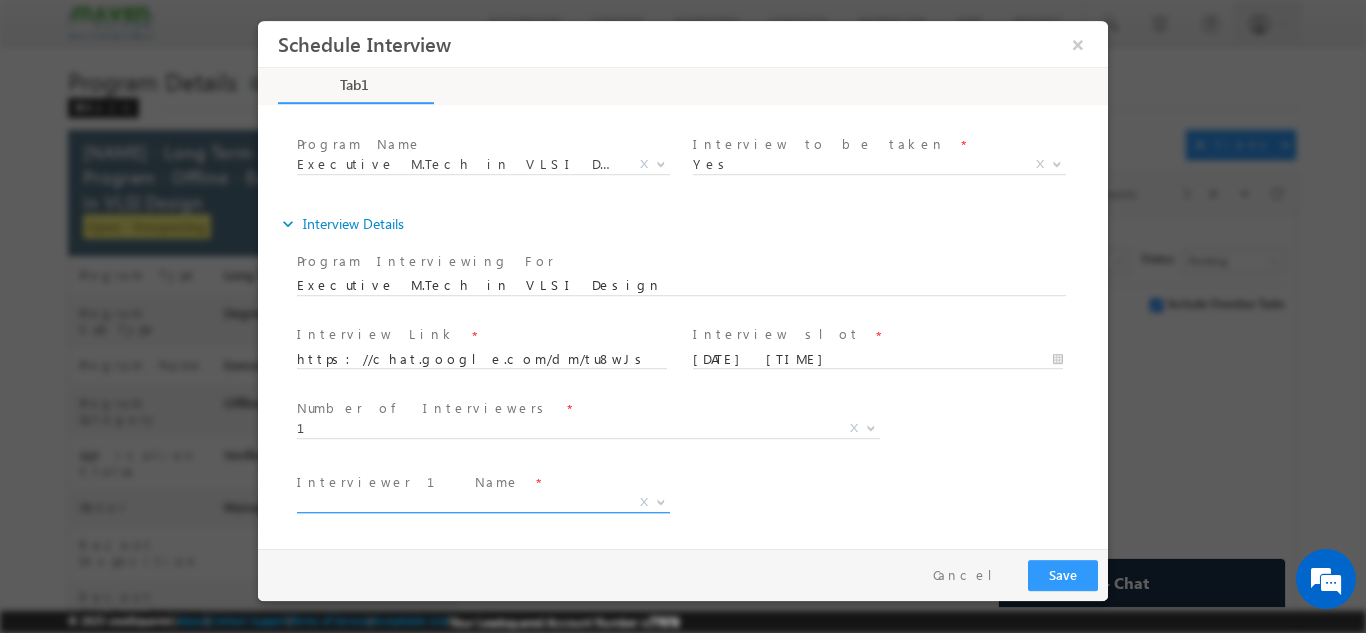 click on "X" at bounding box center [483, 502] 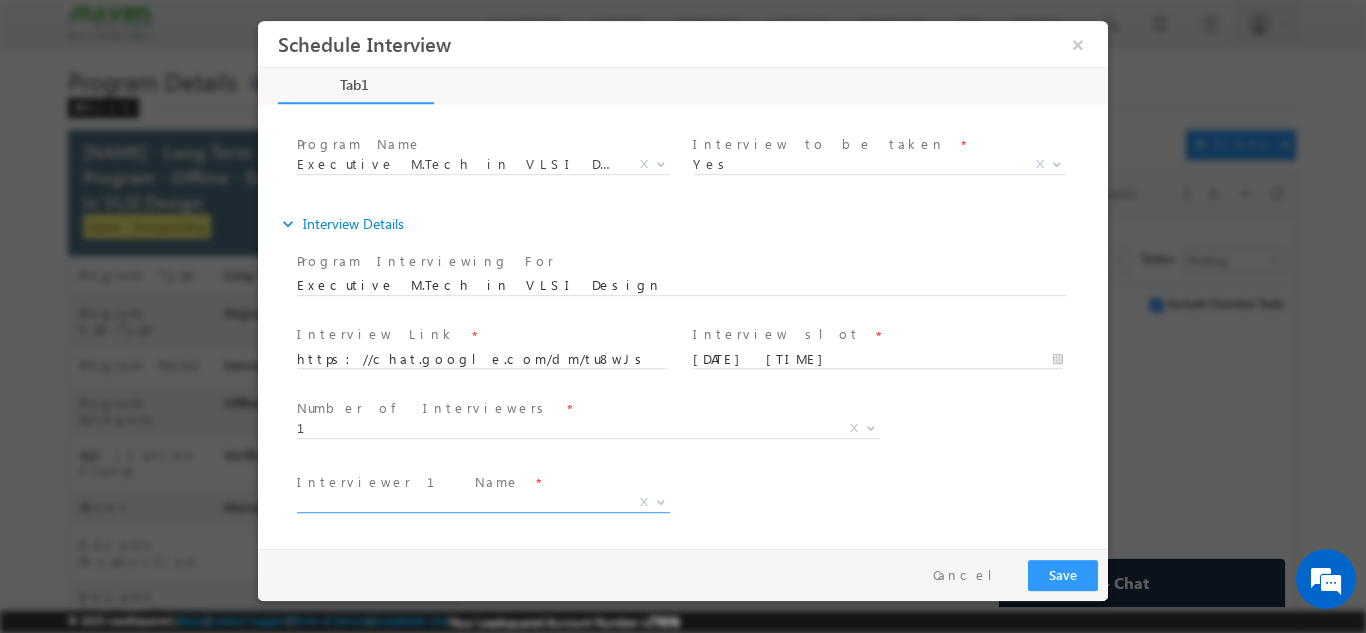 click on "Interviewer 1 Name
*
X
Interviewer 2 Name
*
Namrata Agarwal
Pritish Rout
Pritish
Namrata LSQ
X" at bounding box center [700, 504] 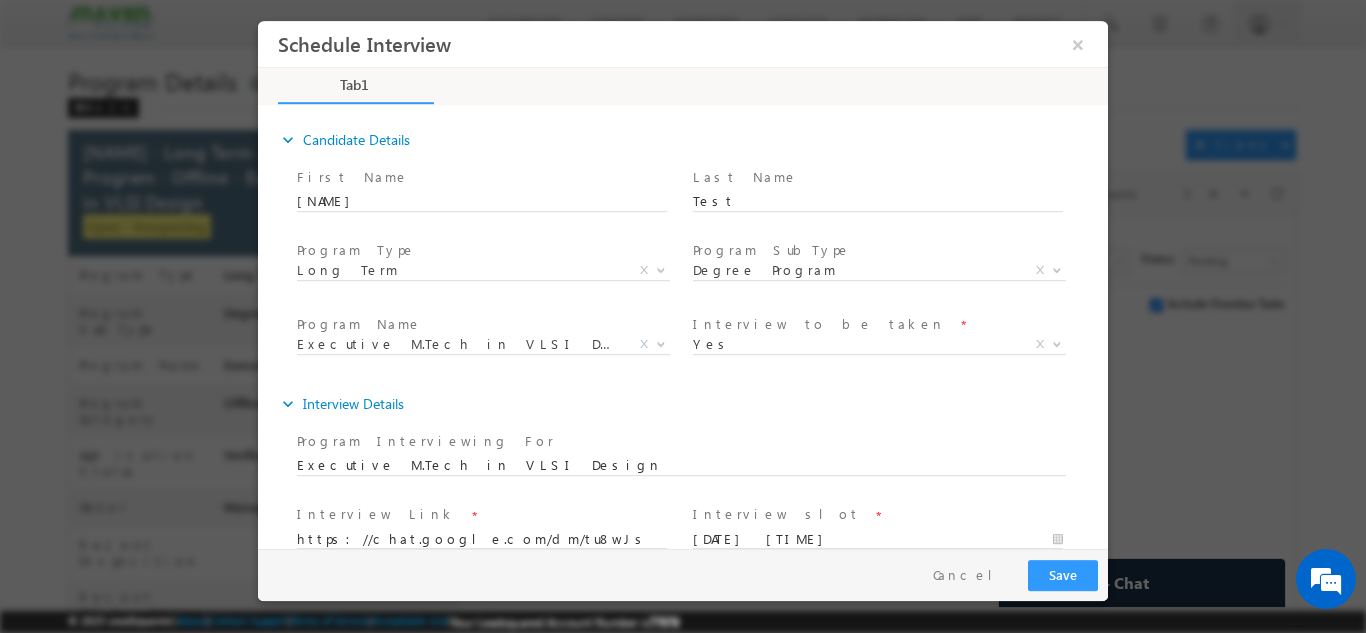 scroll, scrollTop: 180, scrollLeft: 0, axis: vertical 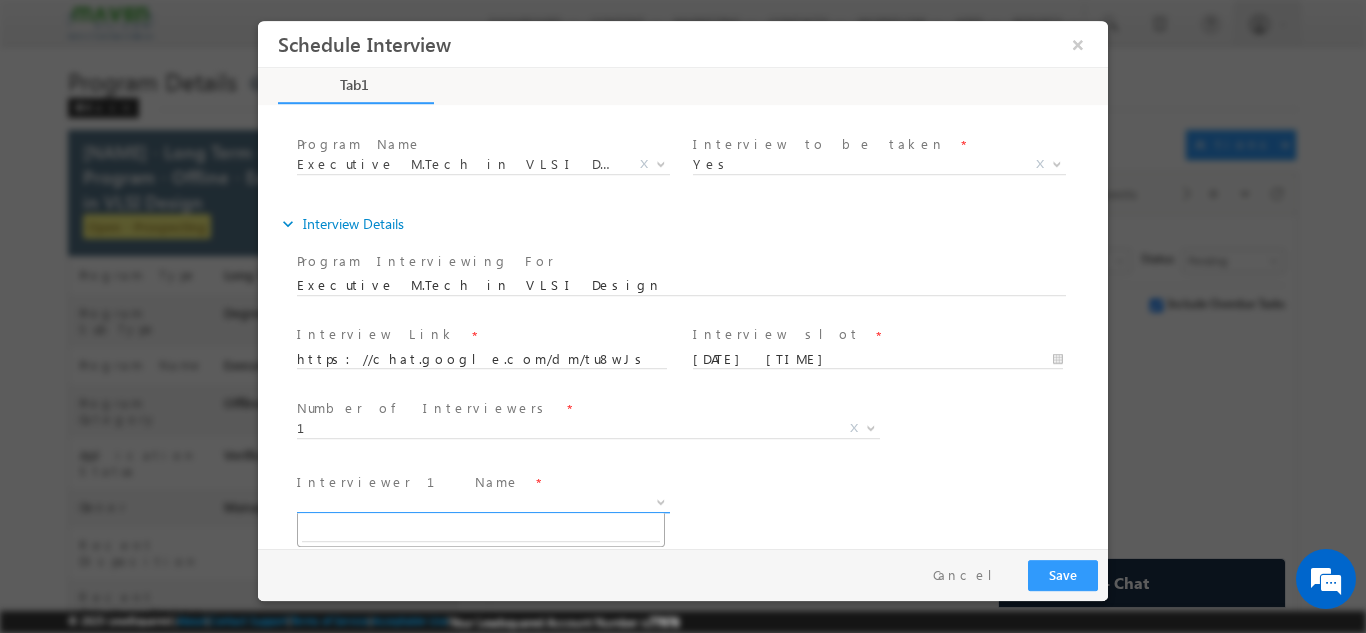 click on "X" at bounding box center (483, 502) 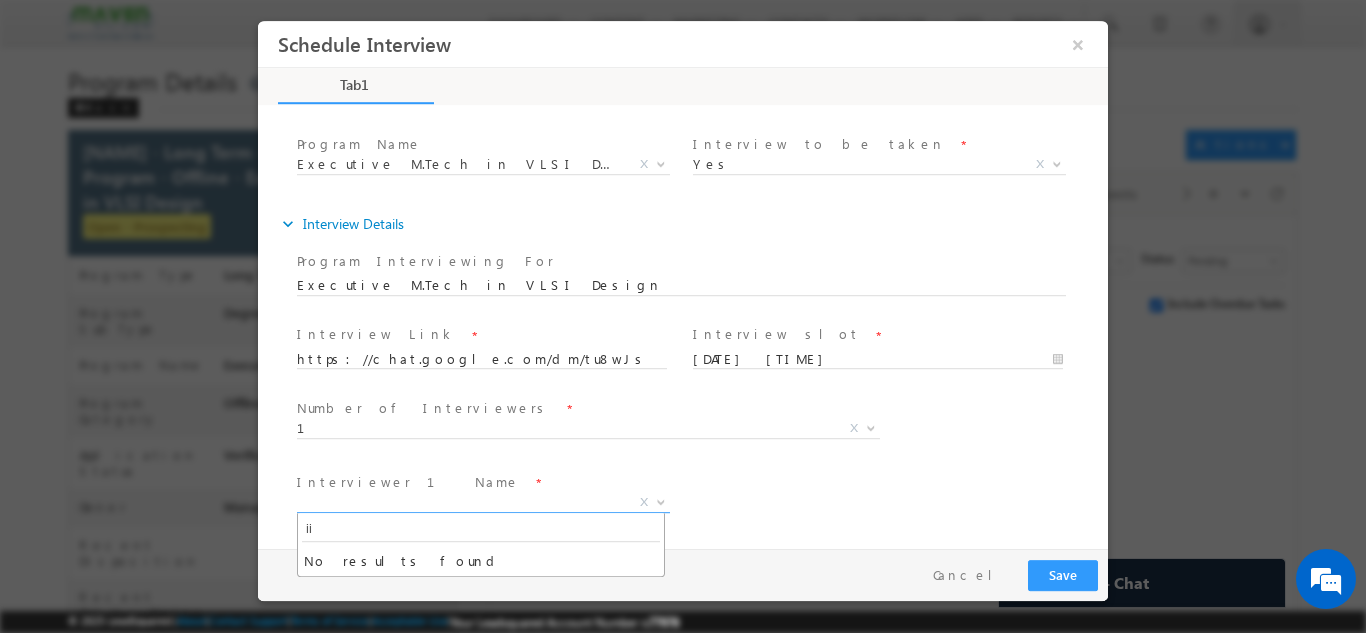 type on "i" 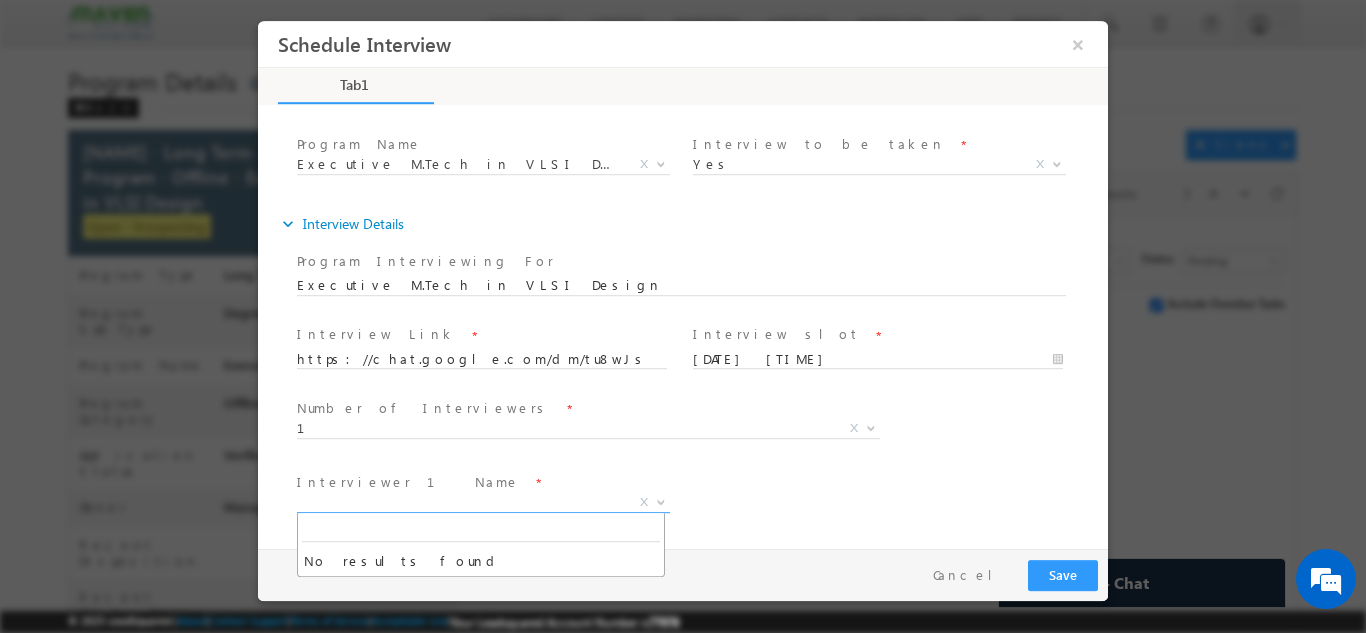 type on "h" 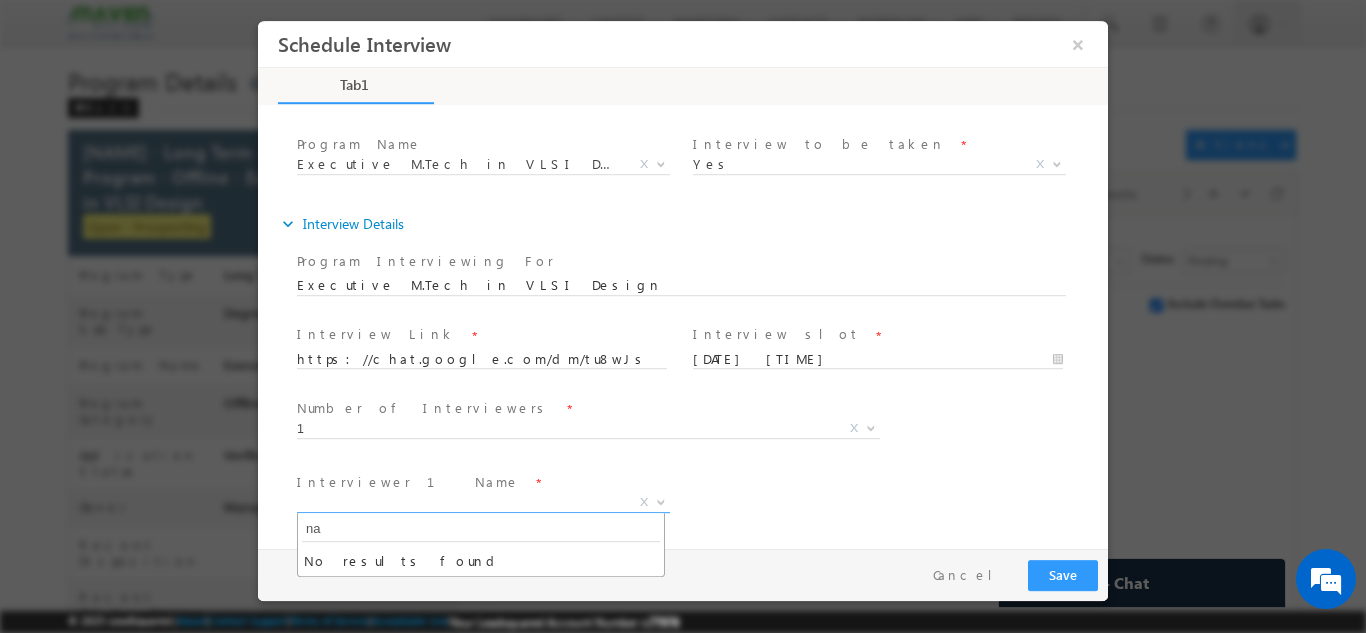 type on "n" 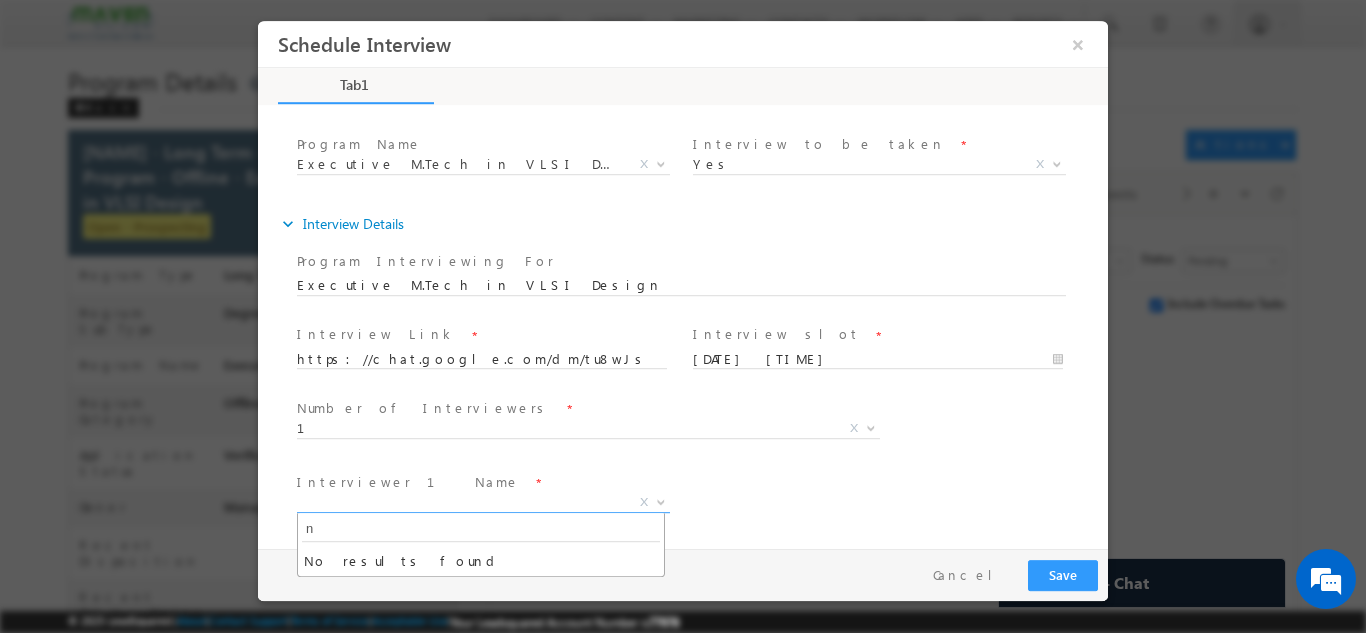 type 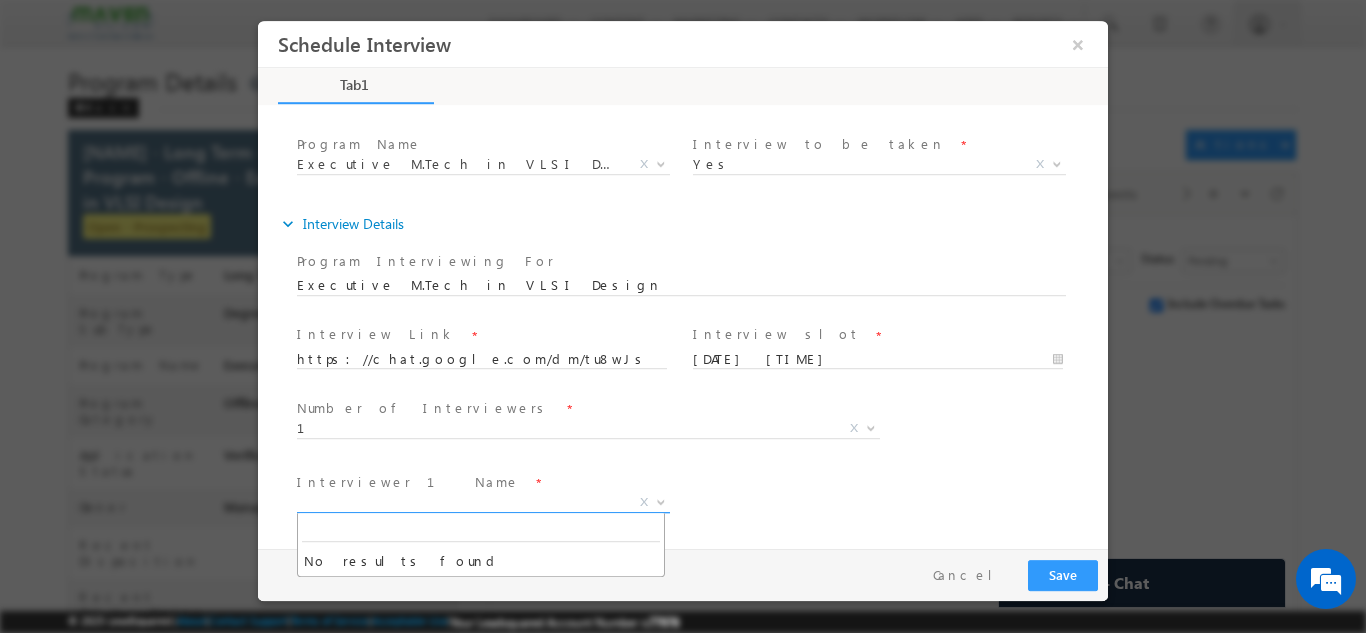 click at bounding box center [659, 501] 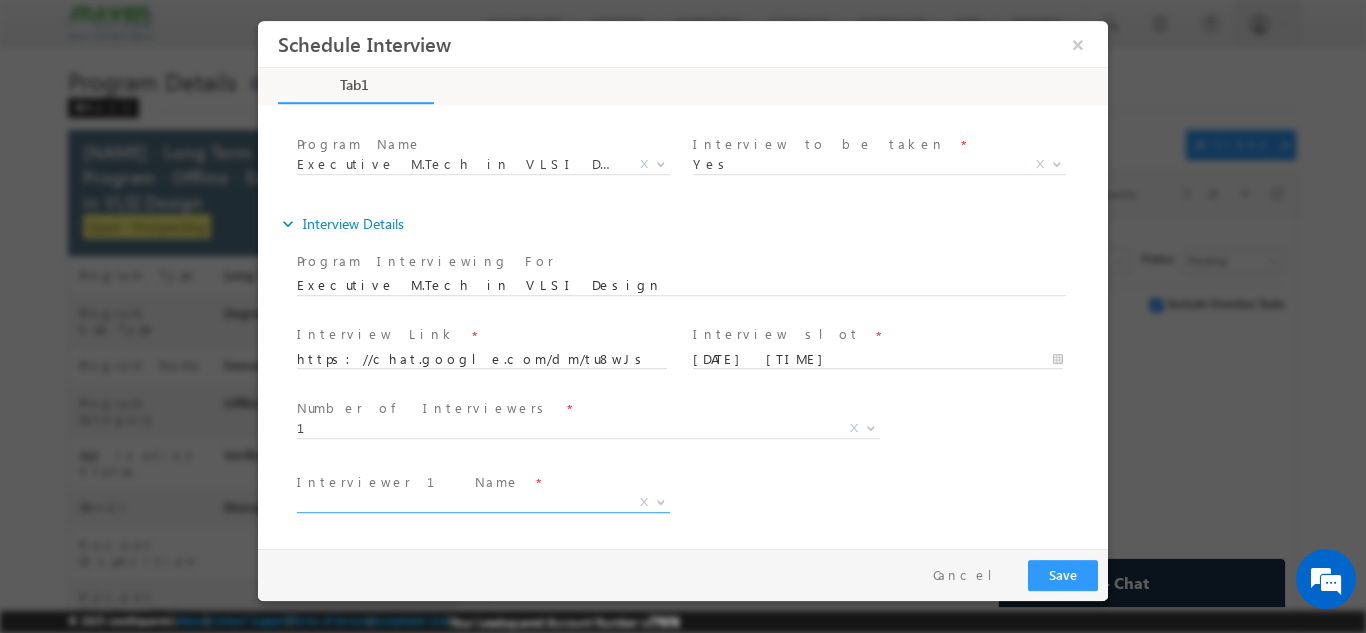 click on "Interviewer 1 Name
*
X
Interviewer 2 Name
*
Namrata Agarwal
Pritish Rout
Pritish
Namrata LSQ
X" at bounding box center (700, 504) 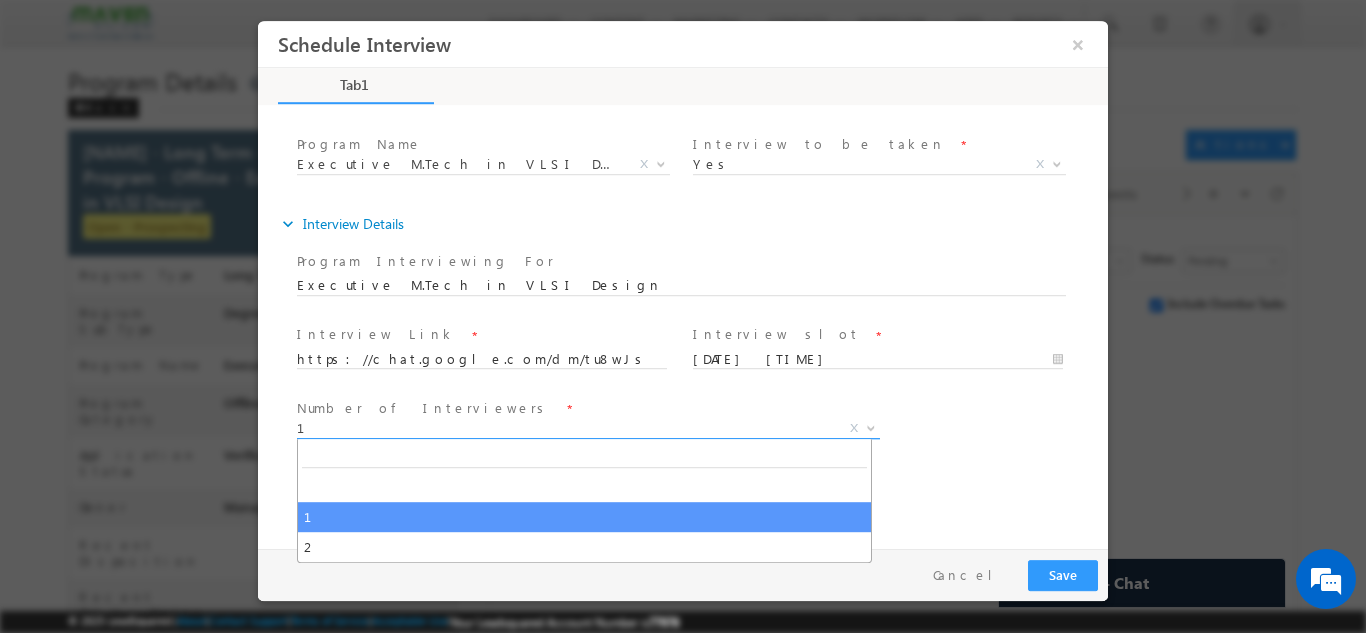 click on "1" at bounding box center (564, 427) 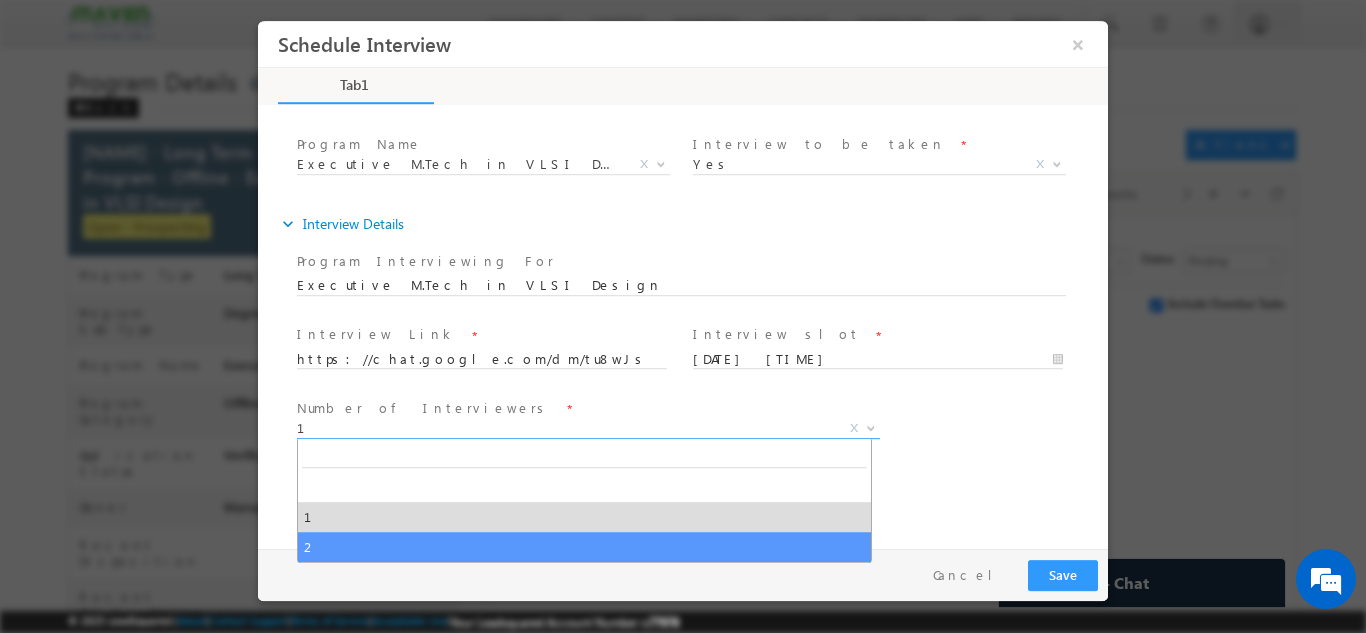 select on "2" 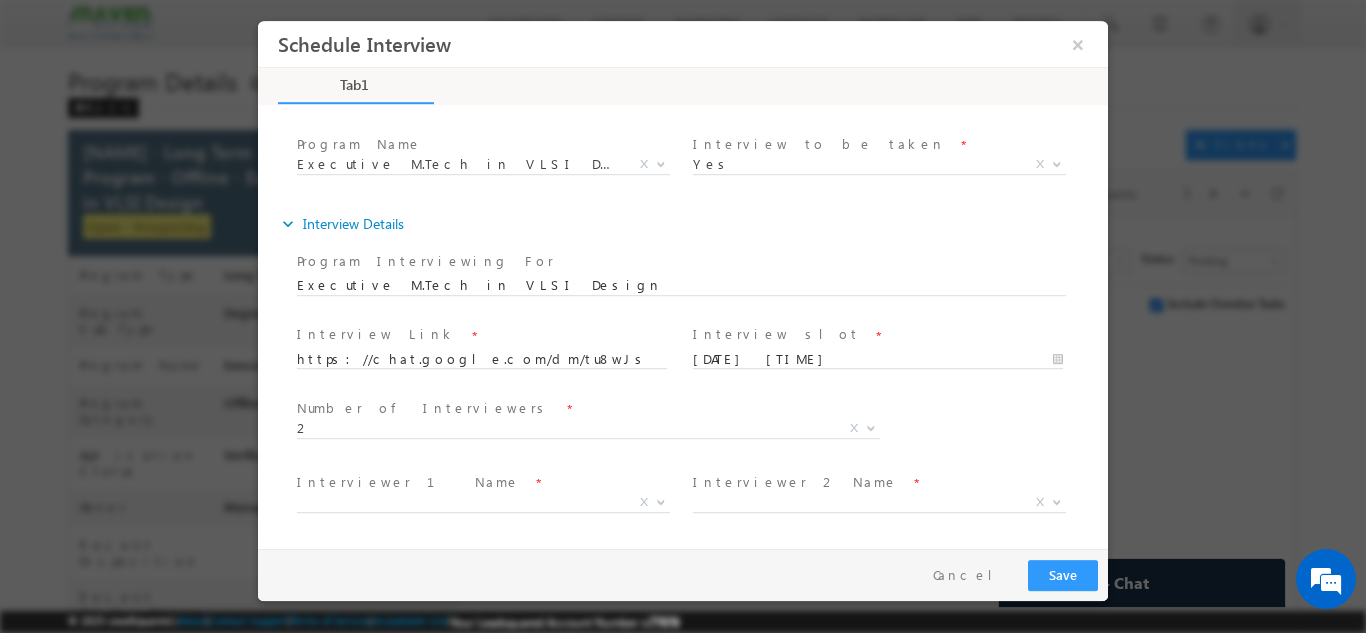 click at bounding box center (484, 511) 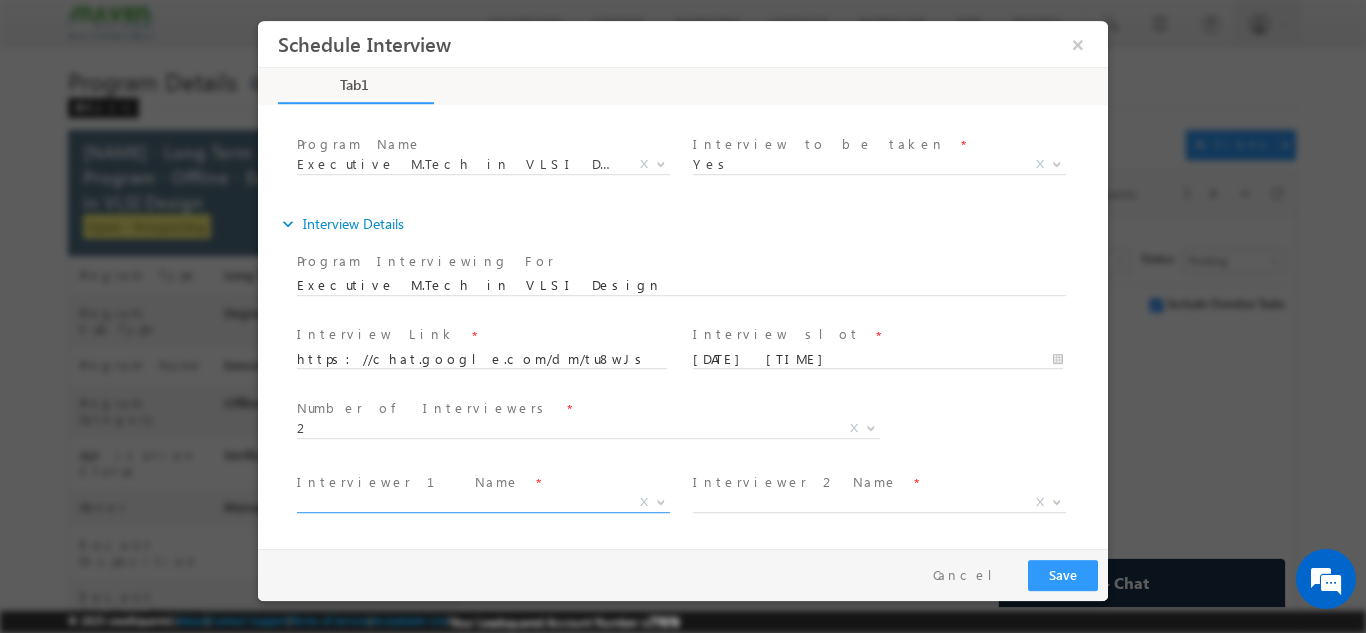click on "X" at bounding box center (483, 502) 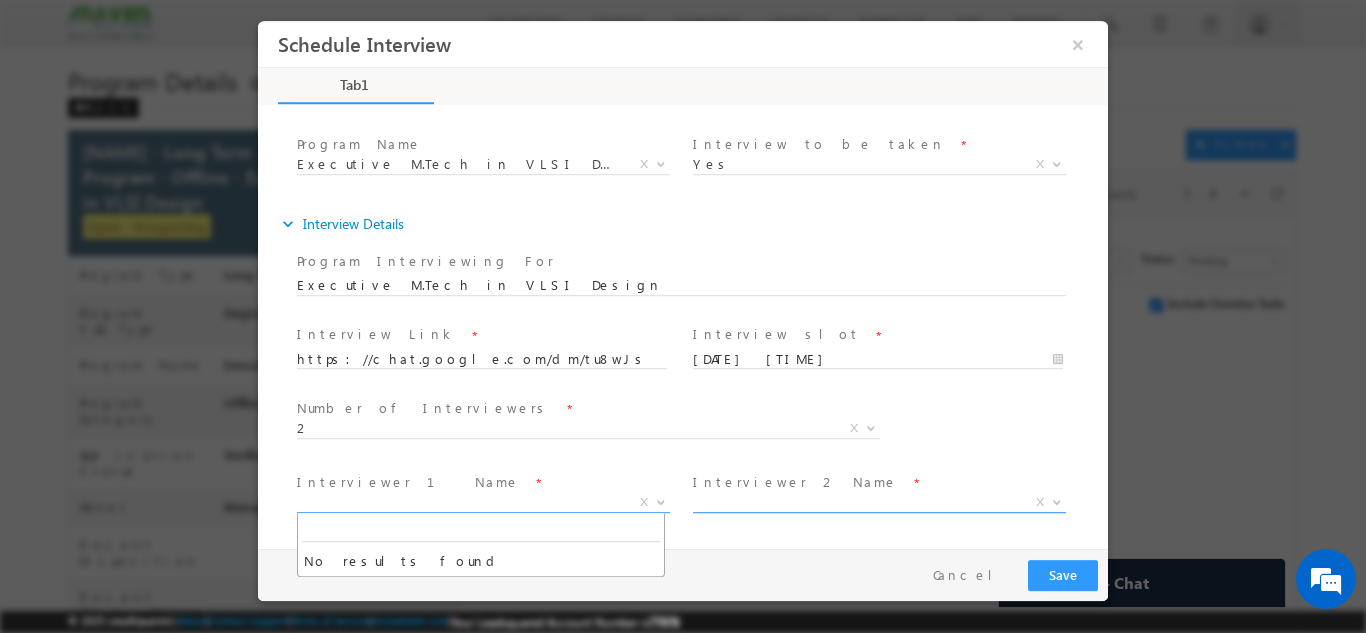 click on "X" at bounding box center [879, 502] 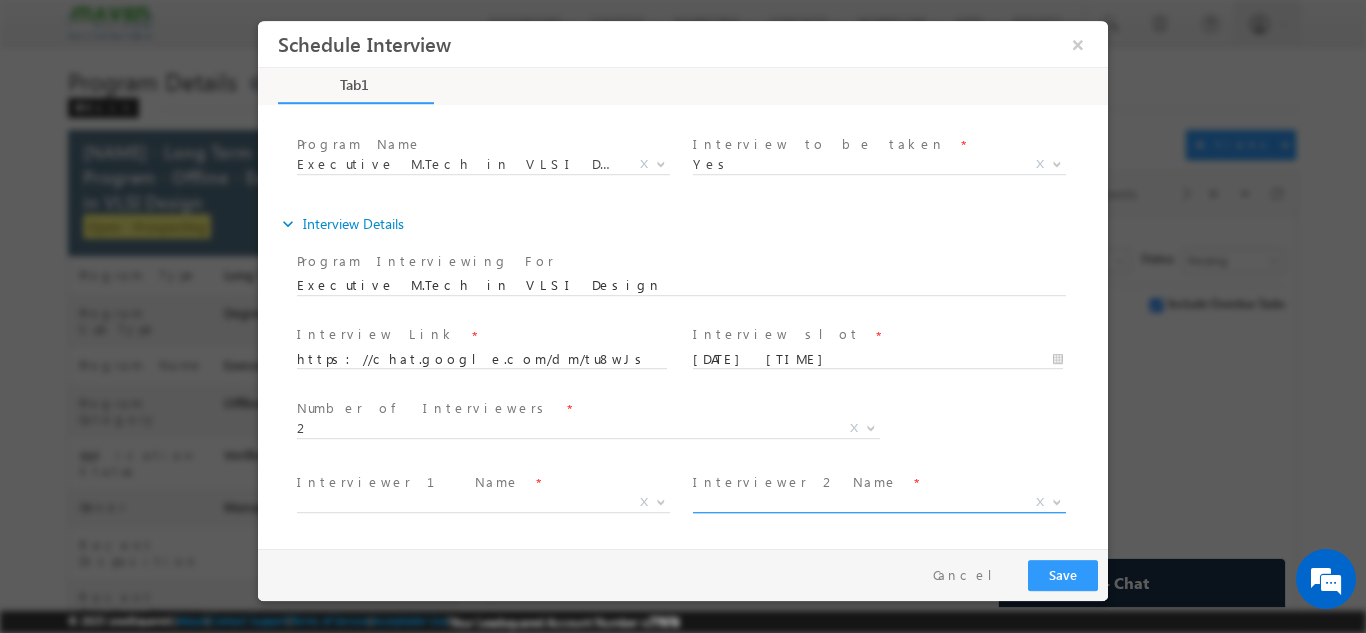click on "X" at bounding box center (879, 502) 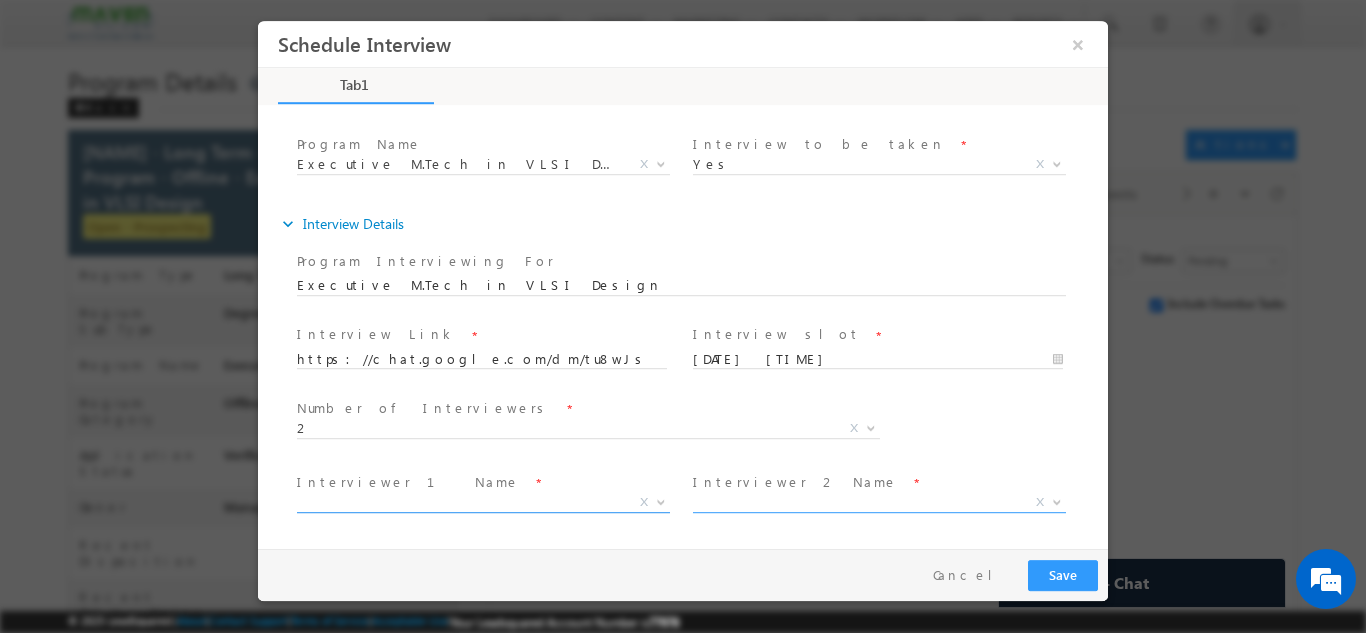 click on "X" at bounding box center [483, 502] 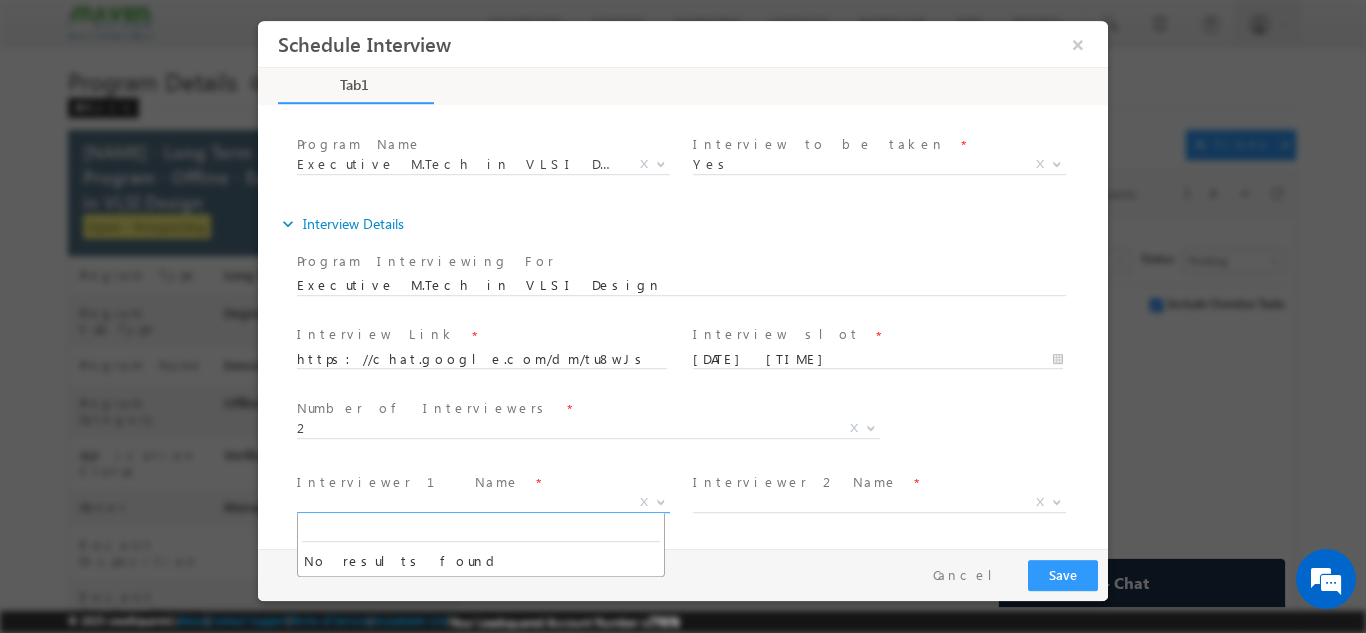 type on "a" 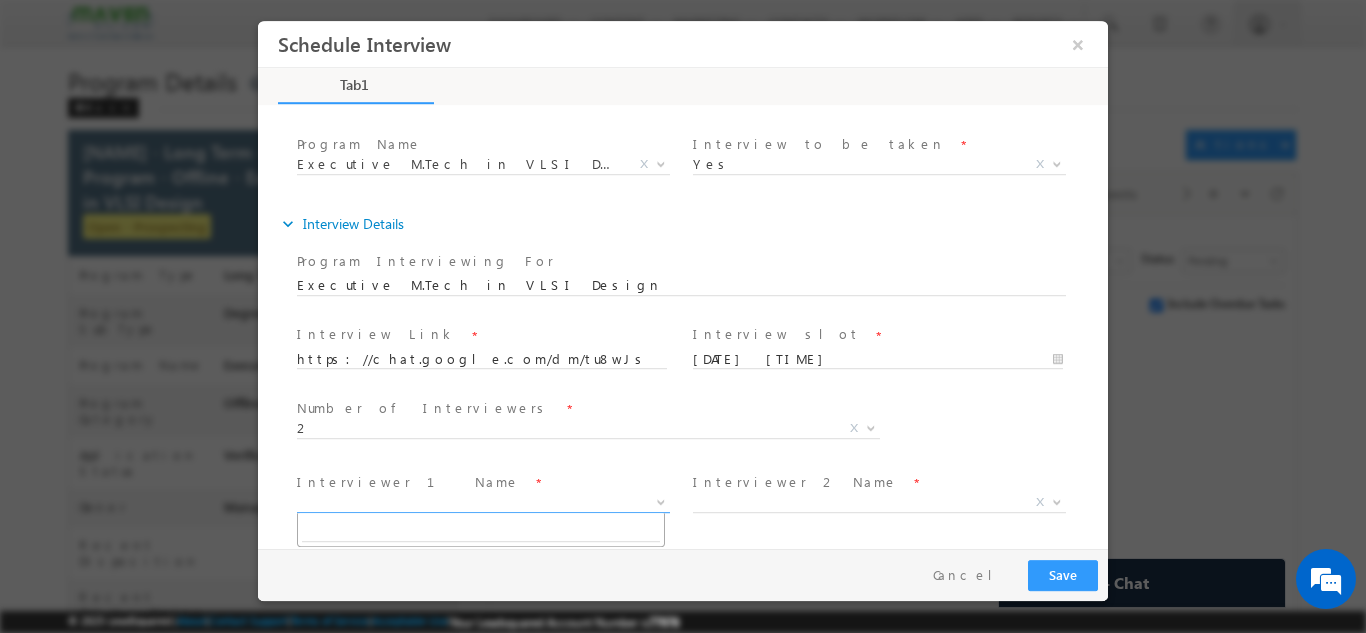 type on "b" 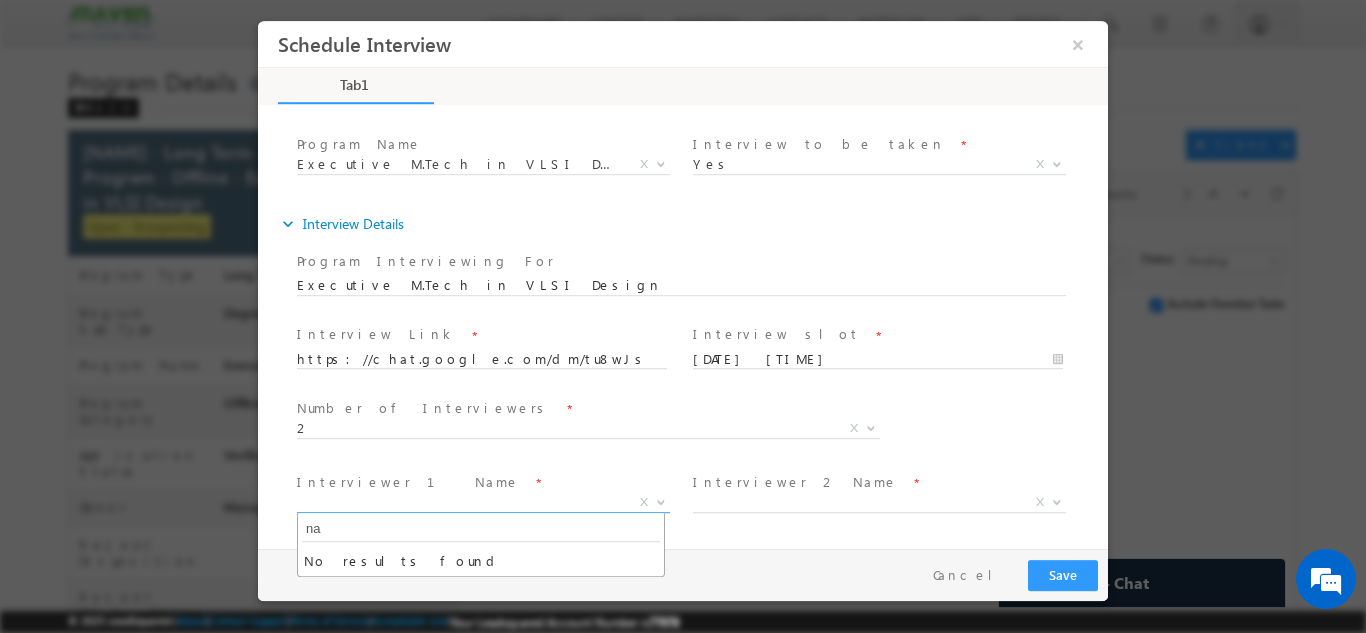 type on "n" 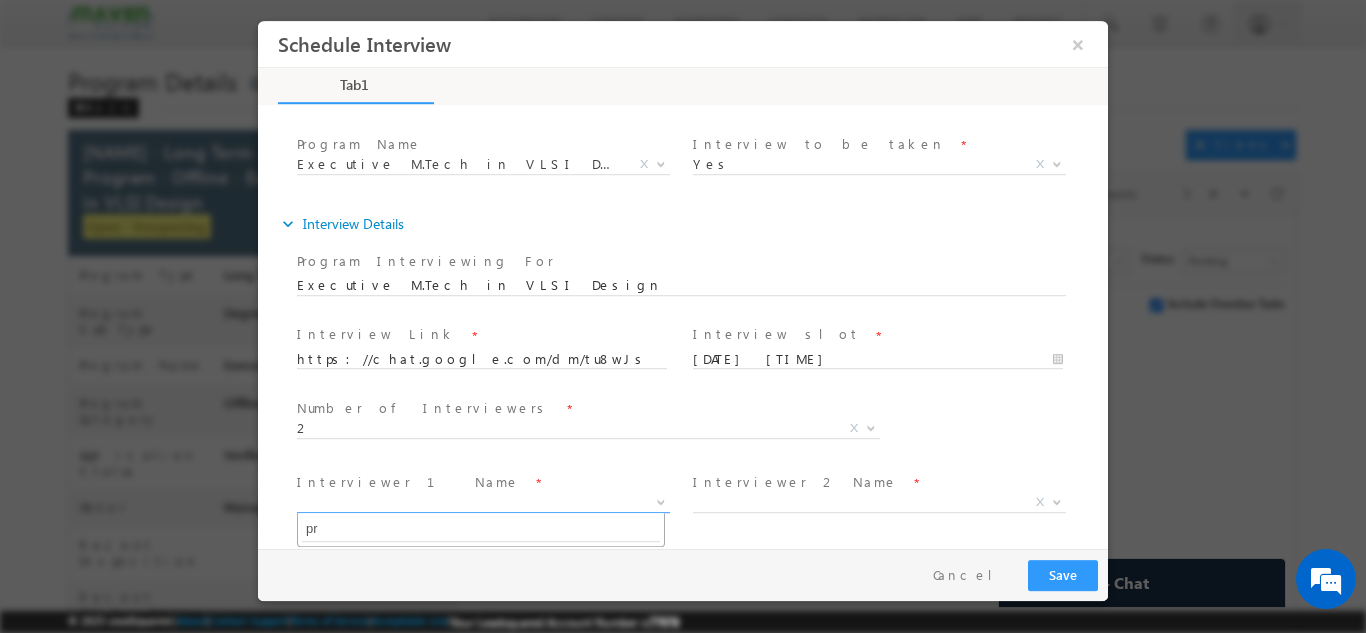 type on "p" 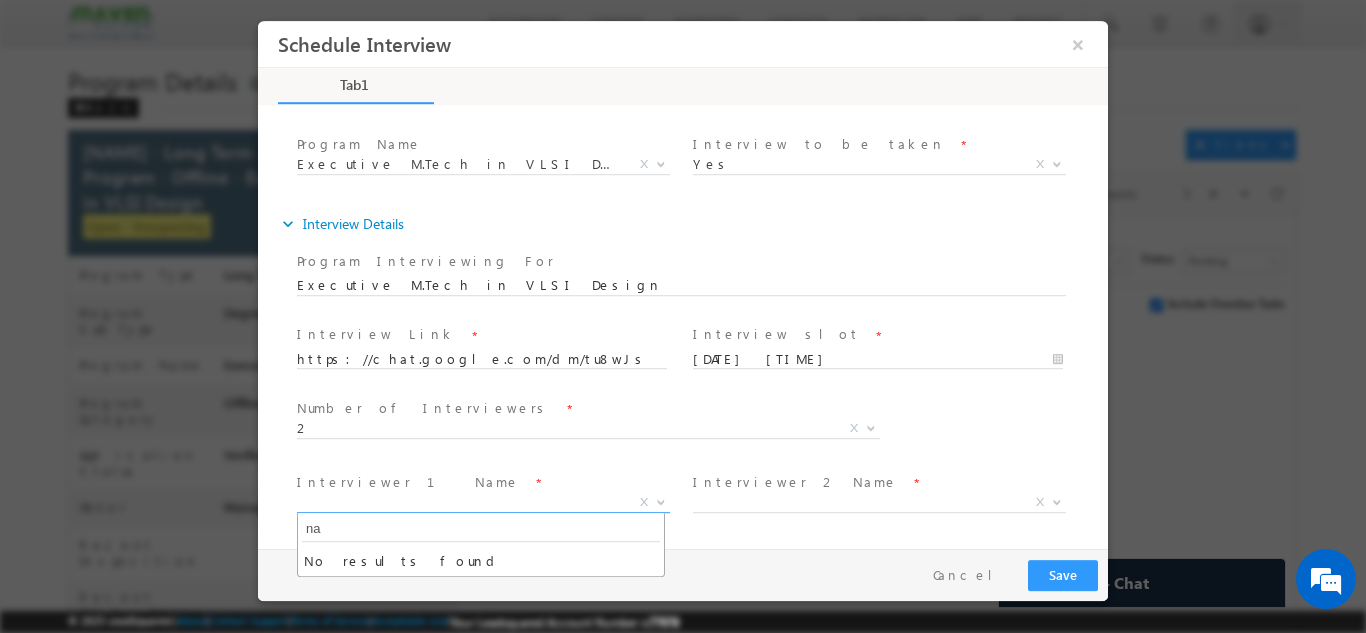 type on "nam" 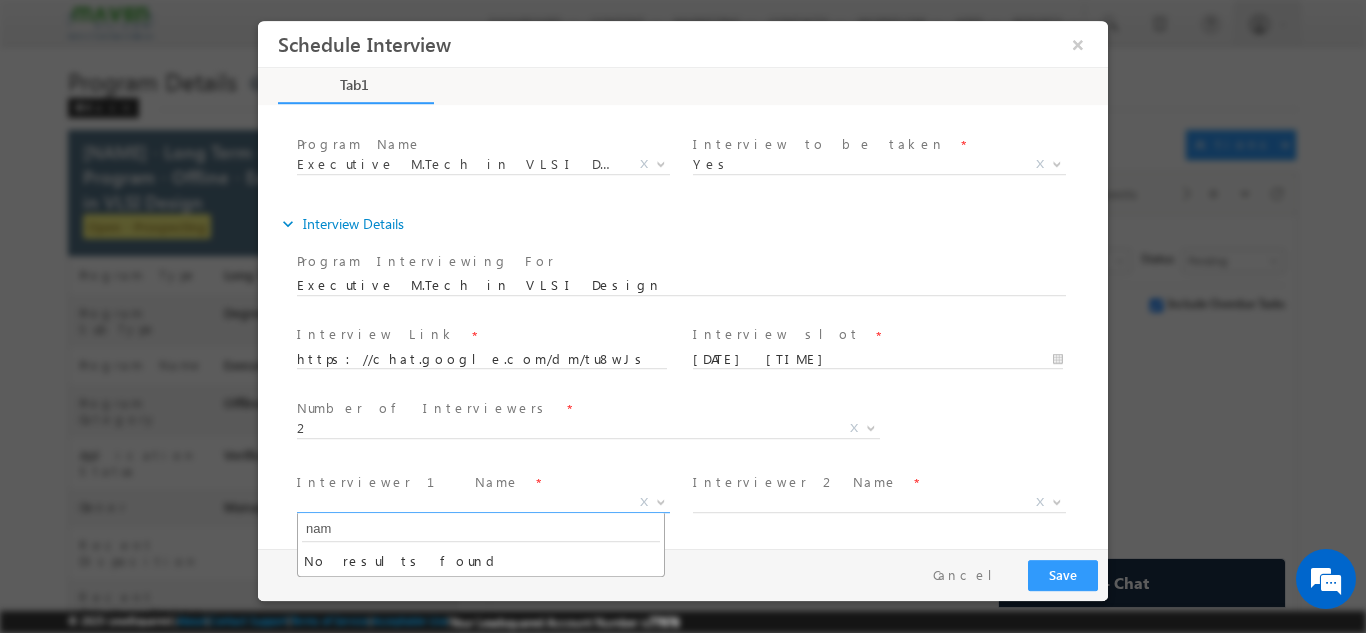 click on "nam" at bounding box center [481, 528] 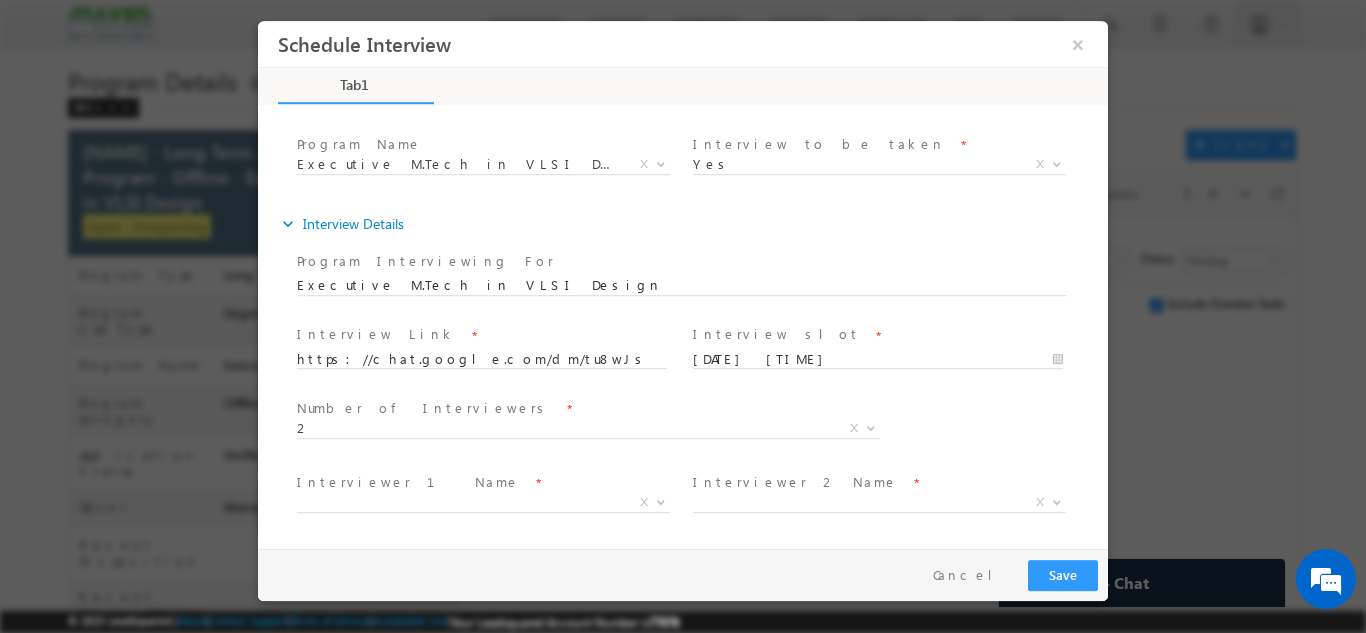 click on "Interviewer 2 Name" at bounding box center [795, 481] 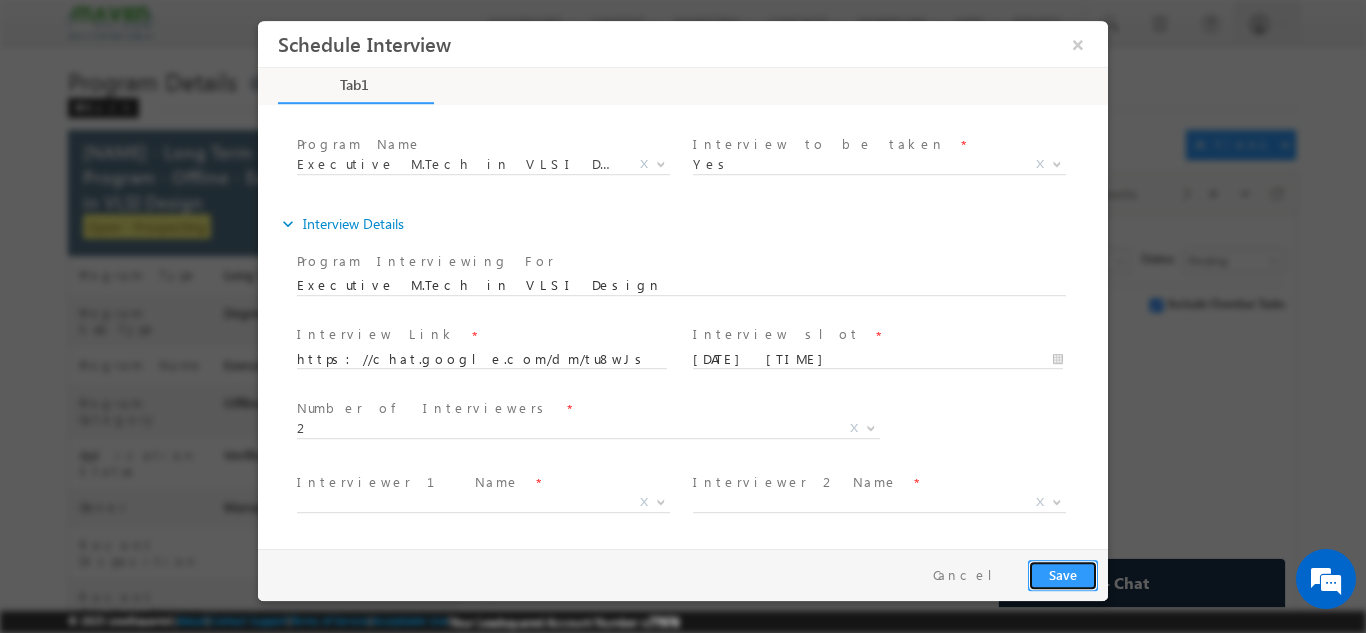 click on "Save" at bounding box center (1063, 574) 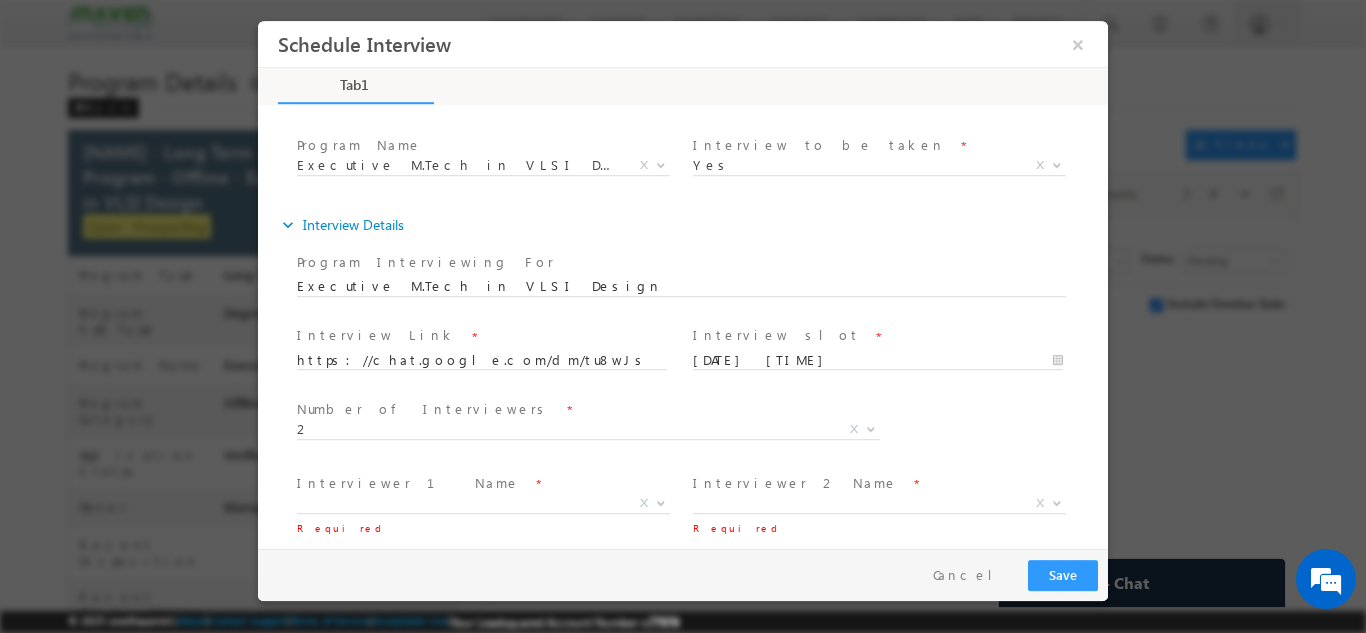 scroll, scrollTop: 180, scrollLeft: 0, axis: vertical 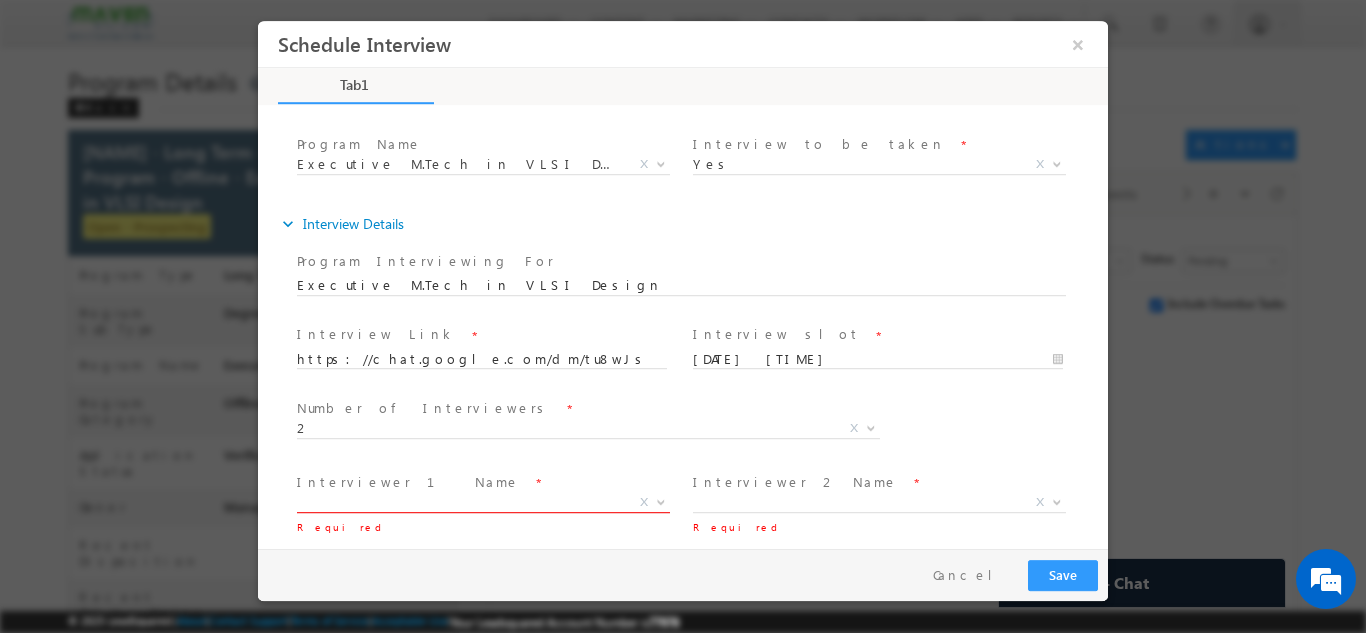 click on "X" at bounding box center [483, 502] 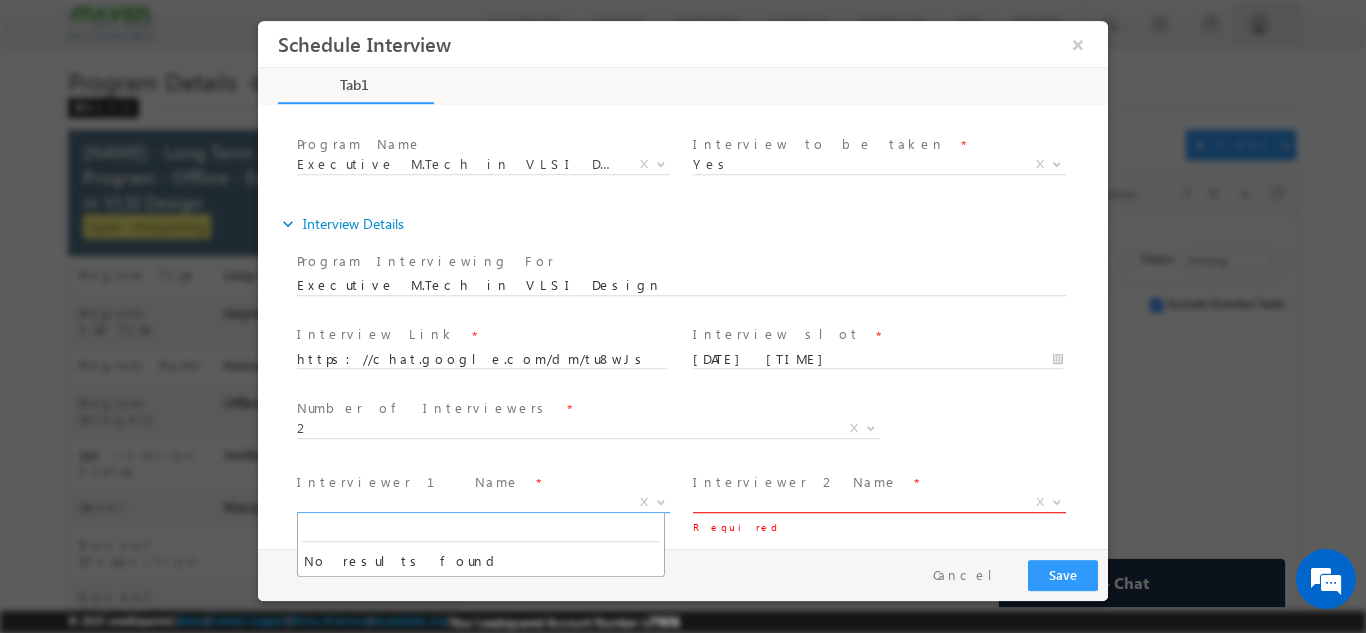click on "X" at bounding box center [879, 502] 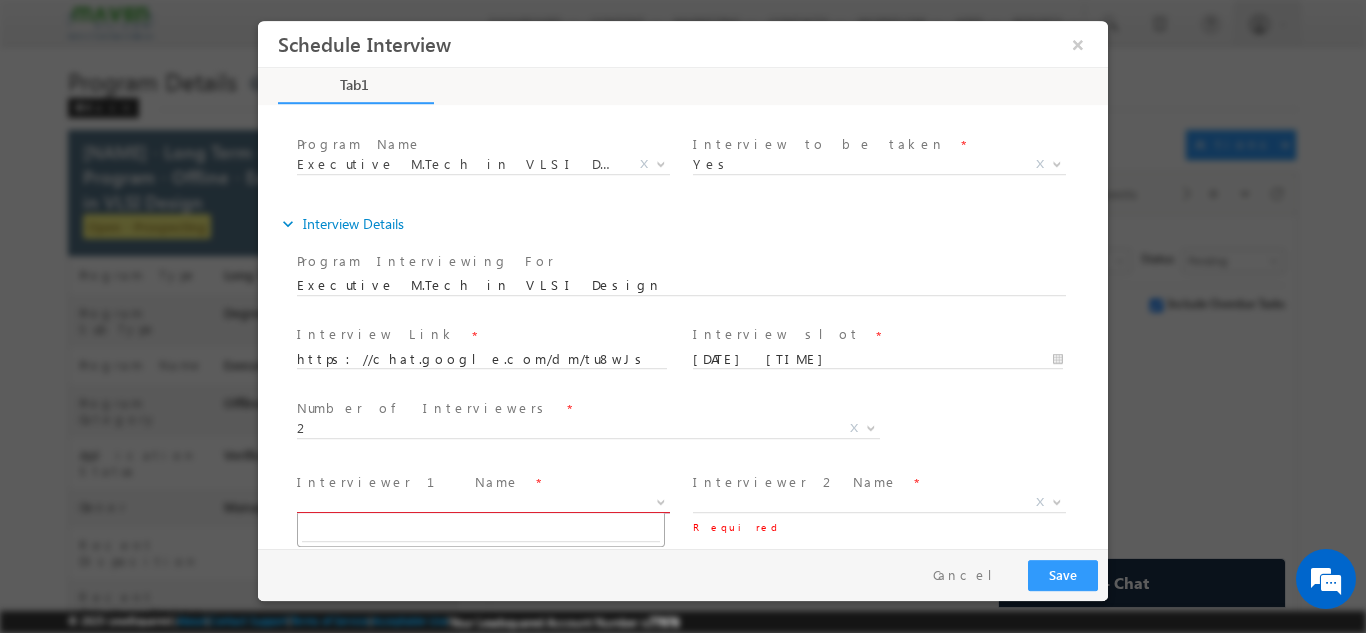 click on "X" at bounding box center [483, 502] 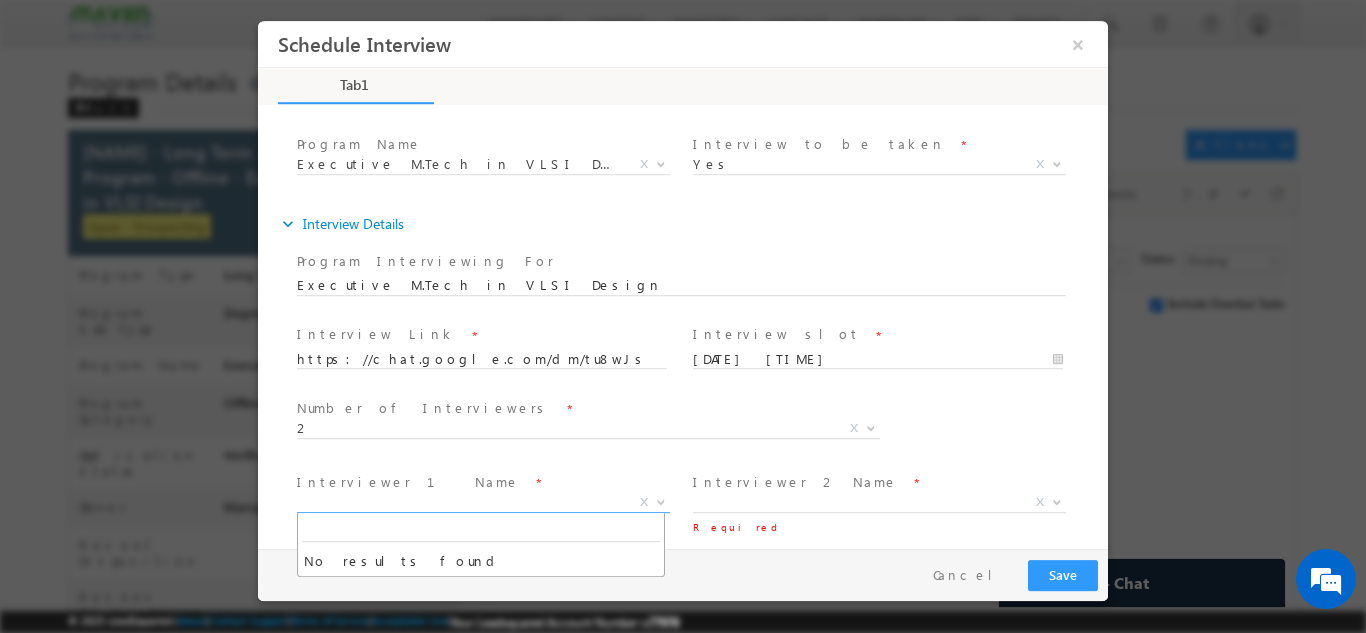 click at bounding box center [481, 528] 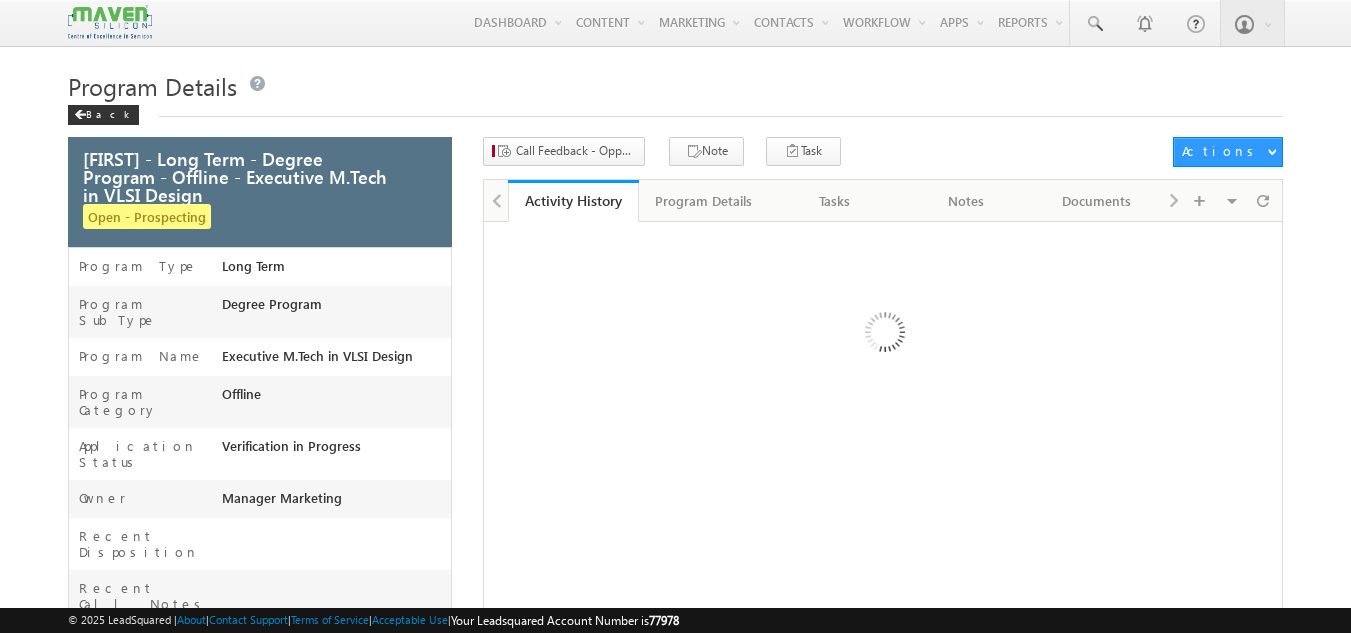 scroll, scrollTop: 0, scrollLeft: 0, axis: both 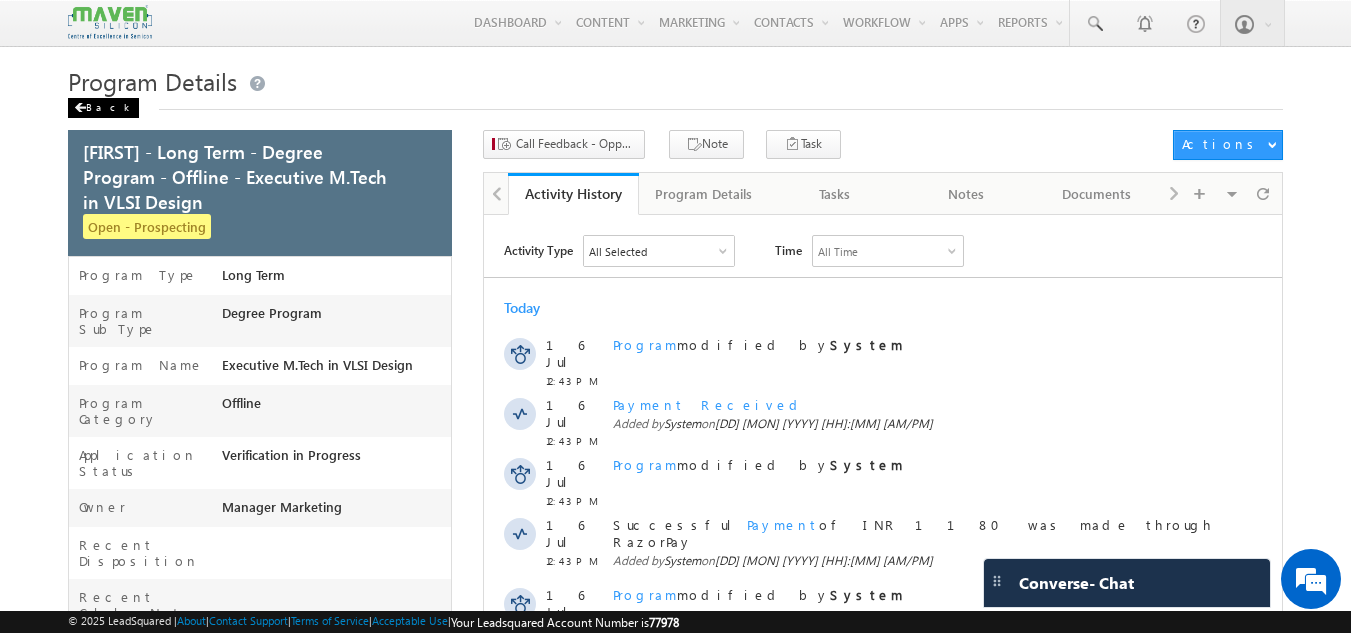 click on "Back" at bounding box center [103, 108] 